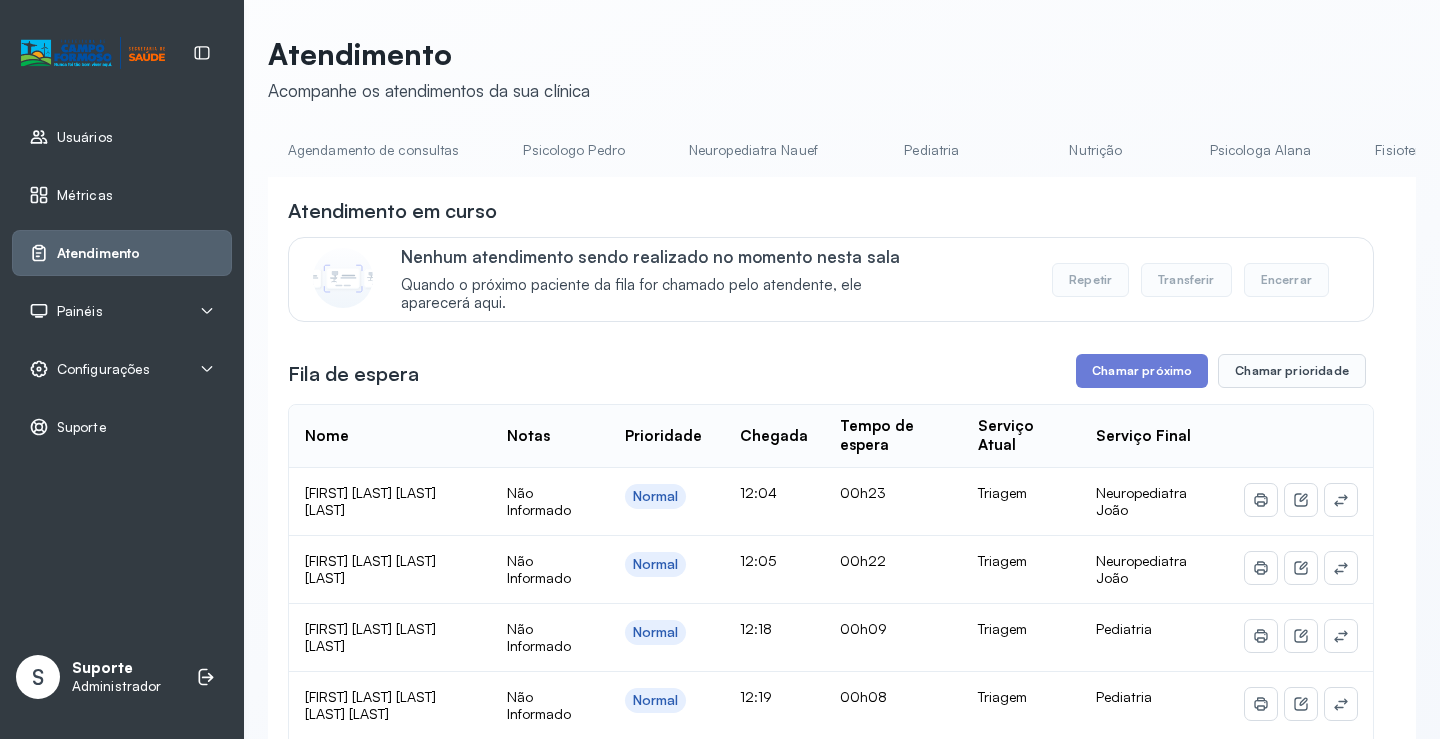 scroll, scrollTop: 0, scrollLeft: 0, axis: both 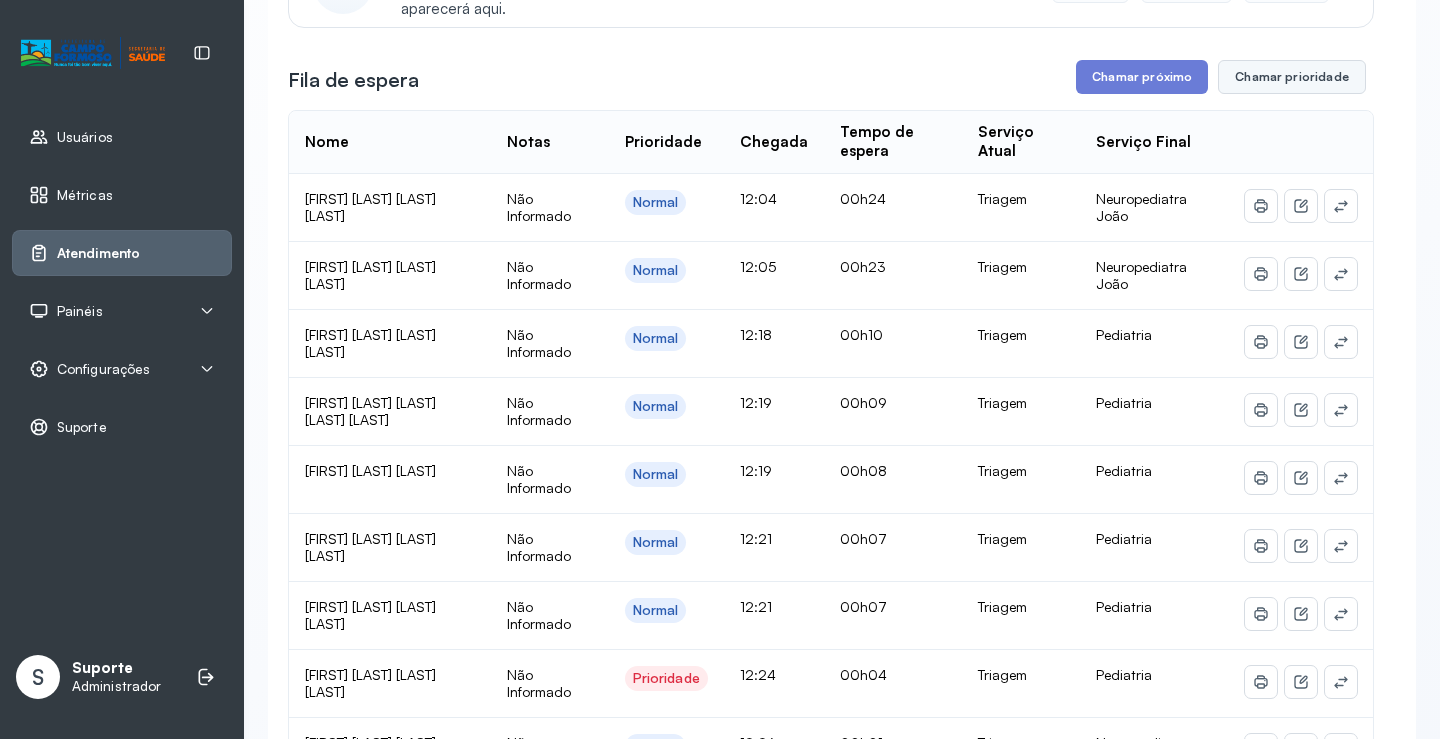 click on "Chamar prioridade" at bounding box center (1292, 77) 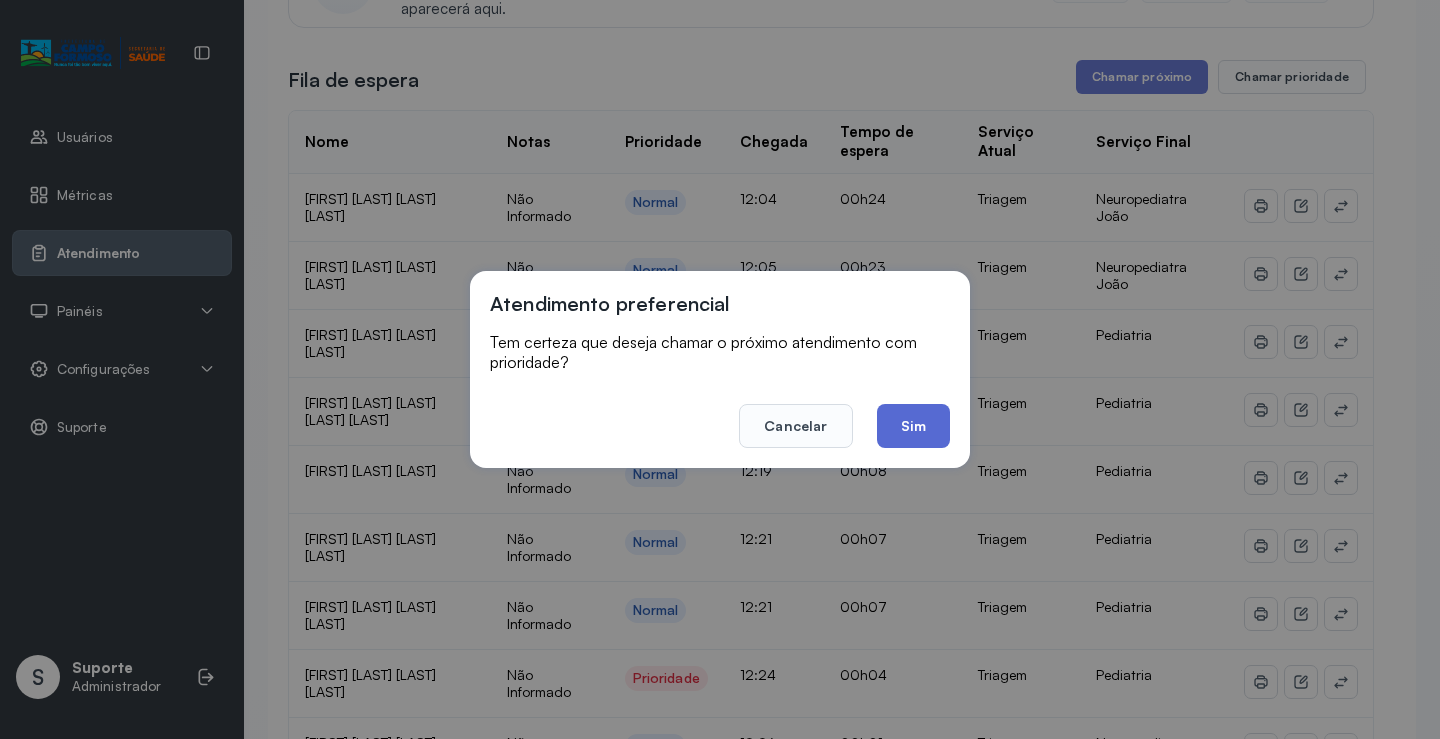 click on "Sim" 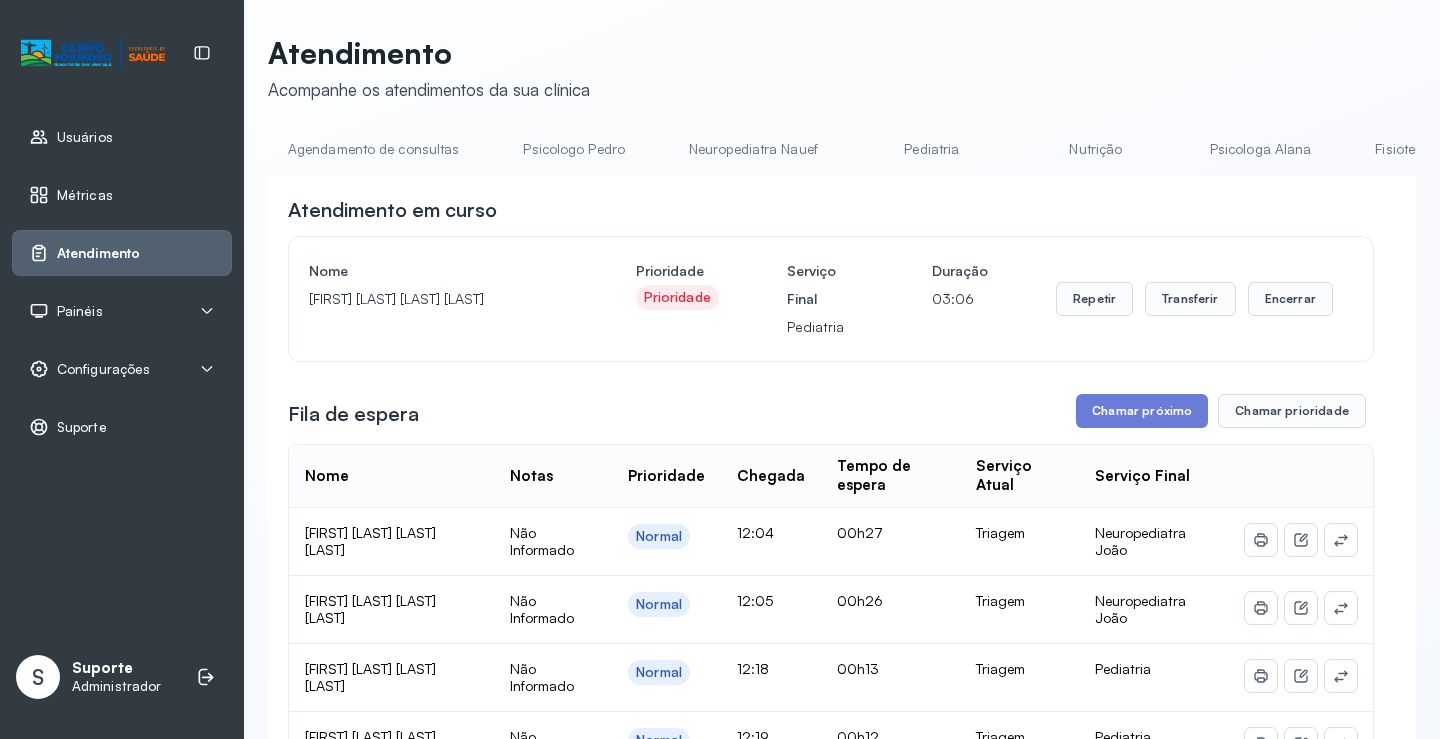 scroll, scrollTop: 294, scrollLeft: 0, axis: vertical 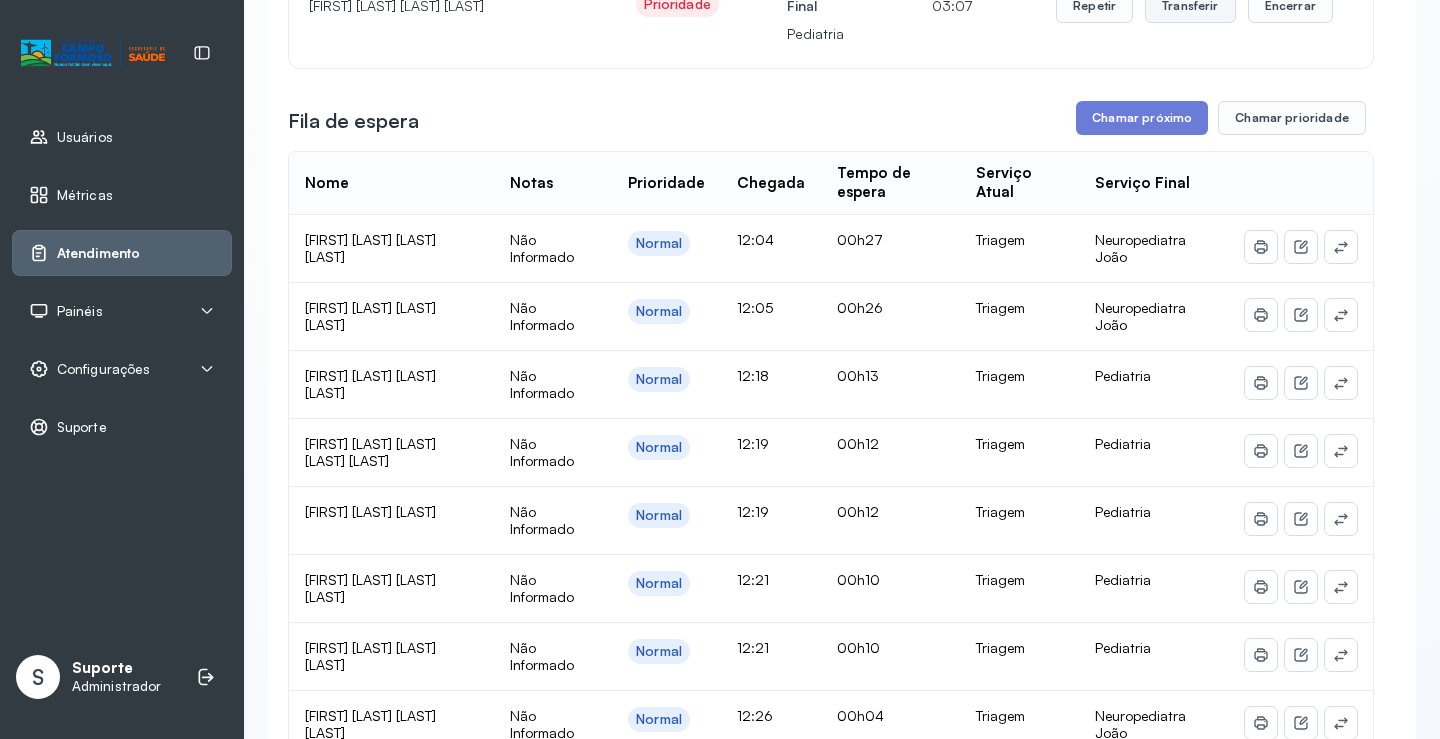 click on "Transferir" at bounding box center (1190, 6) 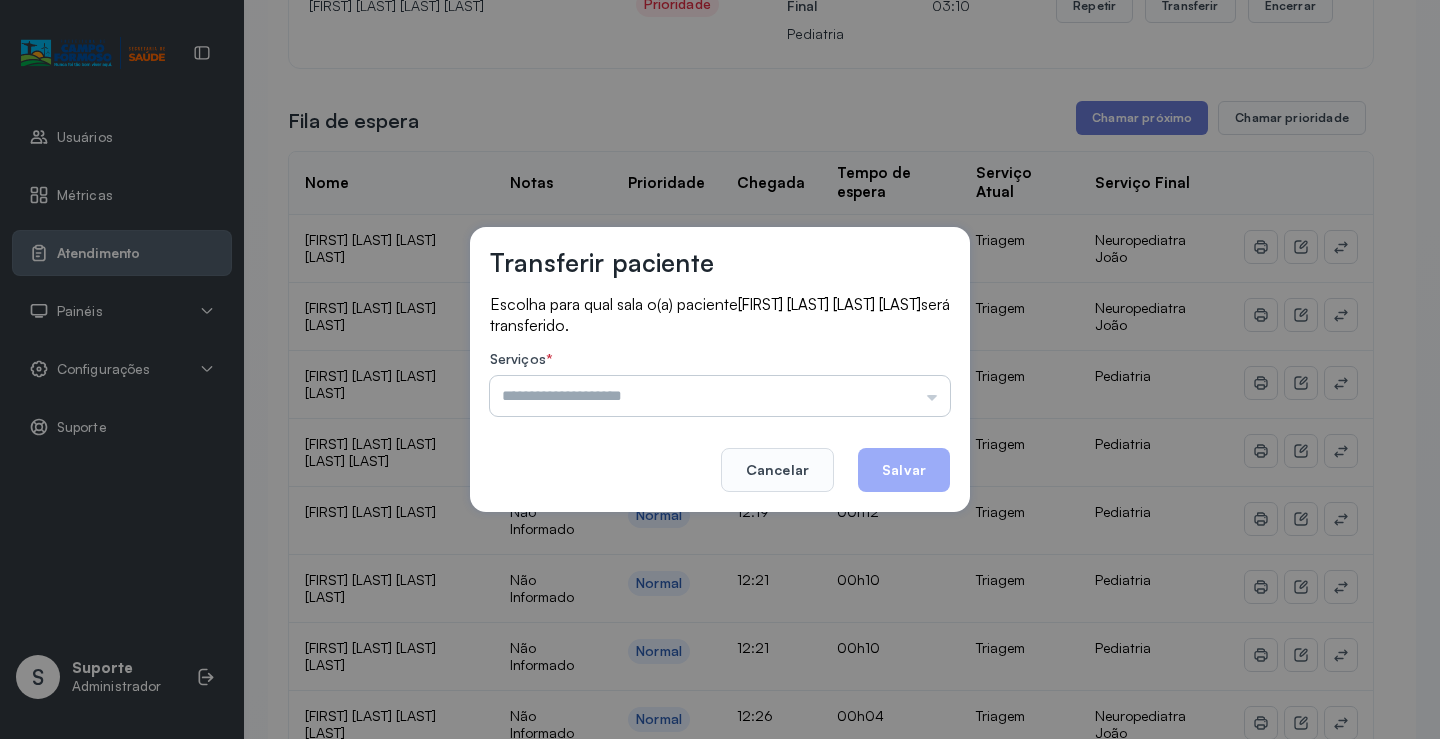 click at bounding box center (720, 396) 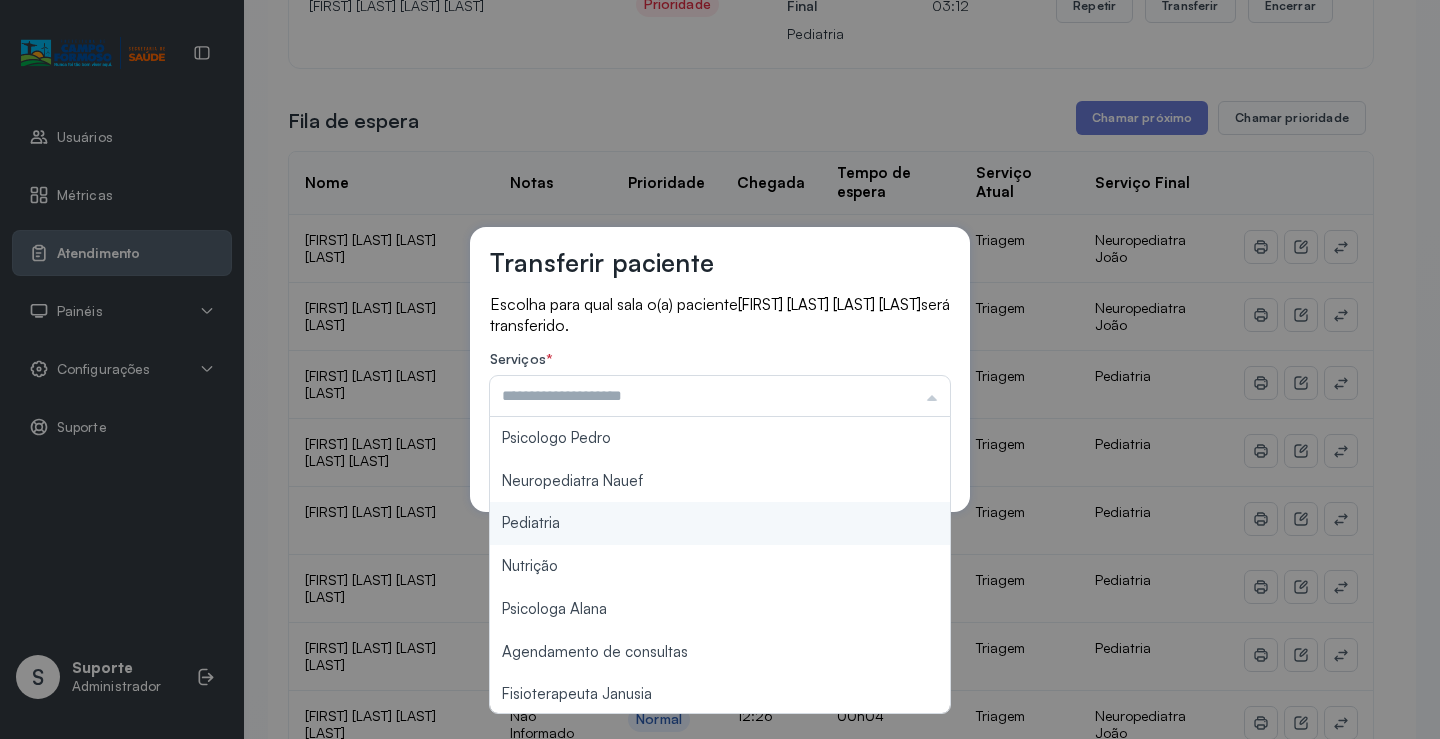 type on "*********" 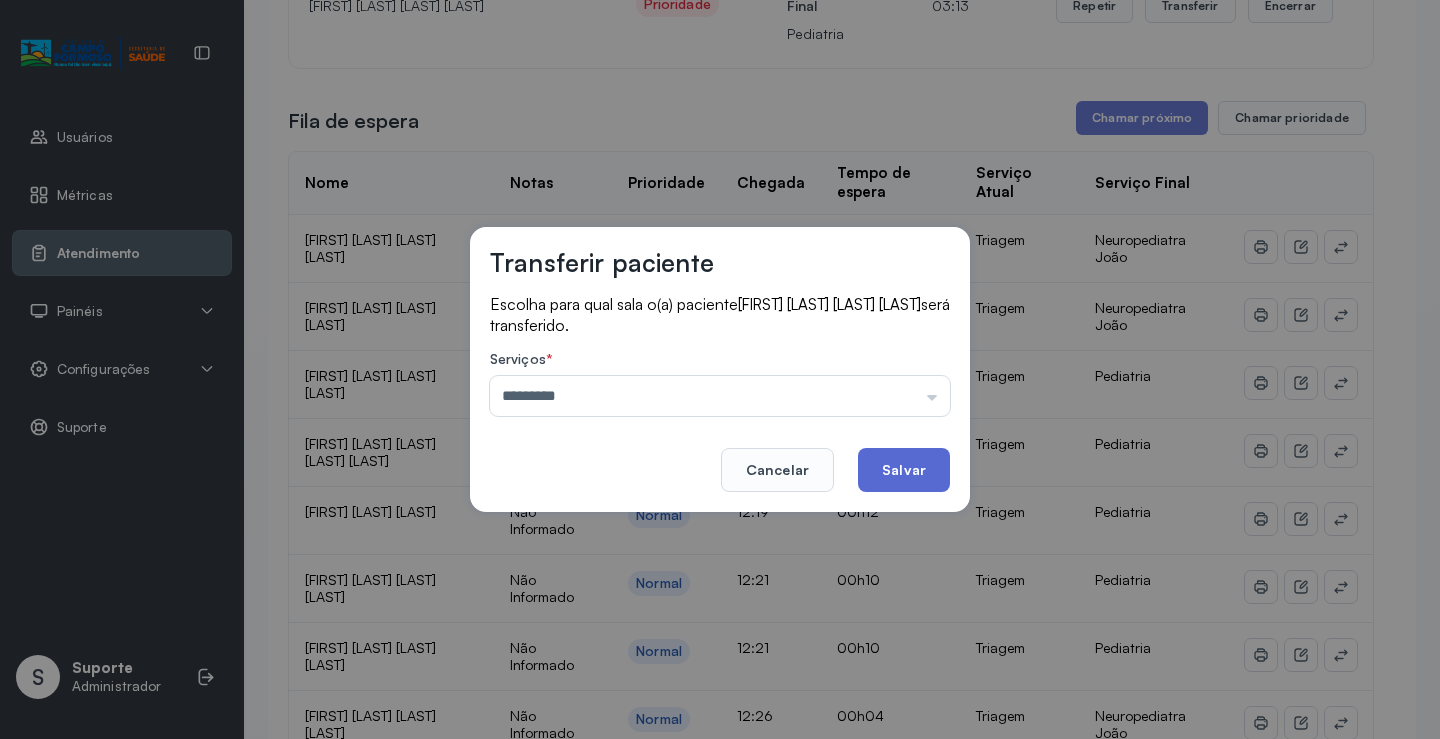 click on "Salvar" 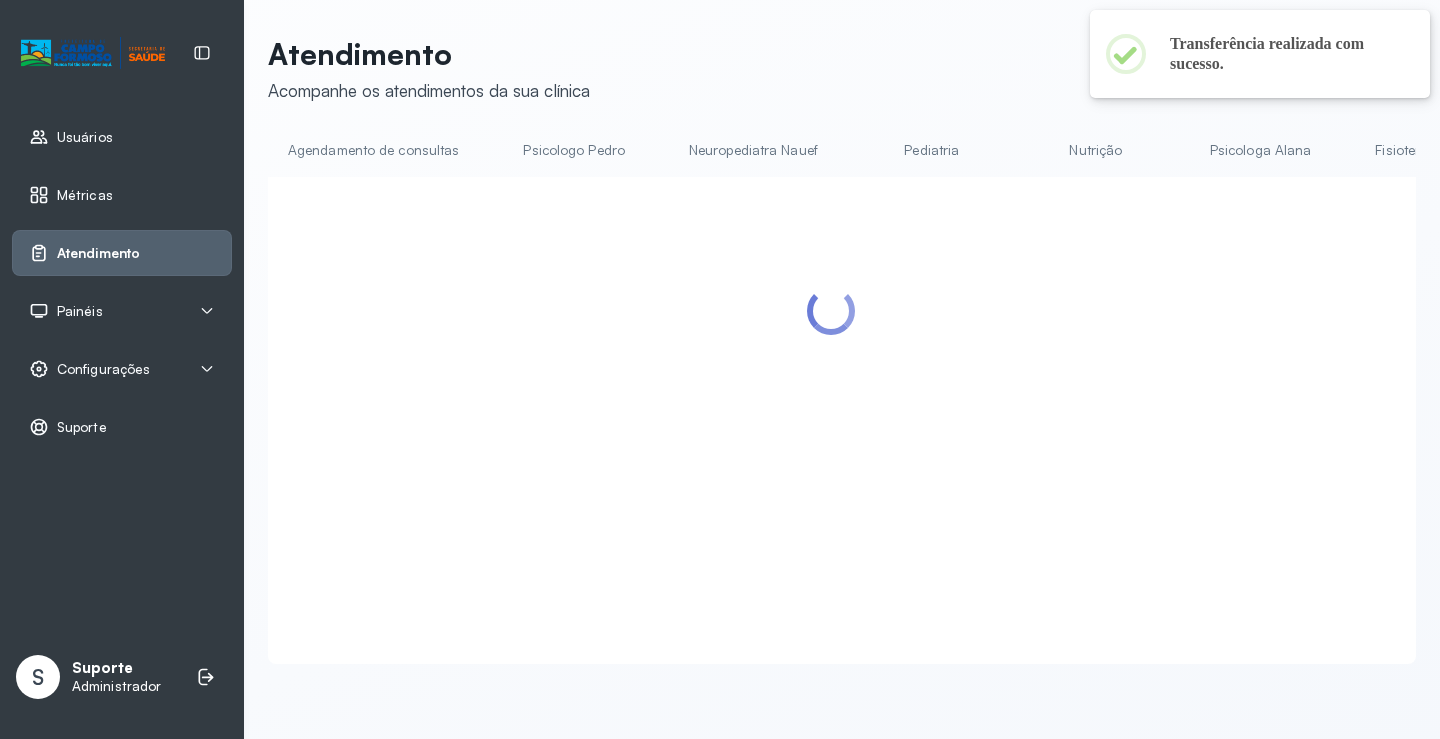 scroll, scrollTop: 1, scrollLeft: 0, axis: vertical 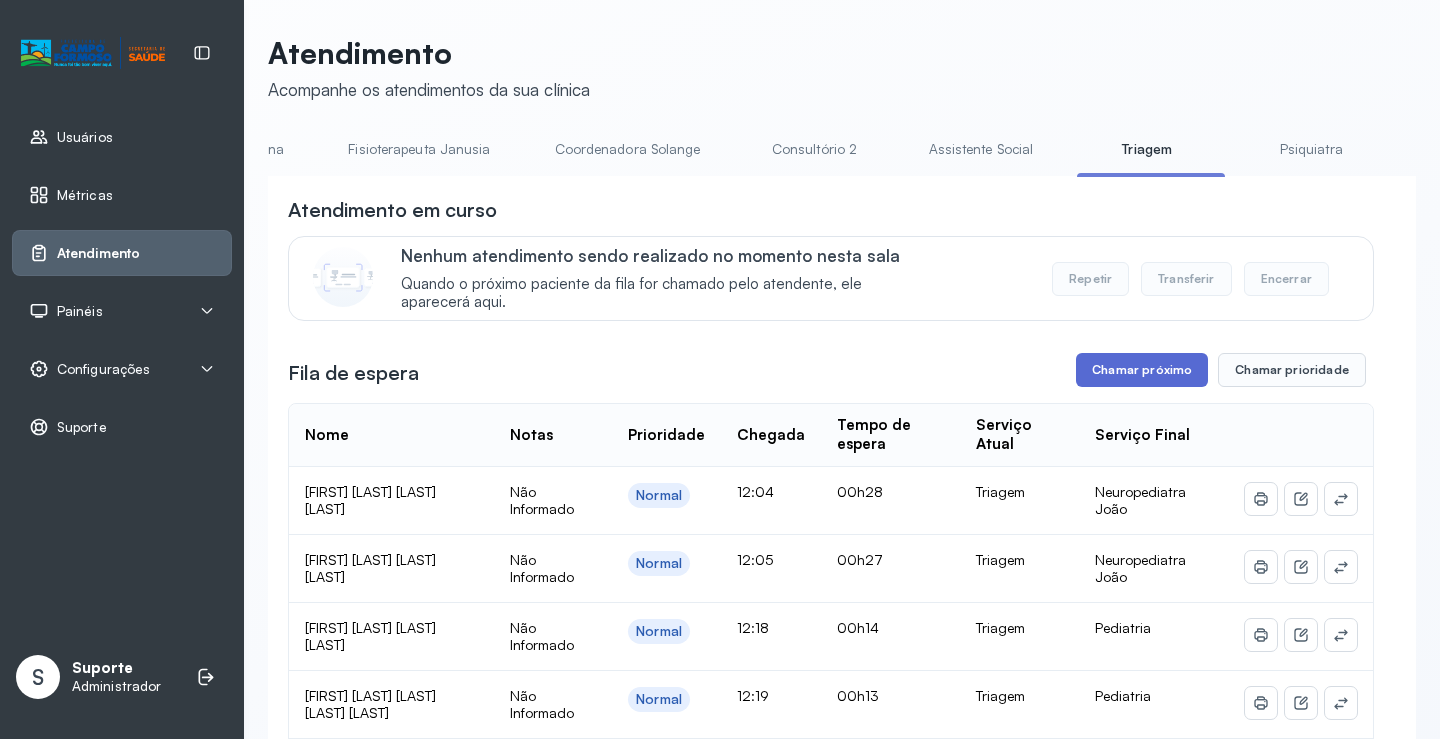 click on "Chamar próximo" at bounding box center (1142, 370) 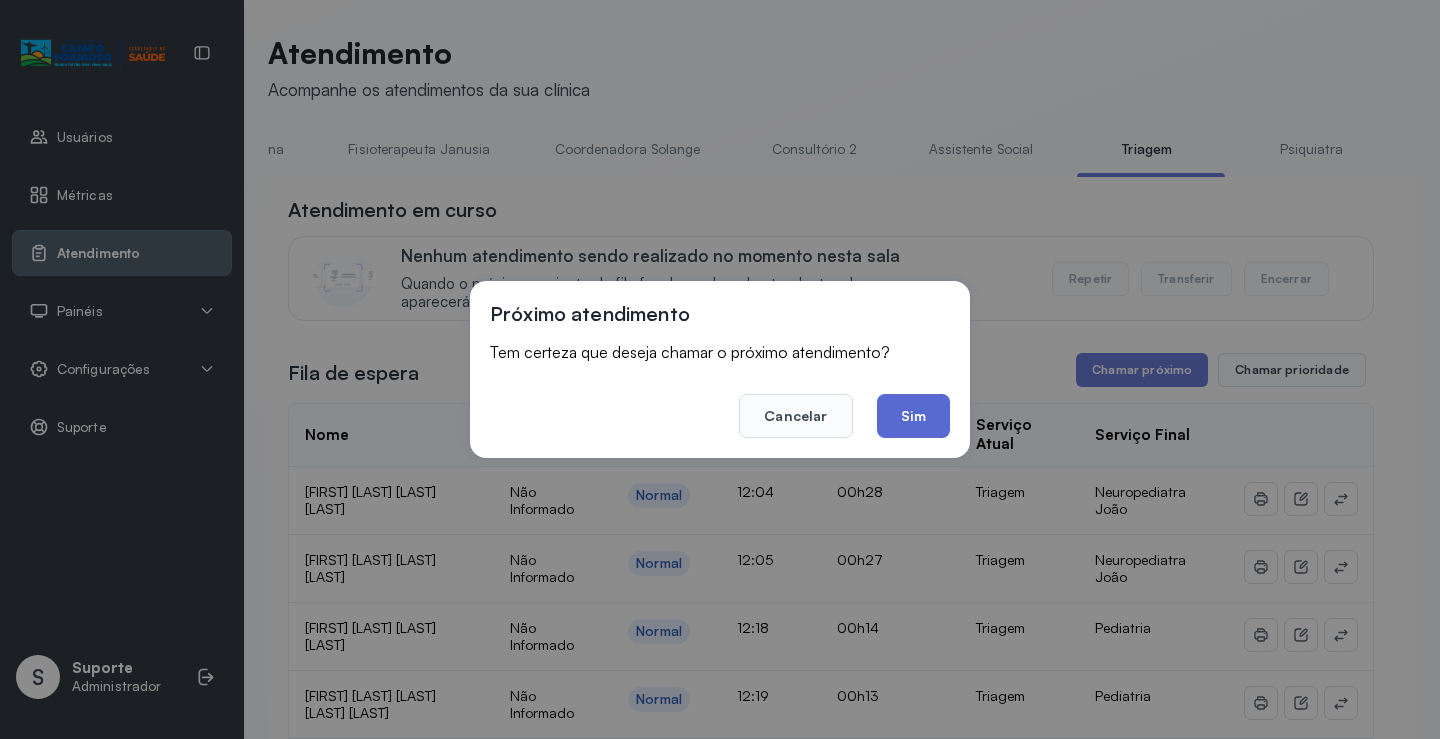 click on "Sim" 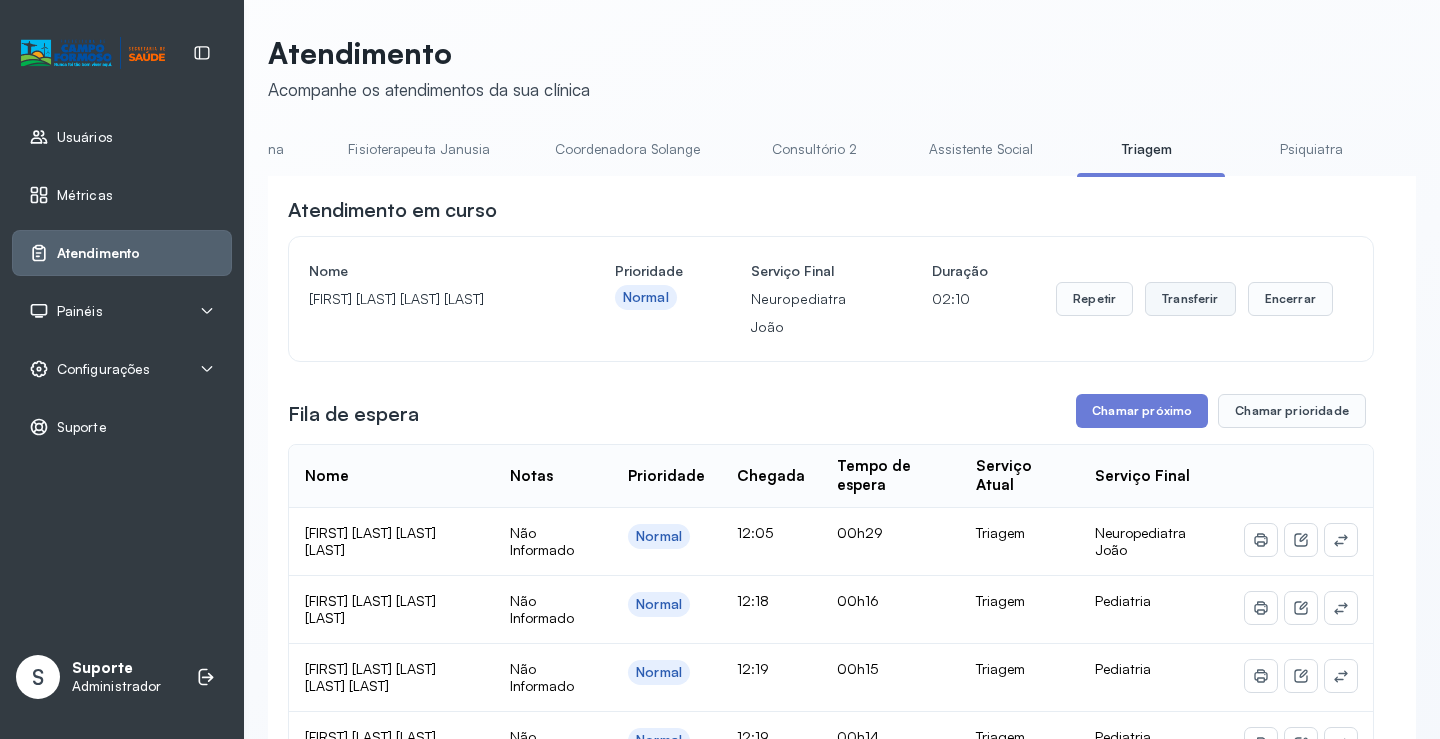 click on "Transferir" at bounding box center (1190, 299) 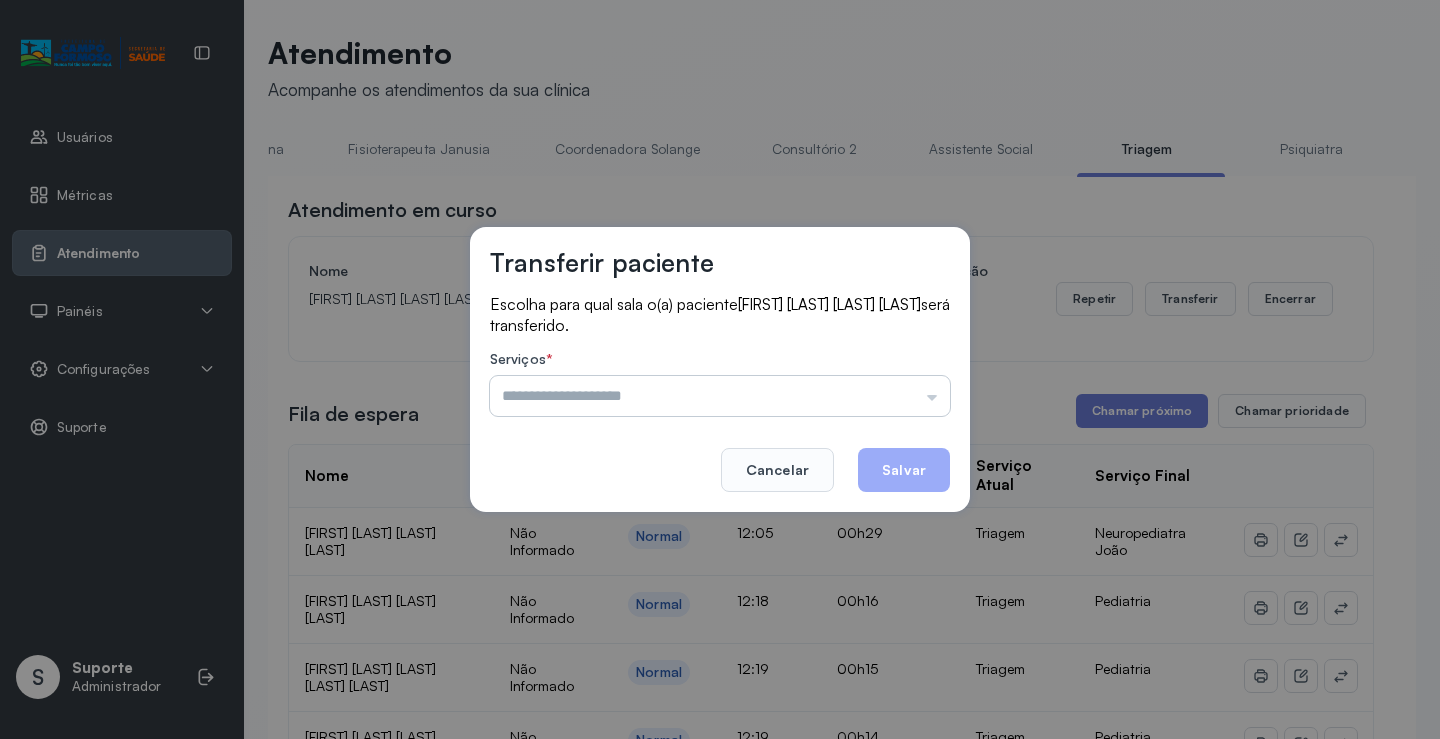 click at bounding box center [720, 396] 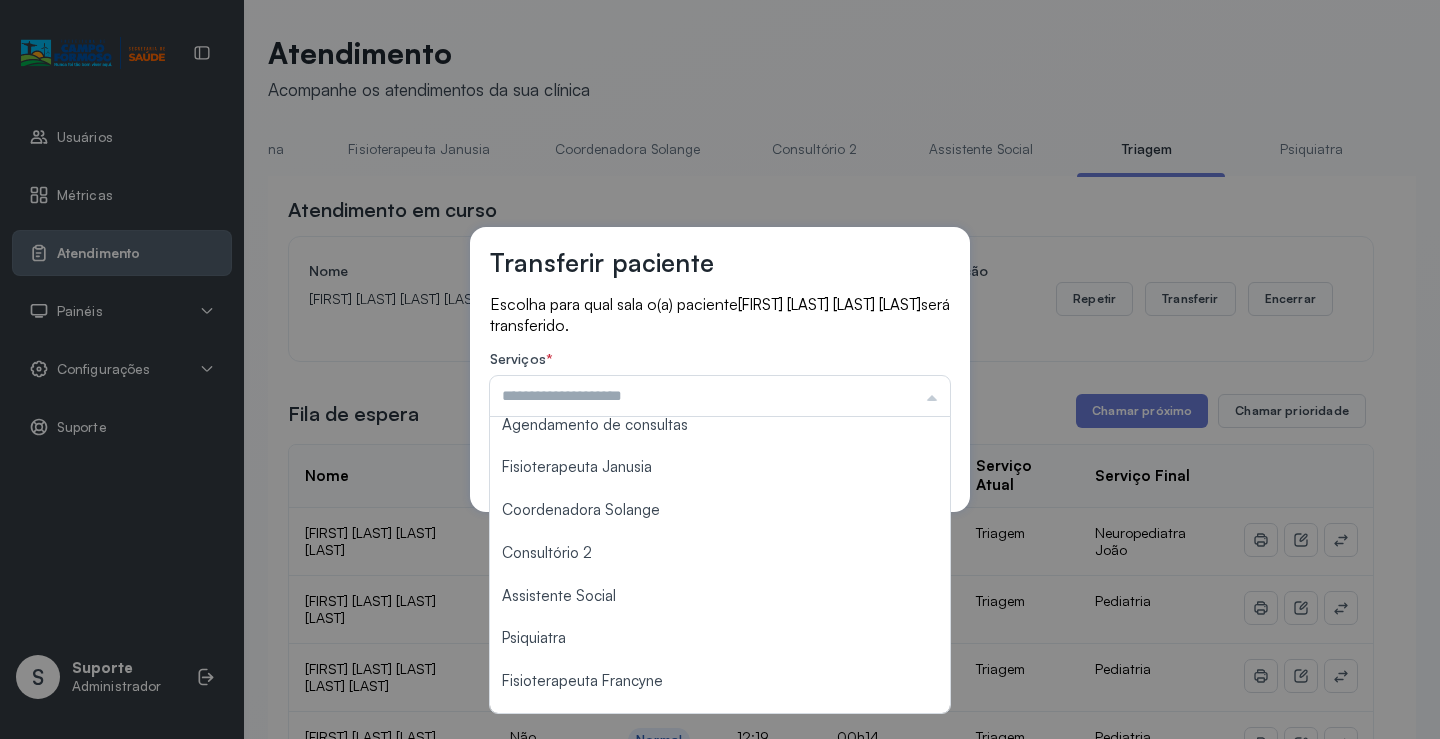 scroll, scrollTop: 302, scrollLeft: 0, axis: vertical 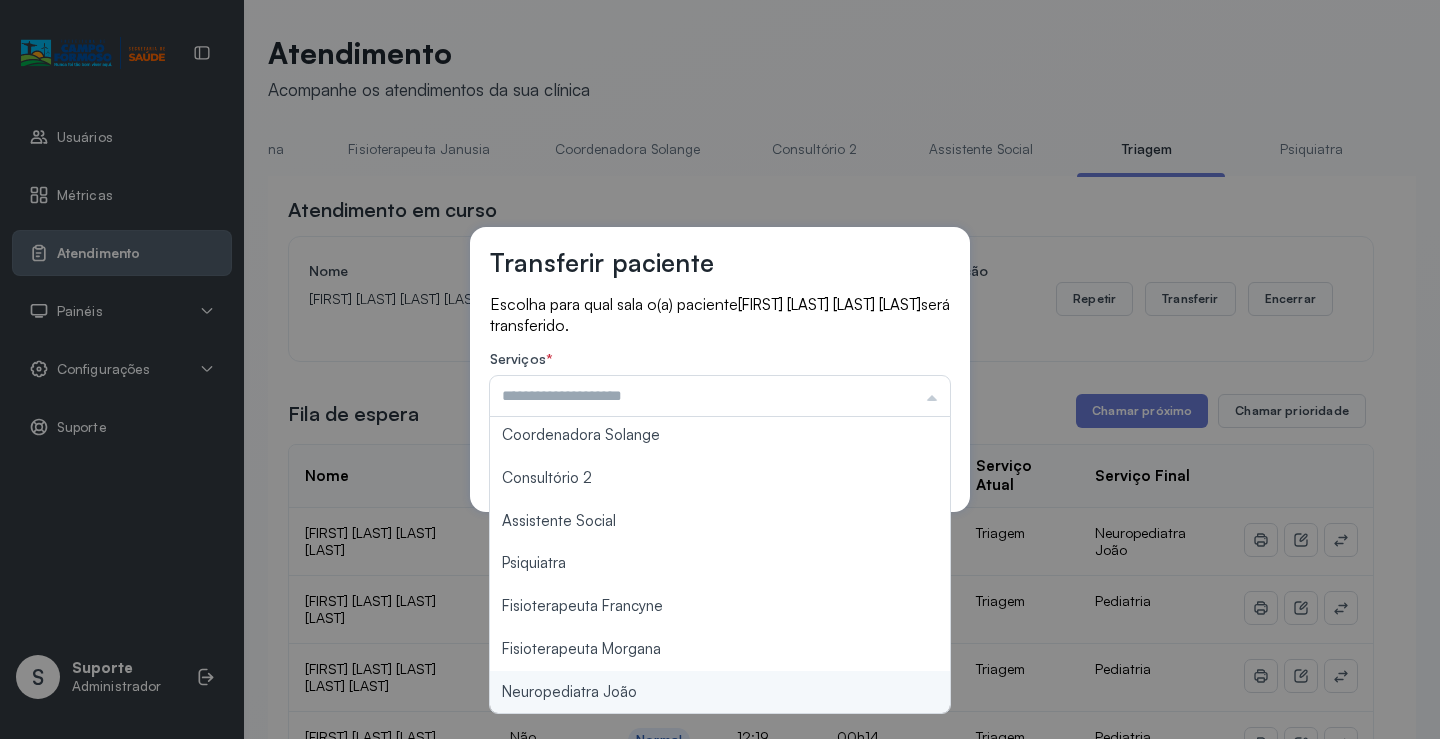 type on "**********" 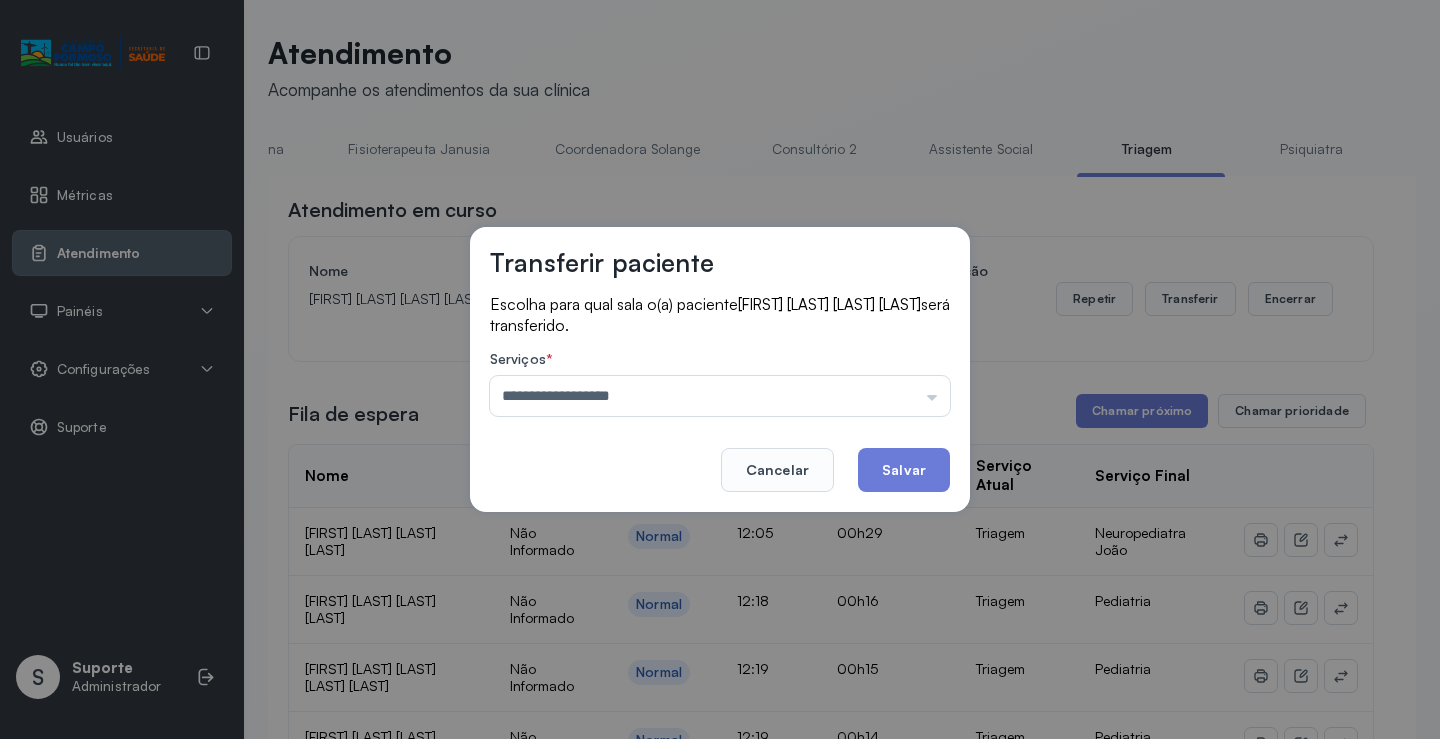 click on "**********" at bounding box center (720, 369) 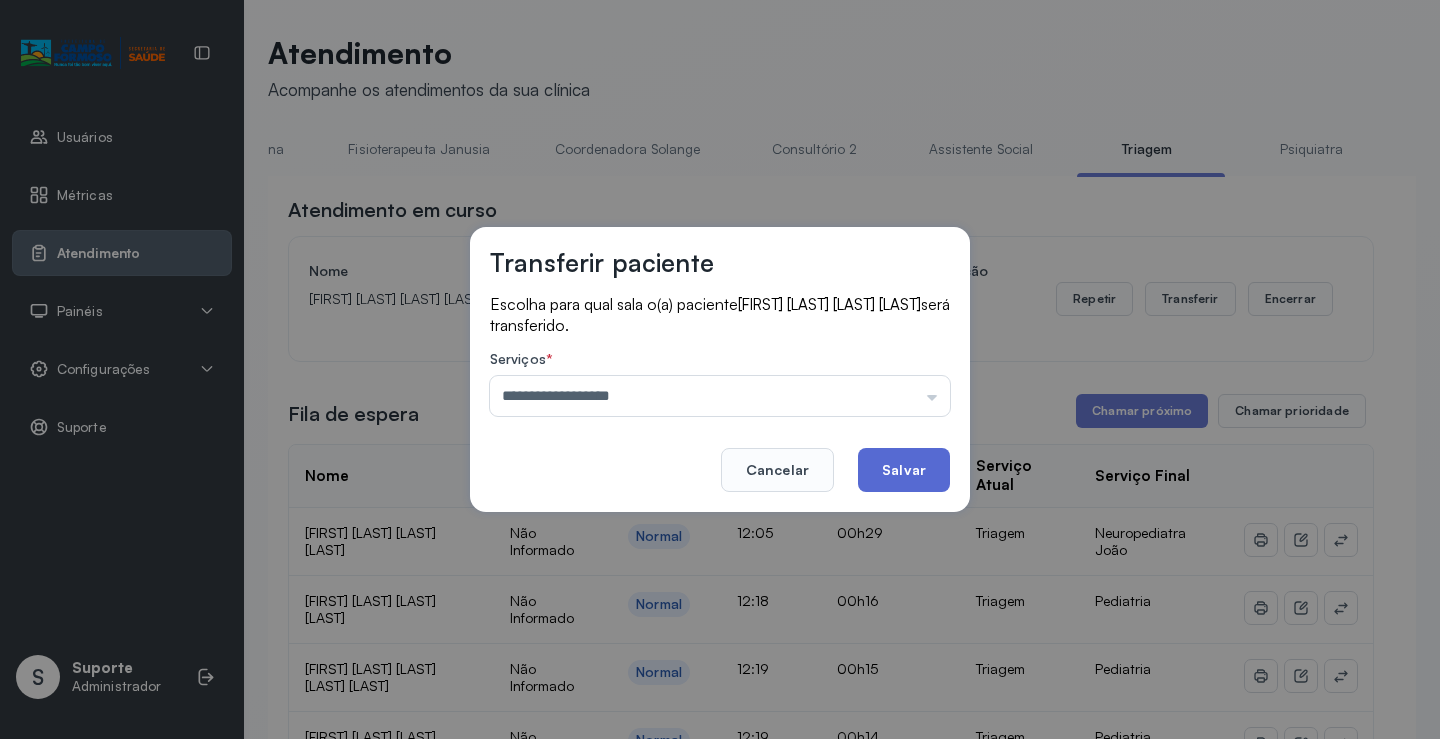 click on "Salvar" 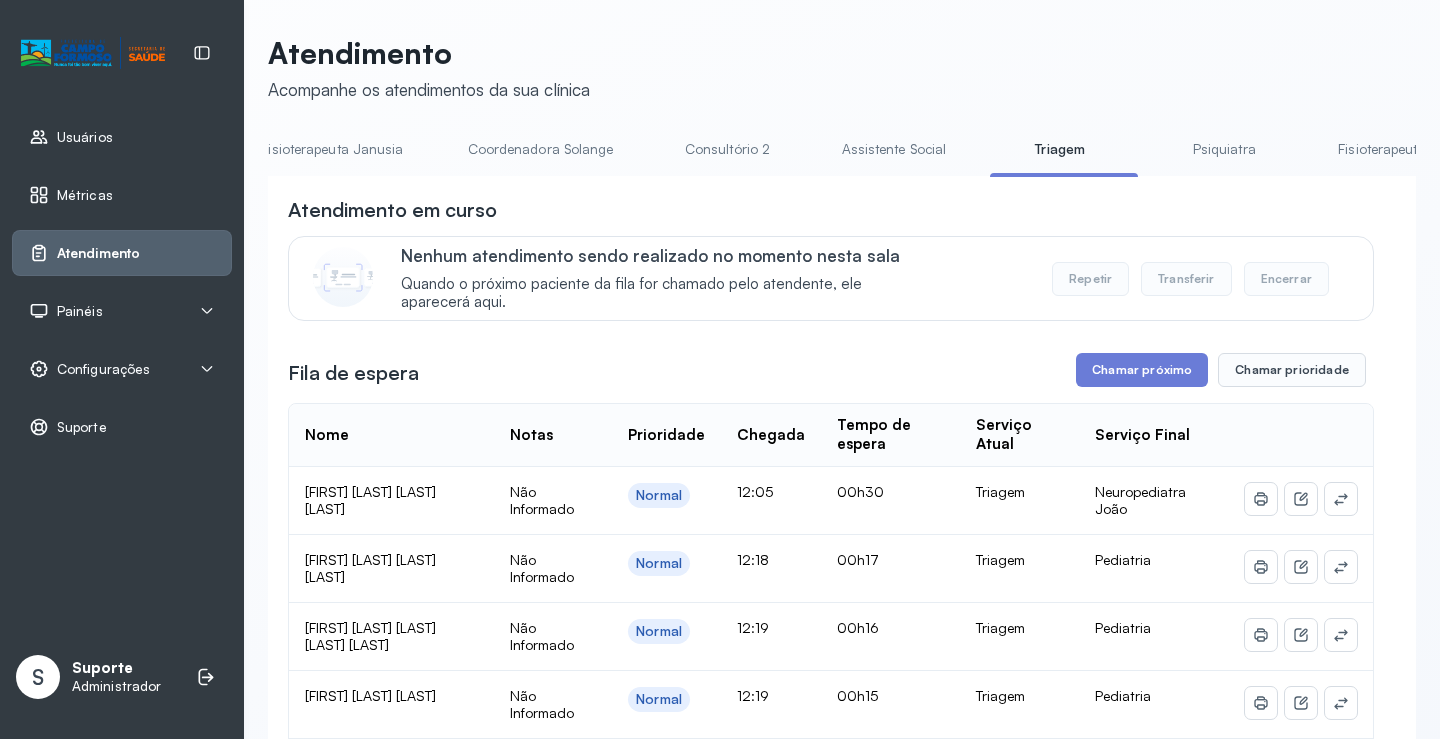scroll, scrollTop: 0, scrollLeft: 1123, axis: horizontal 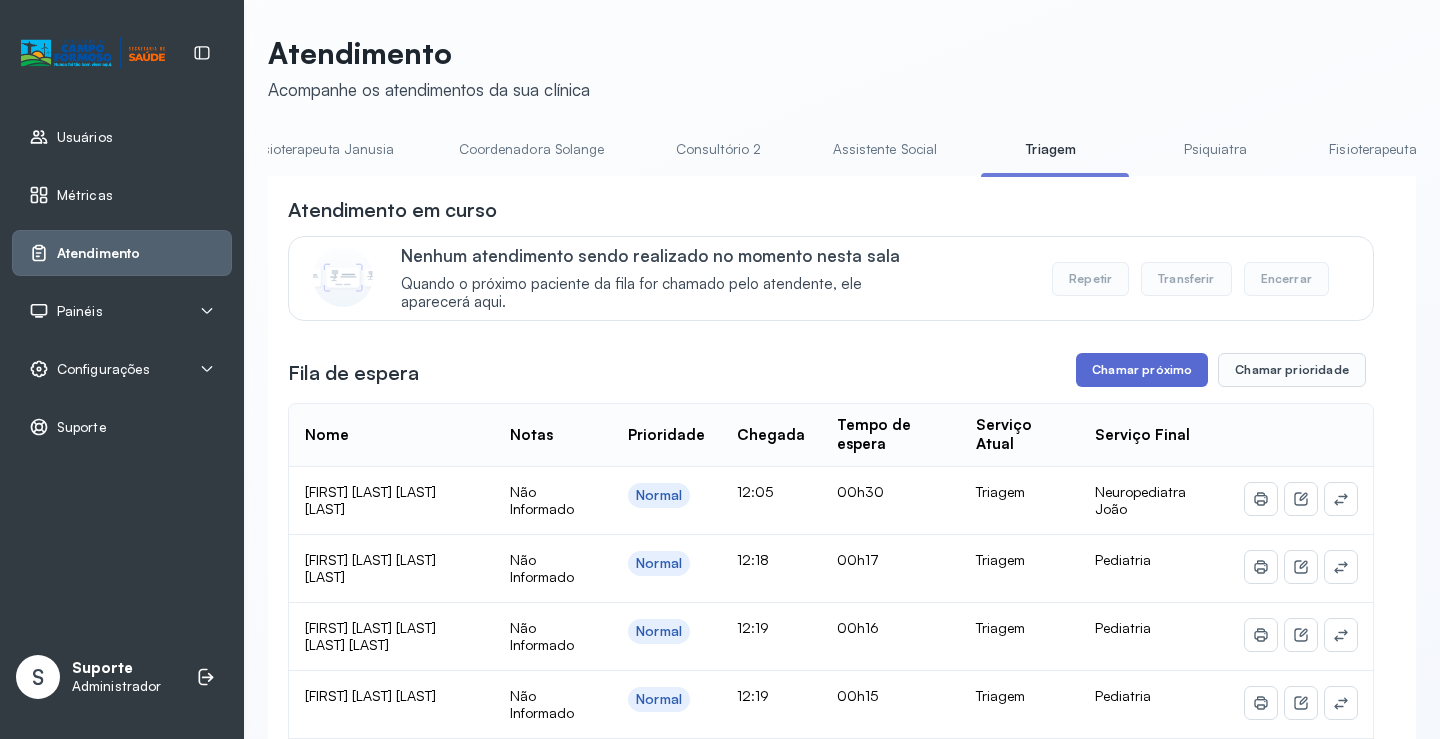 click on "Chamar próximo" at bounding box center [1142, 370] 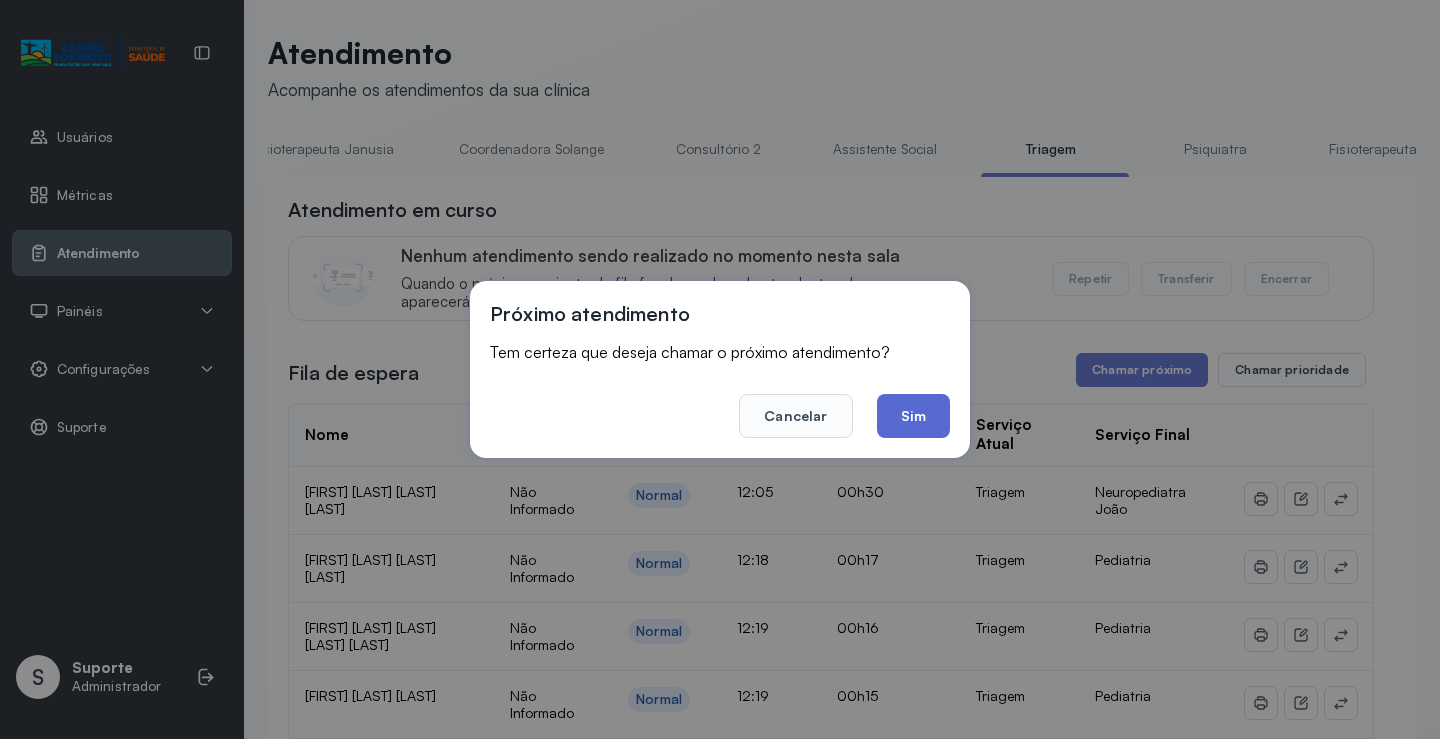 drag, startPoint x: 924, startPoint y: 424, endPoint x: 877, endPoint y: 381, distance: 63.702435 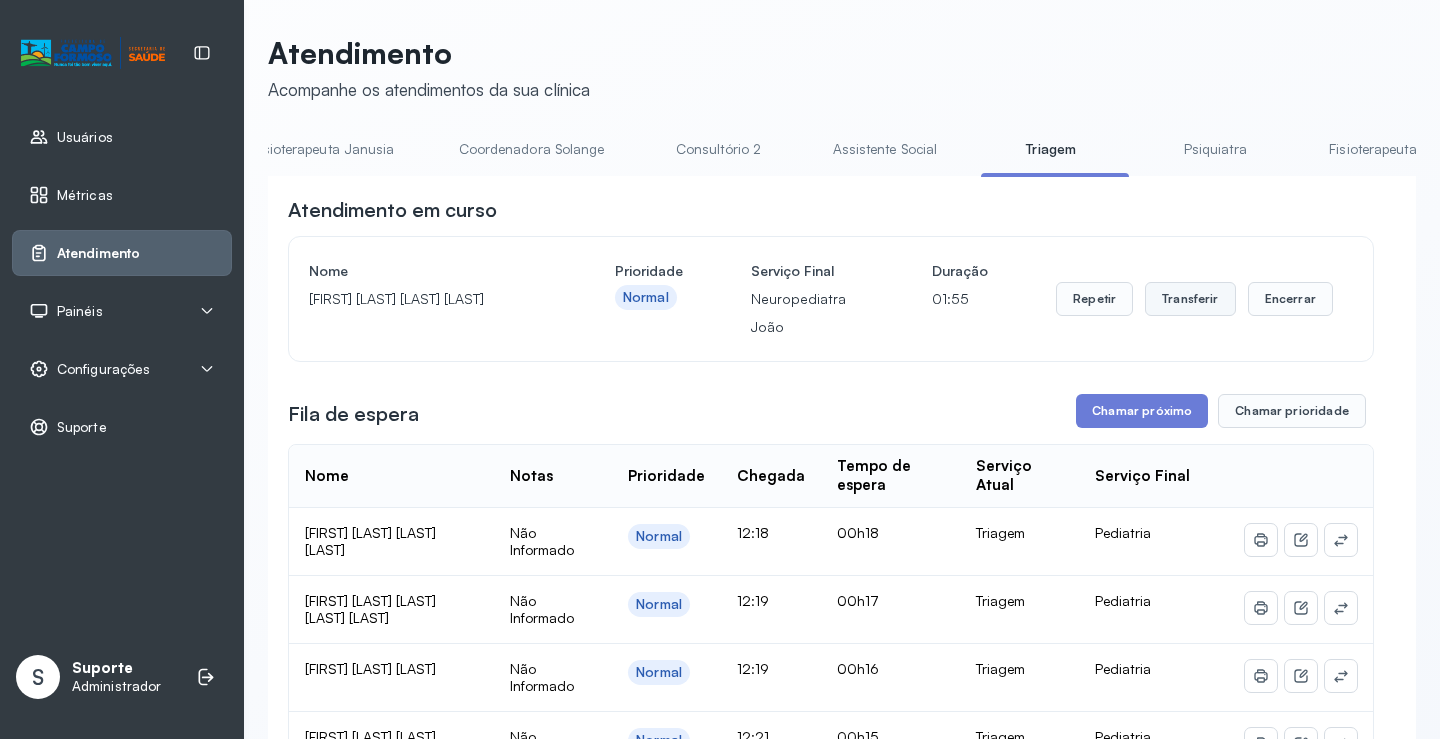 click on "Transferir" at bounding box center [1190, 299] 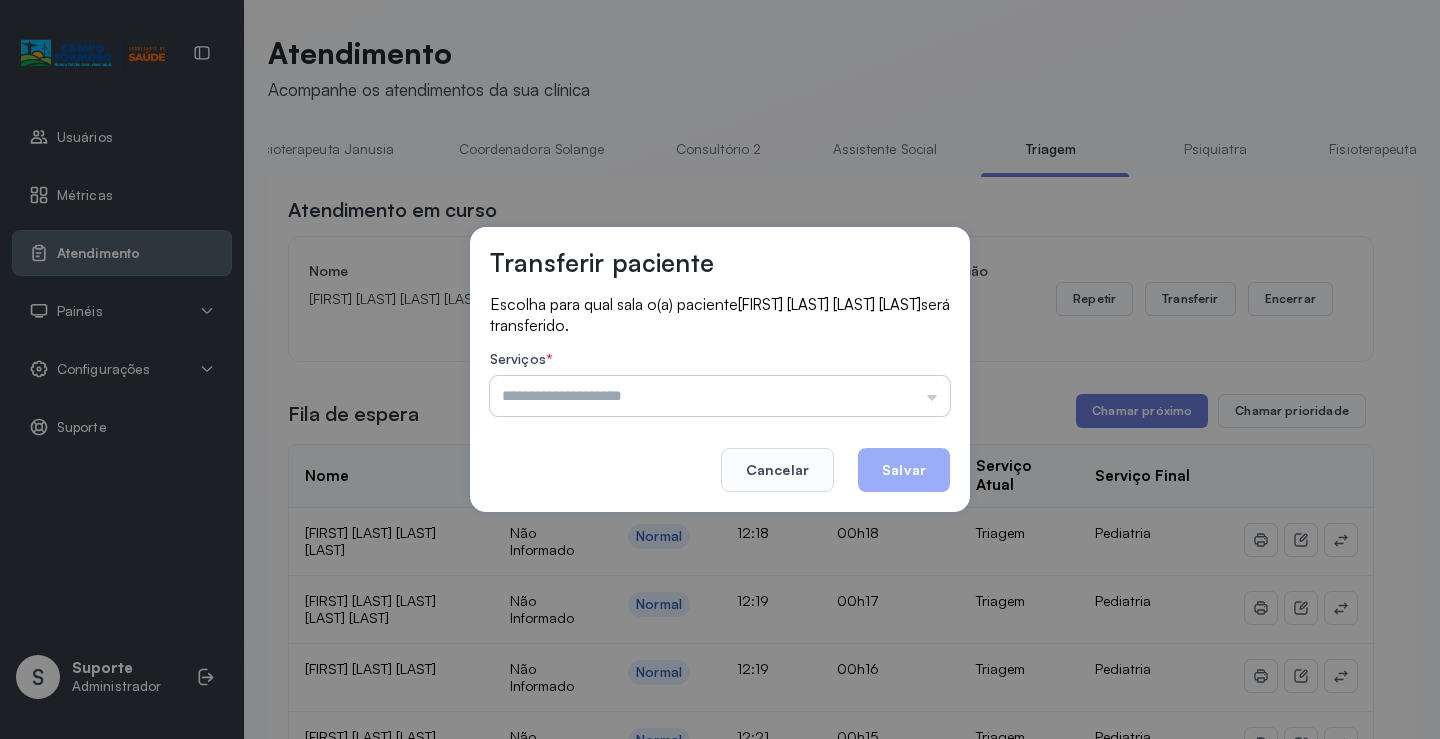 click at bounding box center [720, 396] 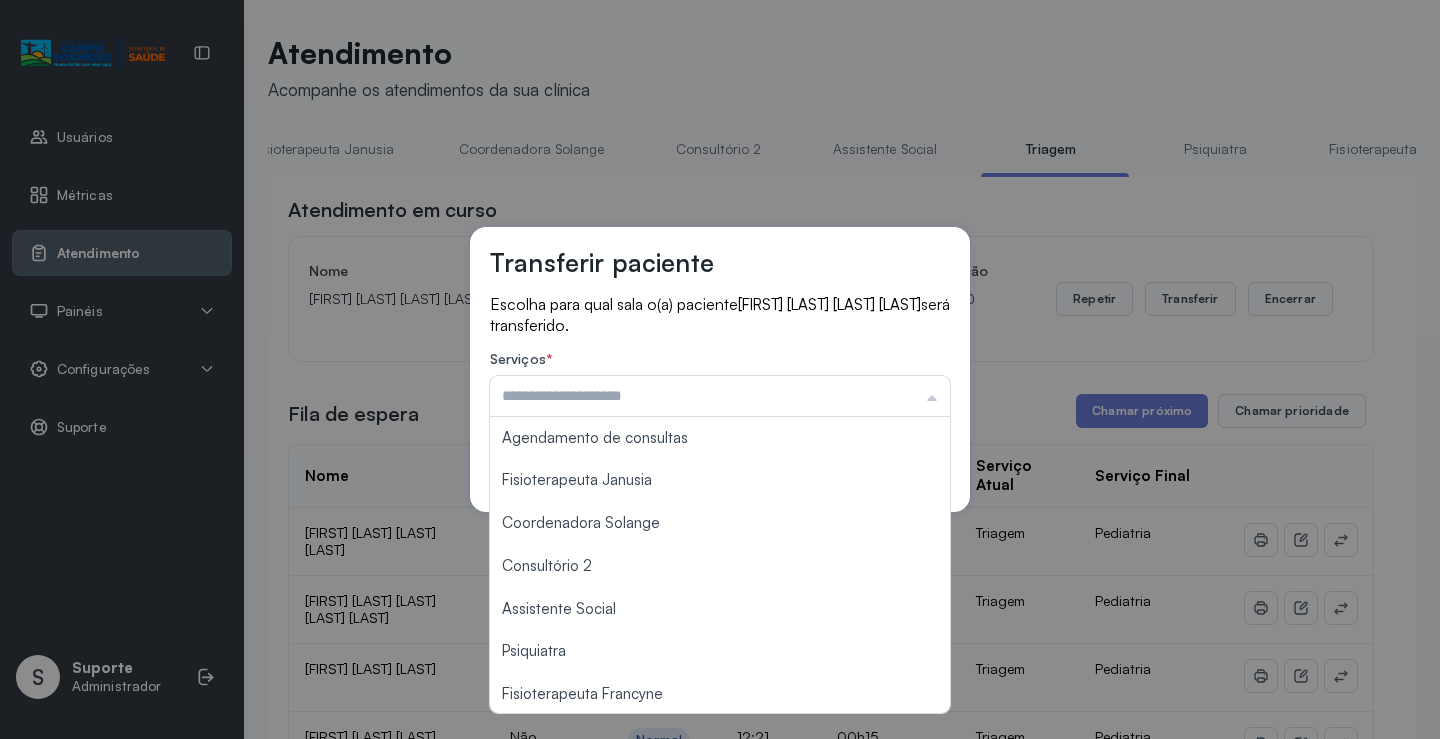 scroll, scrollTop: 302, scrollLeft: 0, axis: vertical 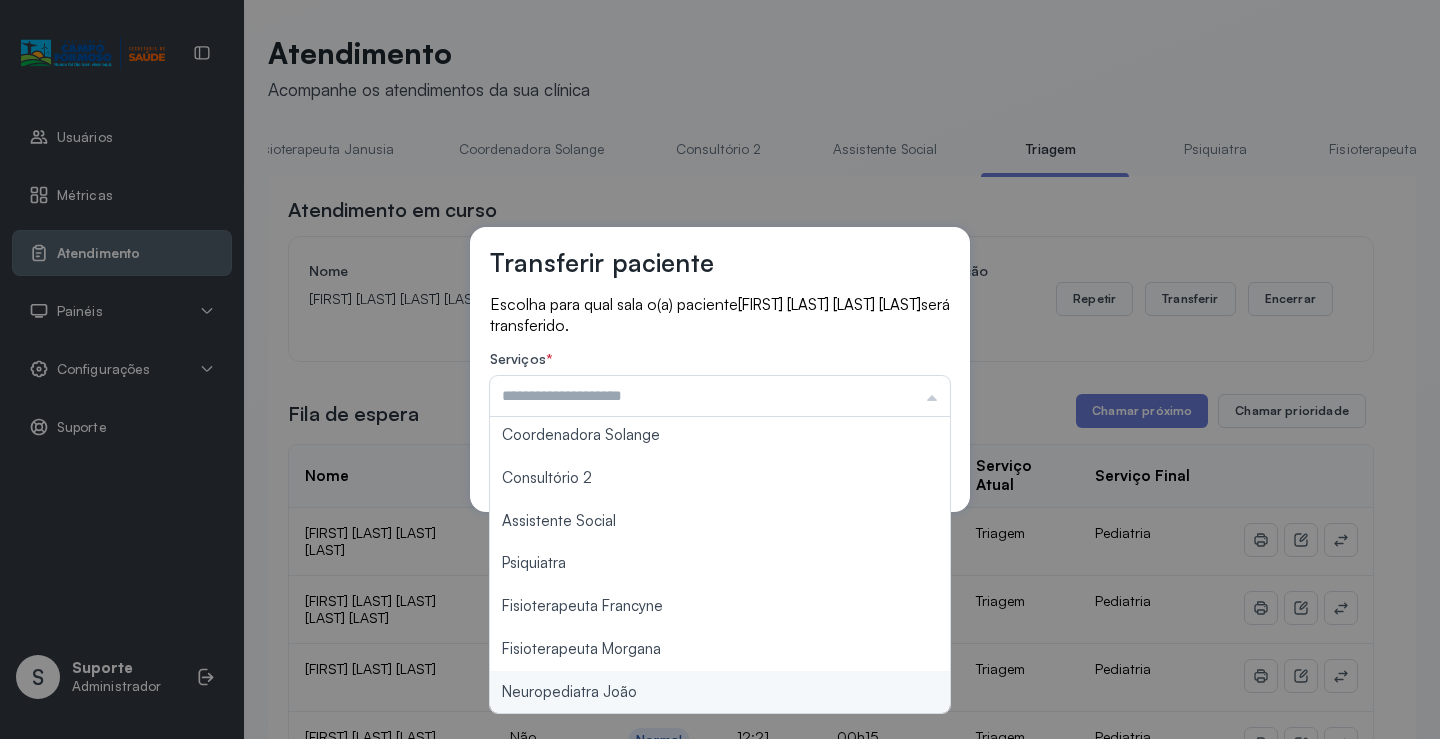 type on "**********" 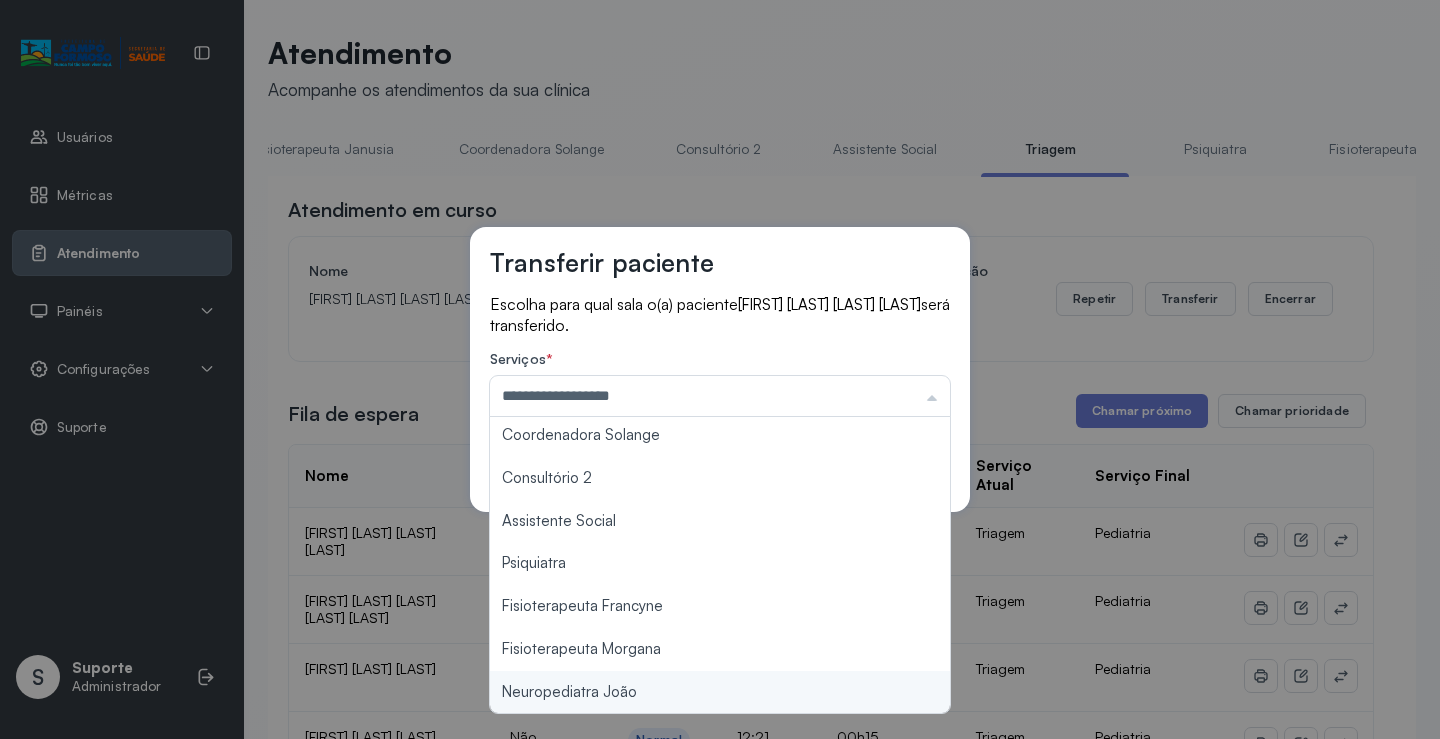 click on "**********" at bounding box center (720, 369) 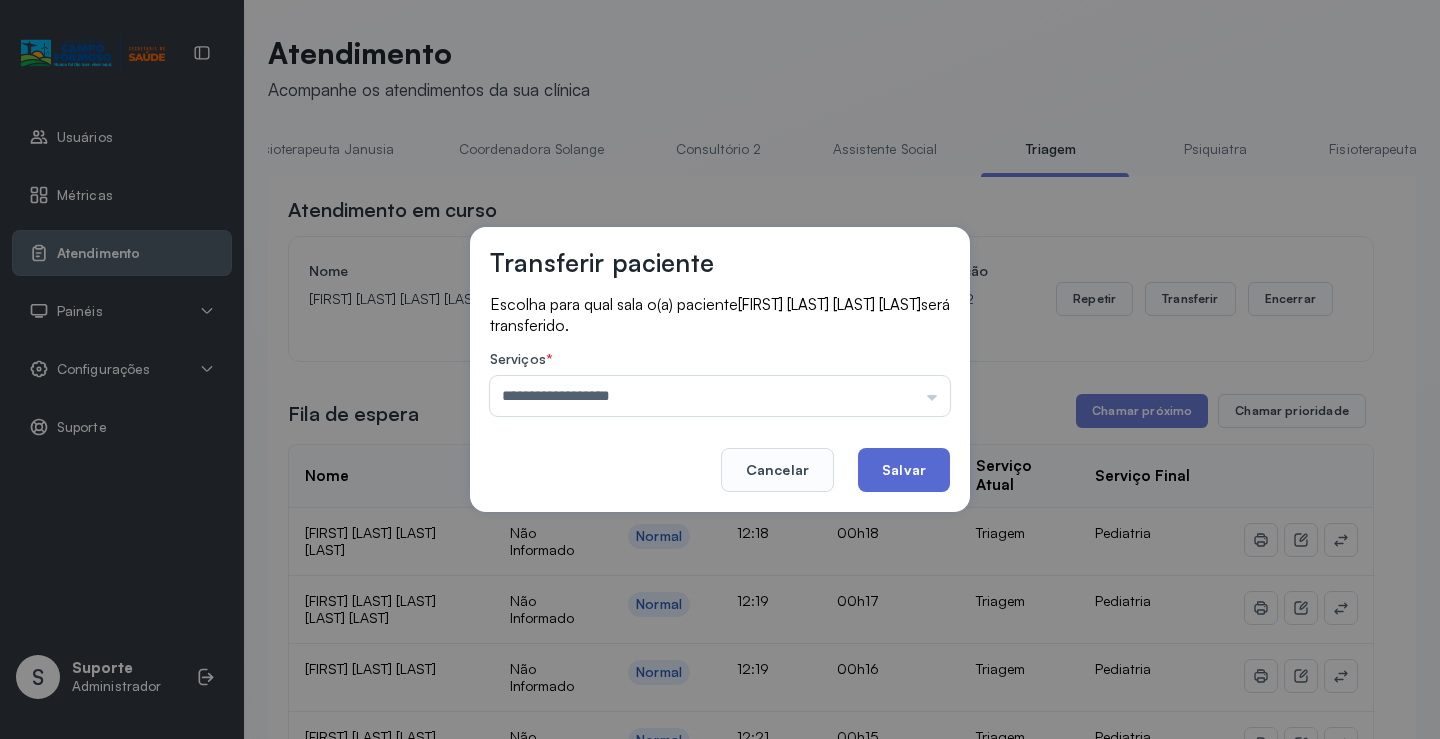 click on "Salvar" 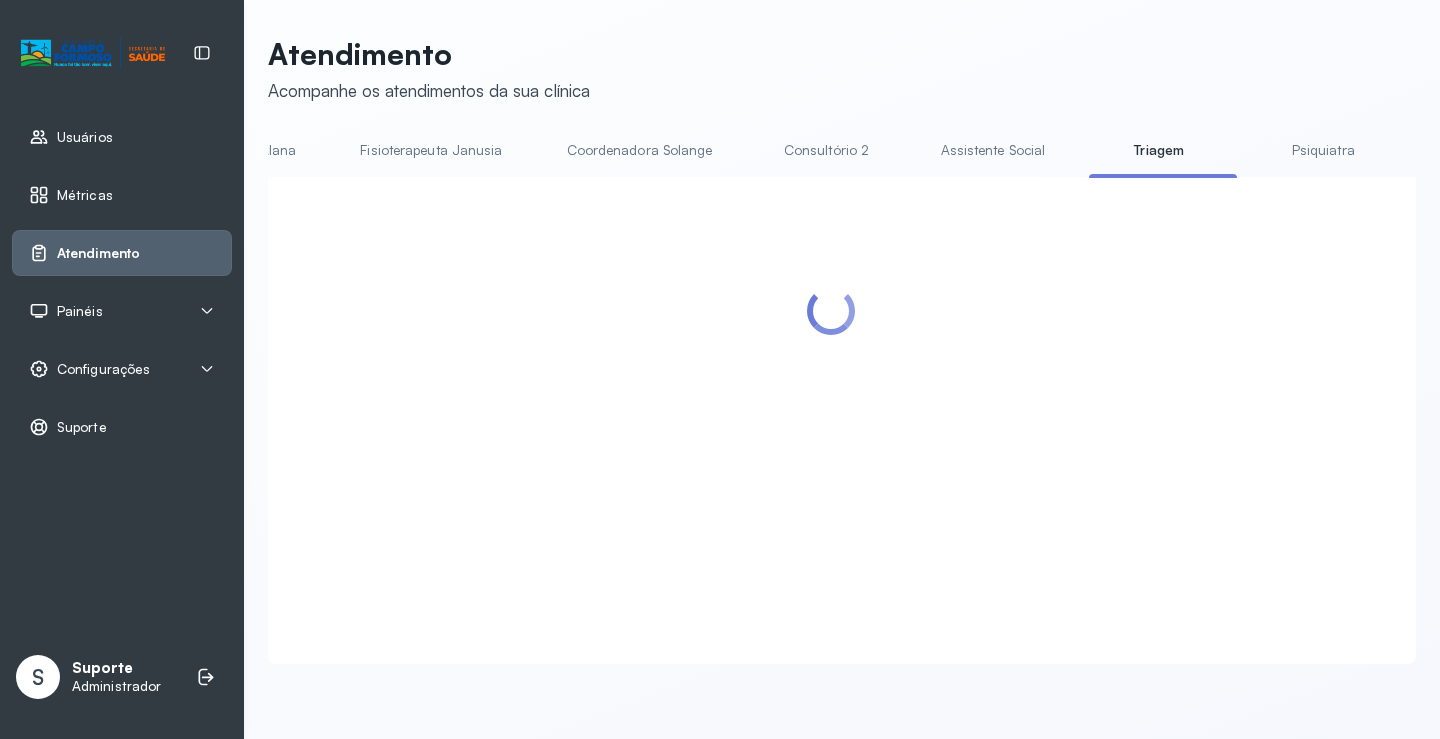 scroll, scrollTop: 0, scrollLeft: 1051, axis: horizontal 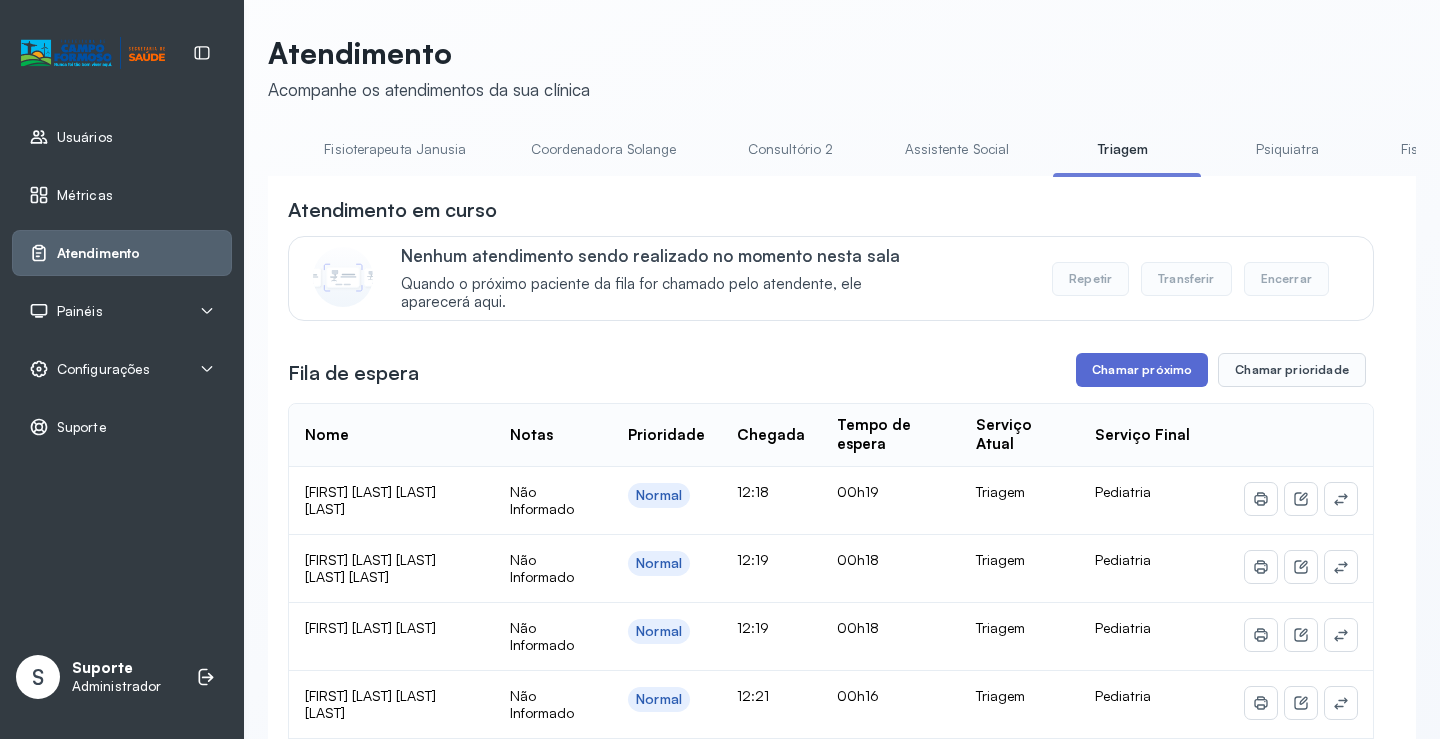 click on "Chamar próximo" at bounding box center (1142, 370) 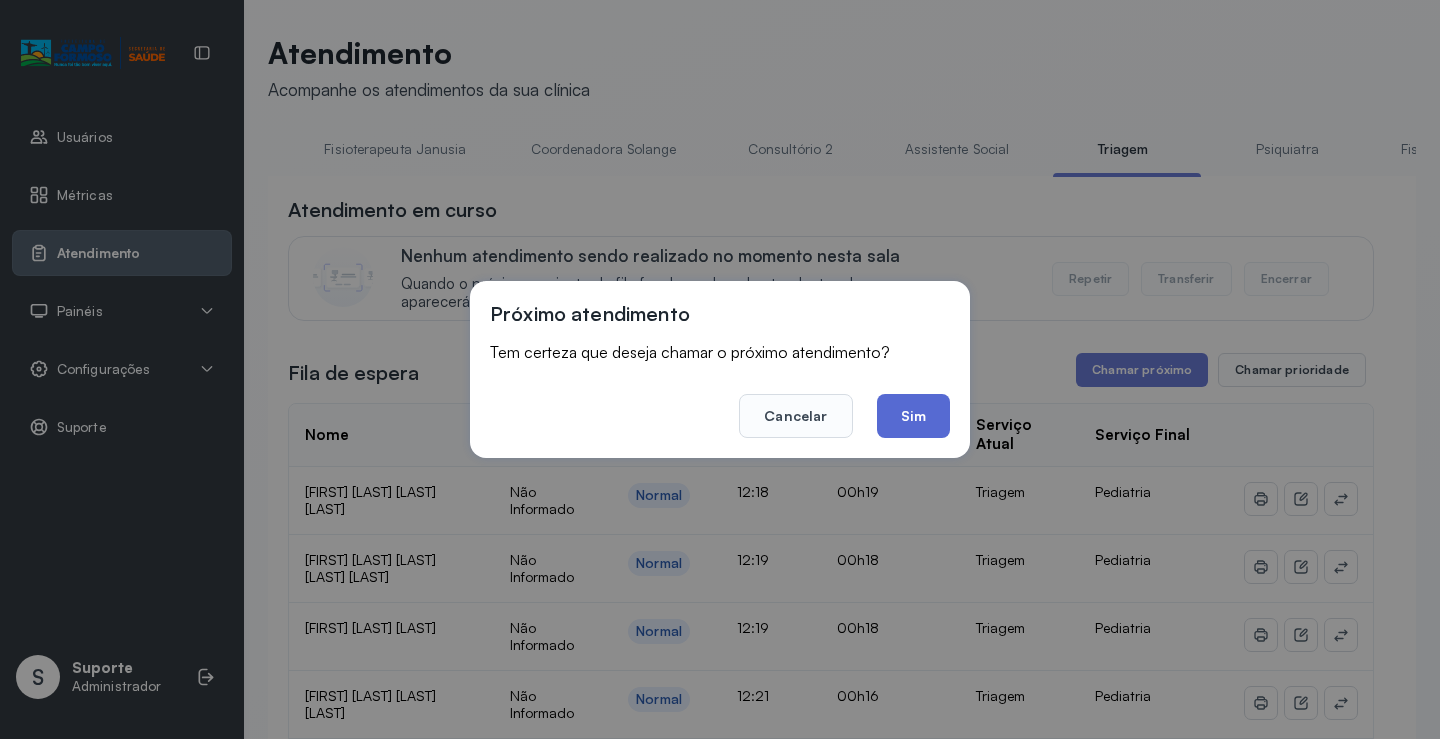click on "Sim" 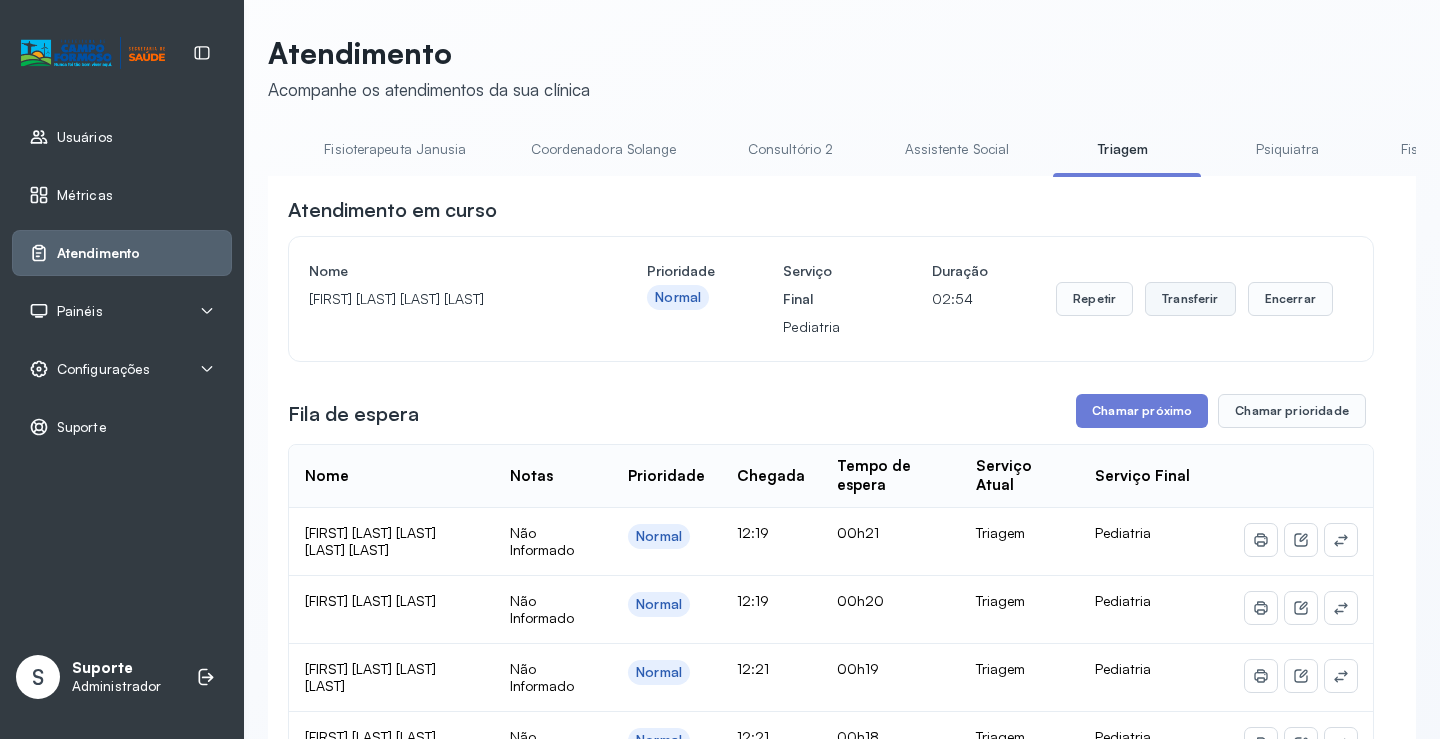 click on "Transferir" at bounding box center [1190, 299] 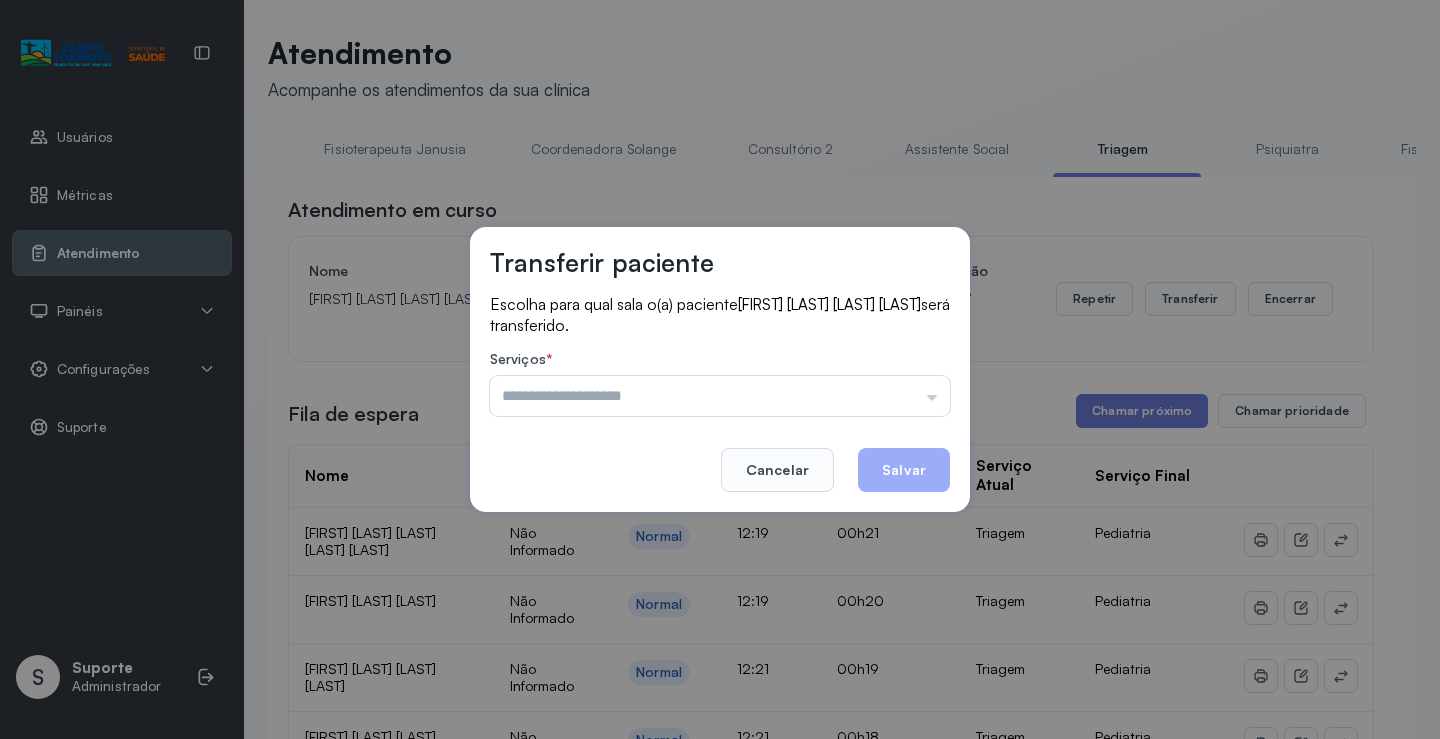 click at bounding box center (720, 396) 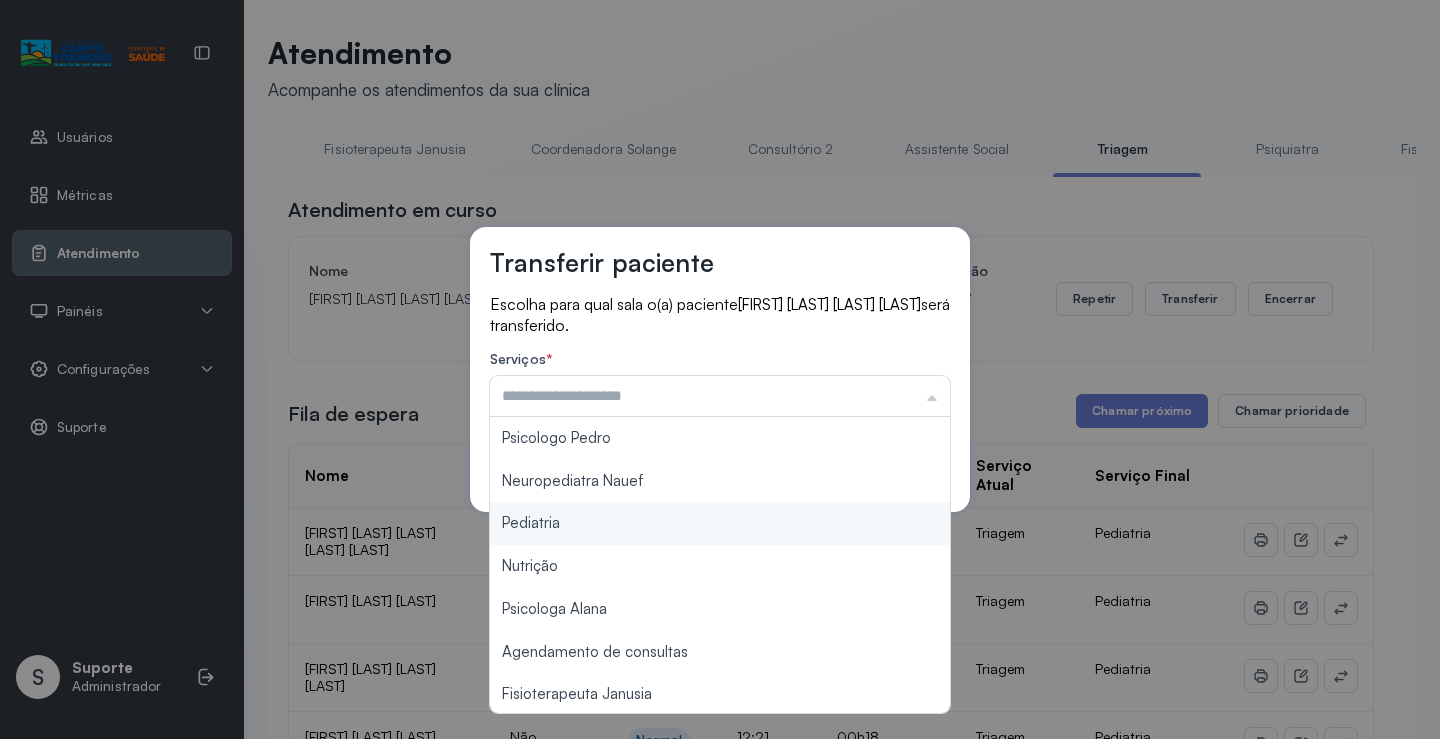 type on "*********" 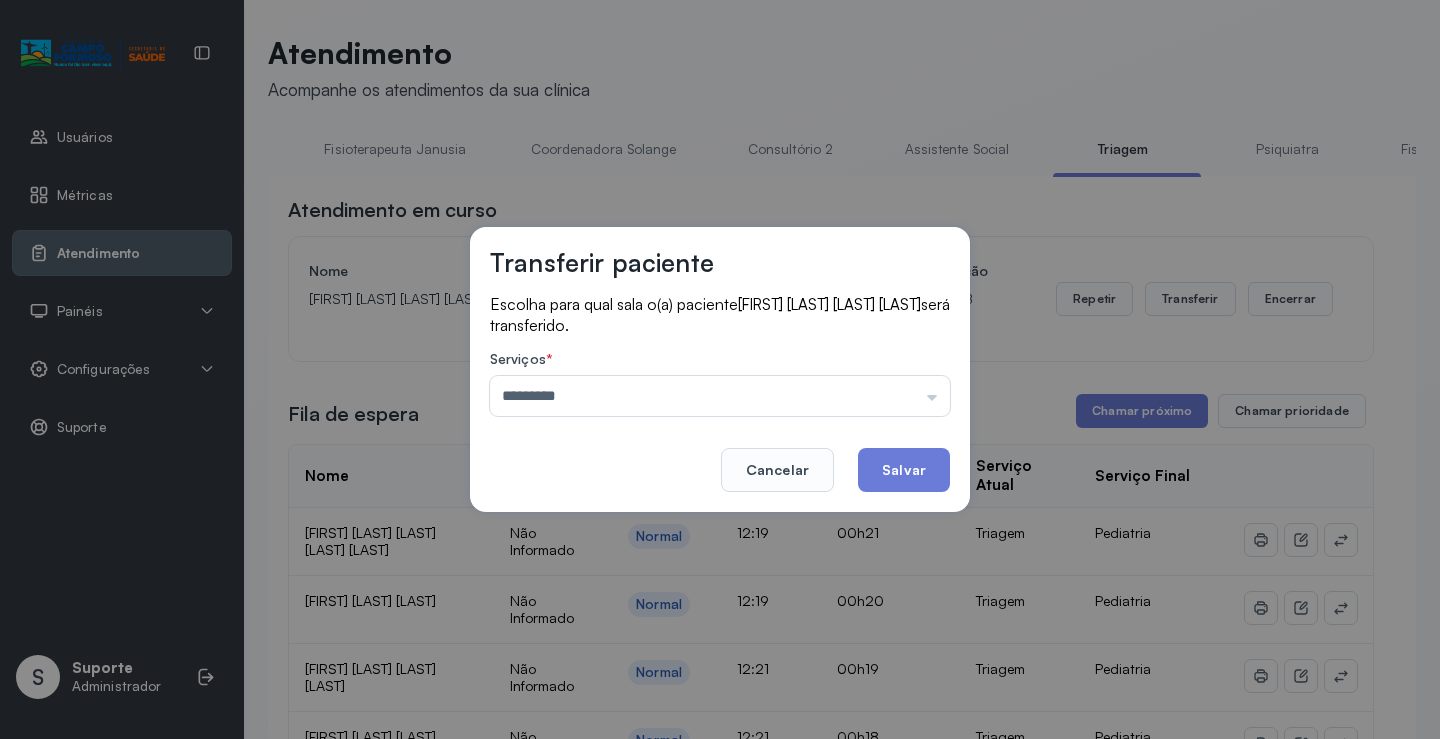 click on "Transferir paciente Escolha para qual sala o(a) paciente  [FIRST] [LAST] [LAST] [LAST]  será transferido.  Serviços  *  ********* Psicologo Pedro Neuropediatra Nauef Pediatria Nutrição Psicologa Alana Agendamento de consultas Fisioterapeuta Janusia Coordenadora Solange Consultório 2 Assistente Social Psiquiatra Fisioterapeuta Francyne Fisioterapeuta Morgana Neuropediatra João Cancelar Salvar" at bounding box center (720, 369) 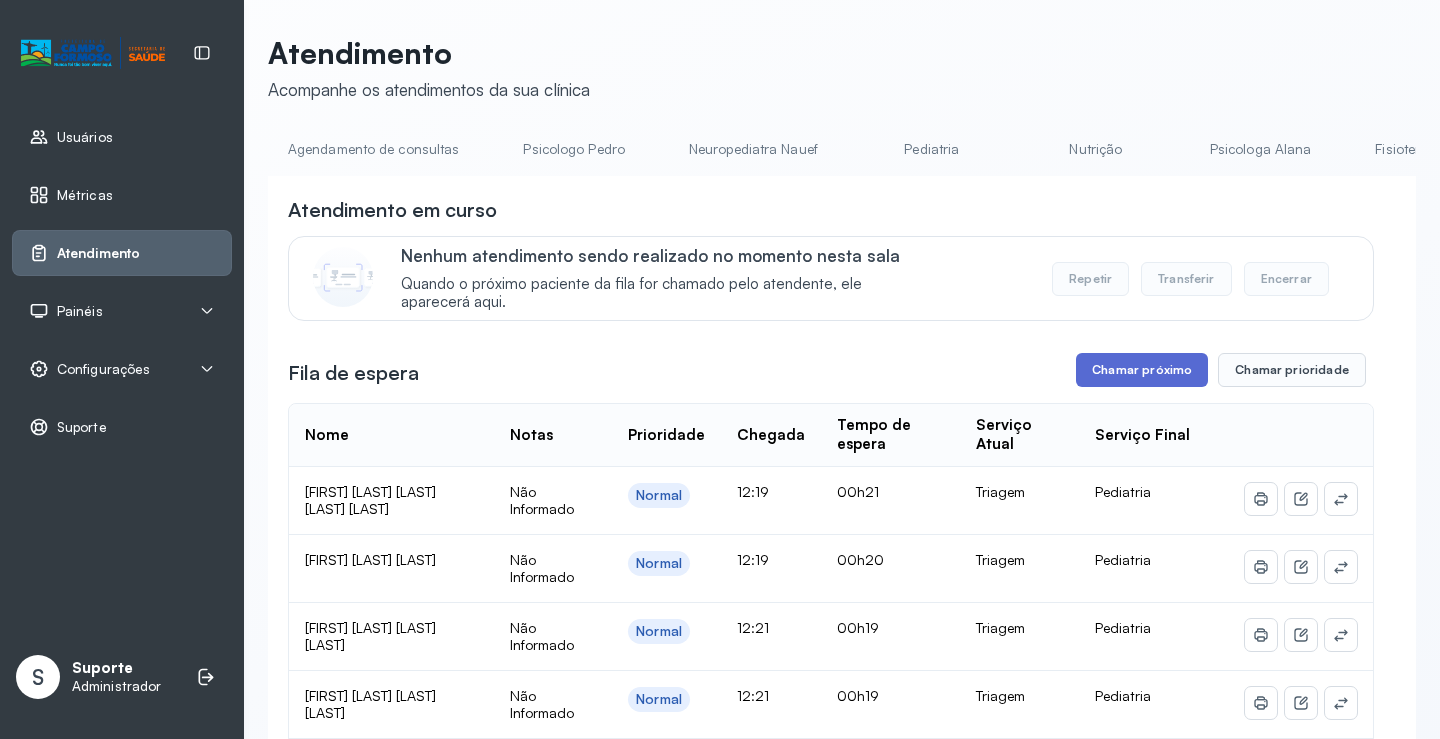 click on "Chamar próximo" at bounding box center [1142, 370] 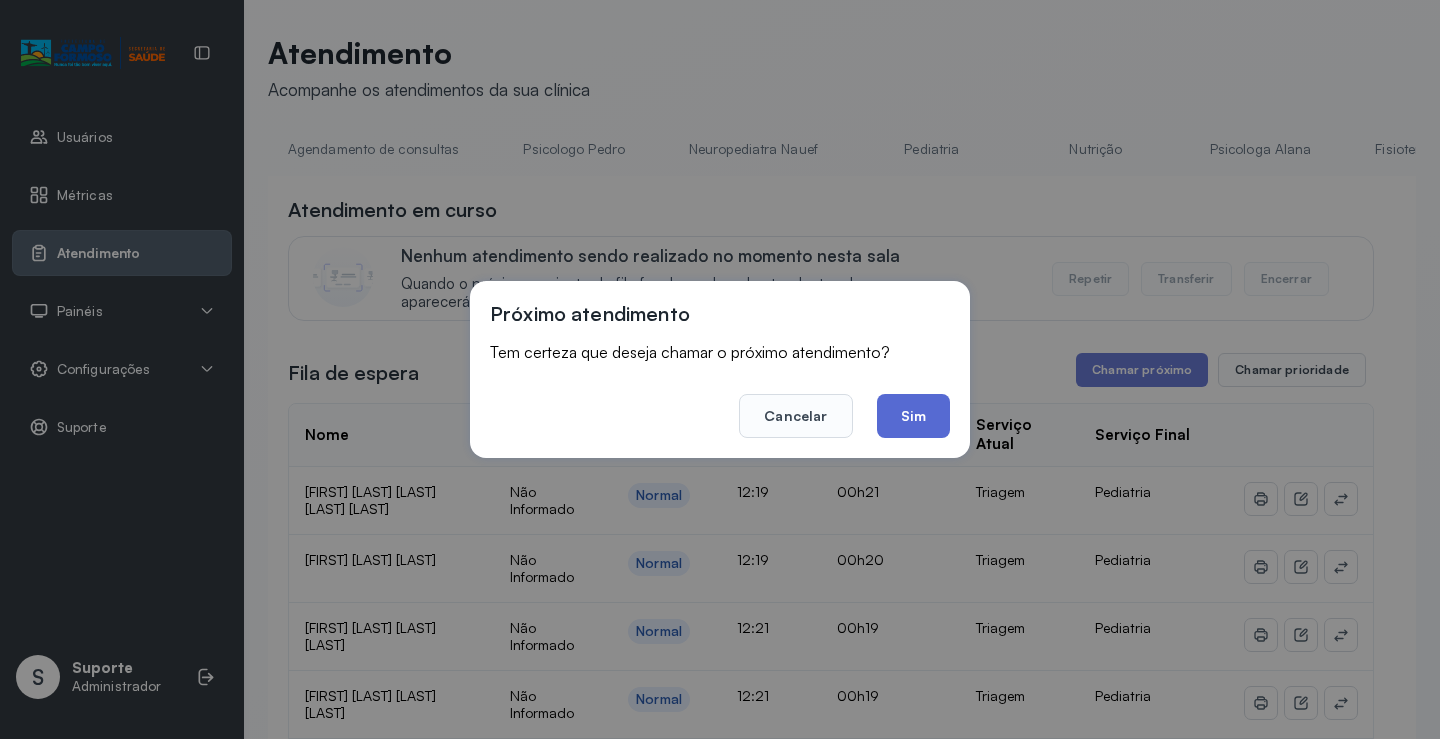 click on "Sim" 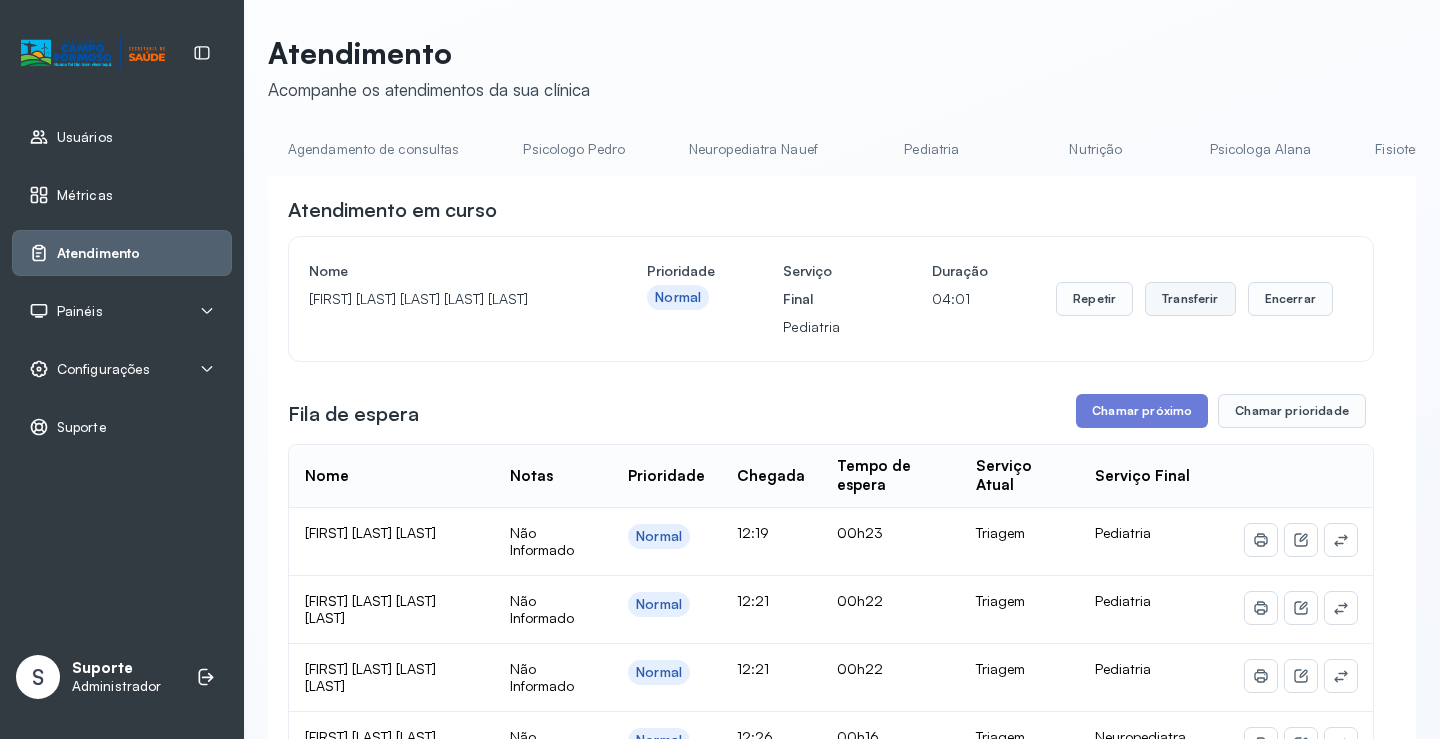 click on "Transferir" at bounding box center (1190, 299) 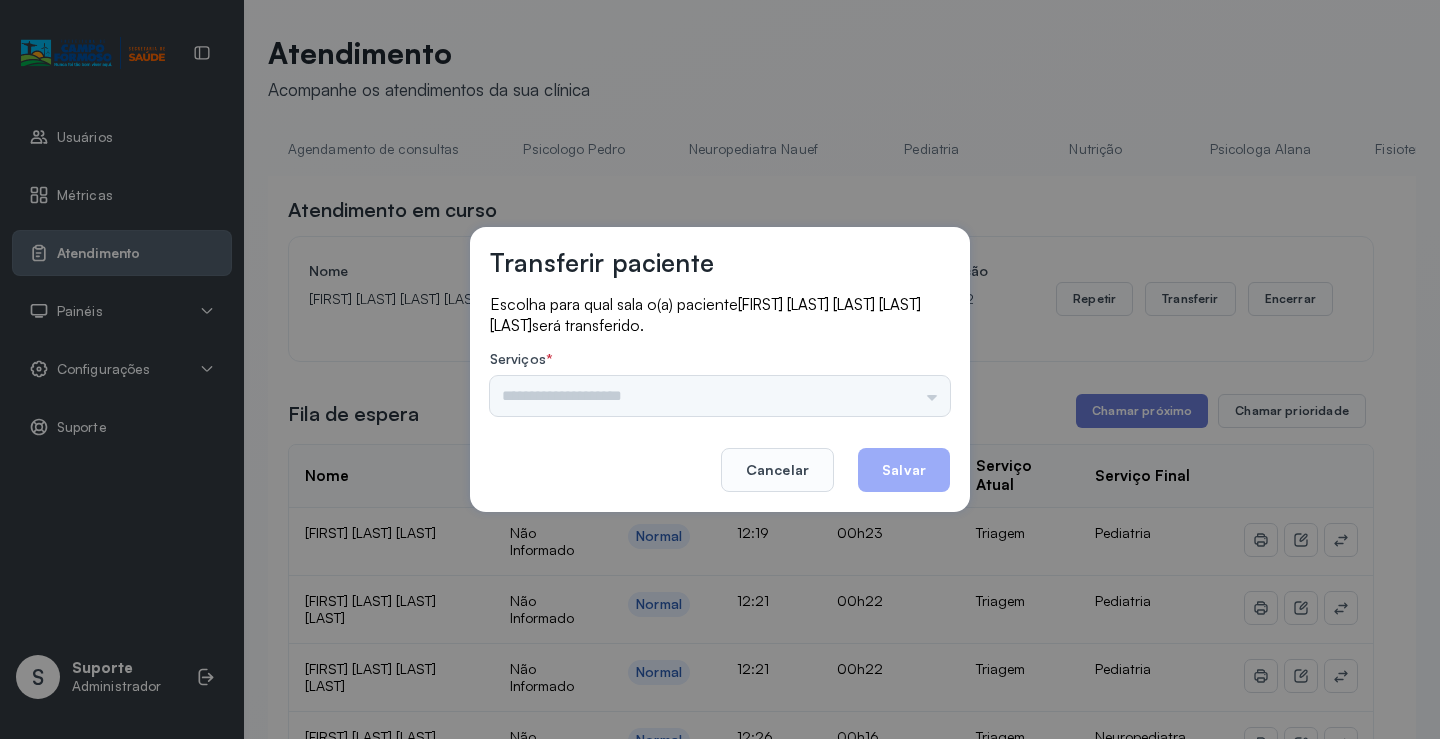 click on "Psicologo Pedro Neuropediatra Nauef Pediatria Nutrição Psicologa Alana Agendamento de consultas Fisioterapeuta Janusia Coordenadora Solange Consultório 2 Assistente Social Psiquiatra Fisioterapeuta Francyne Fisioterapeuta Morgana Neuropediatra João" at bounding box center (720, 396) 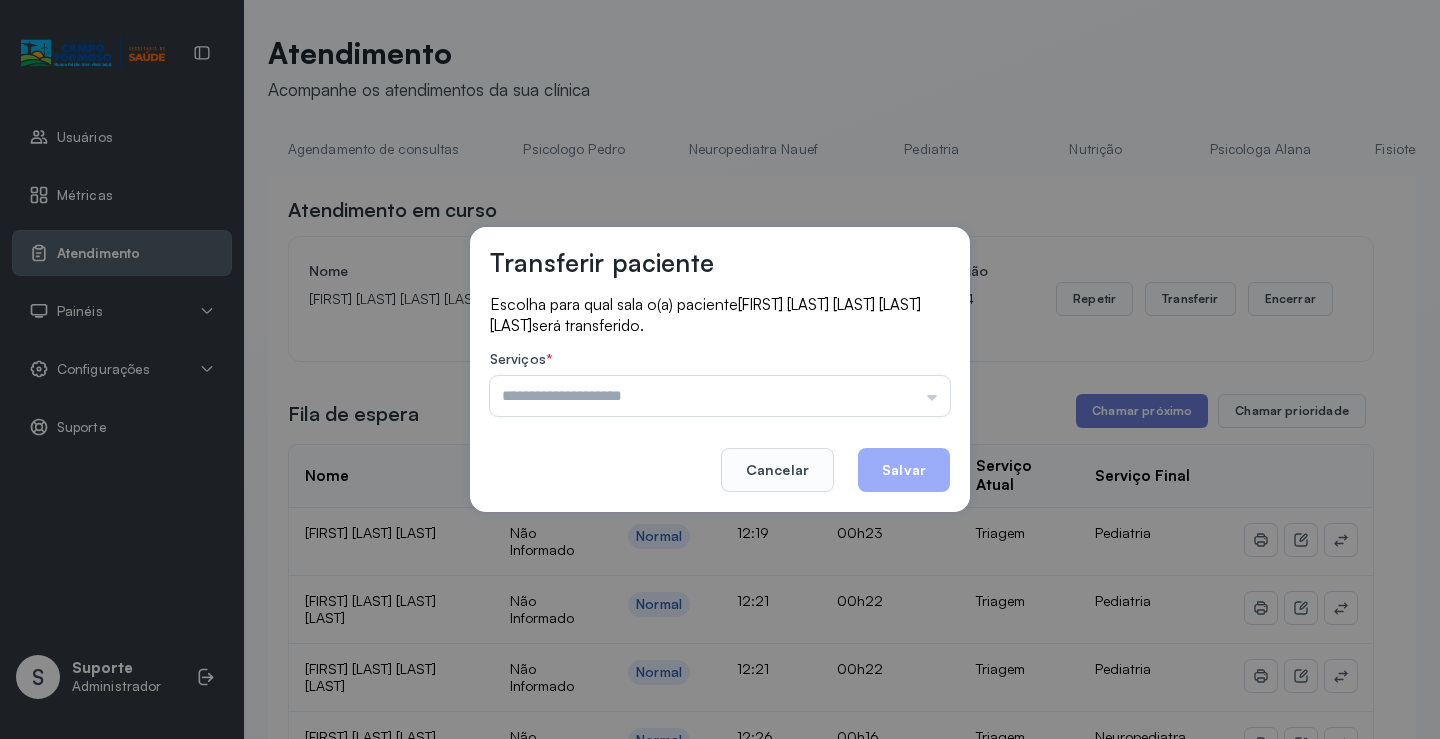 click at bounding box center [720, 396] 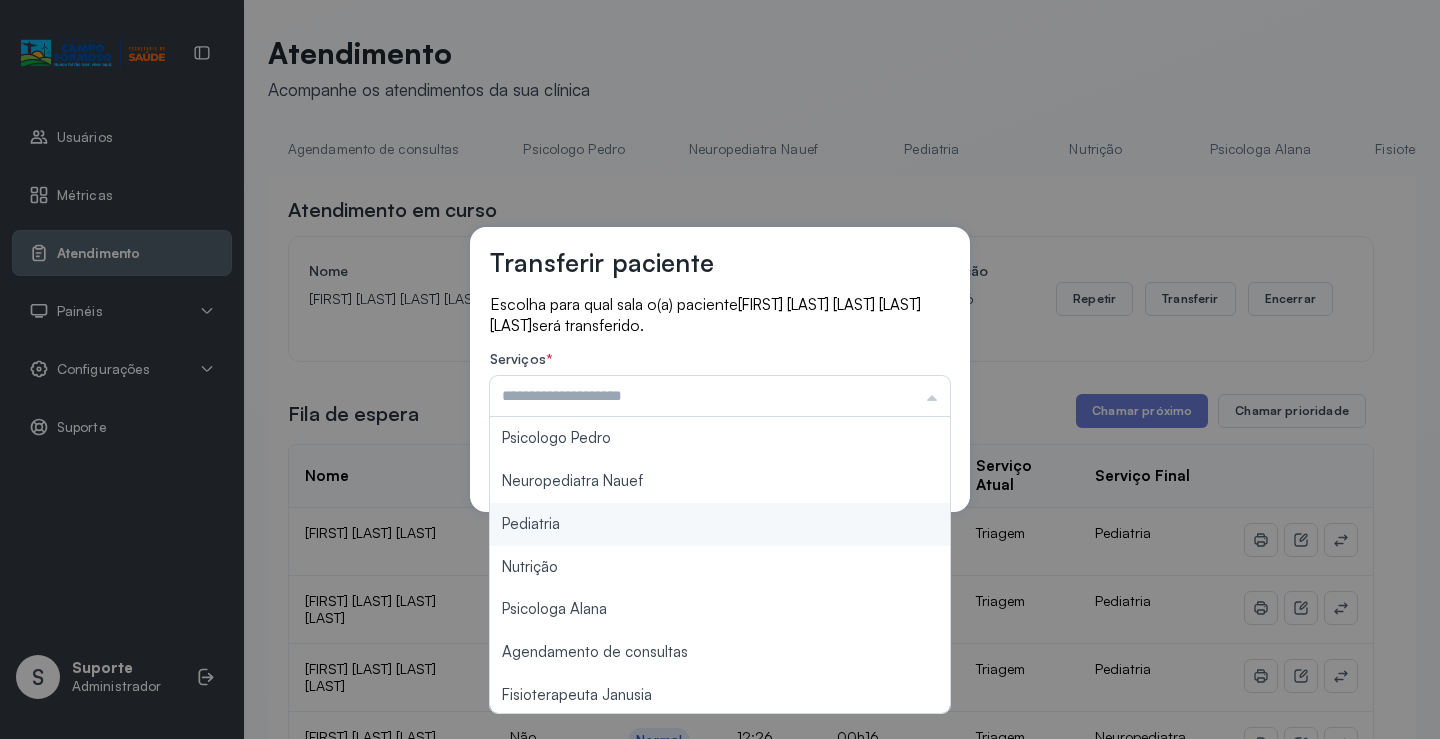 type on "*********" 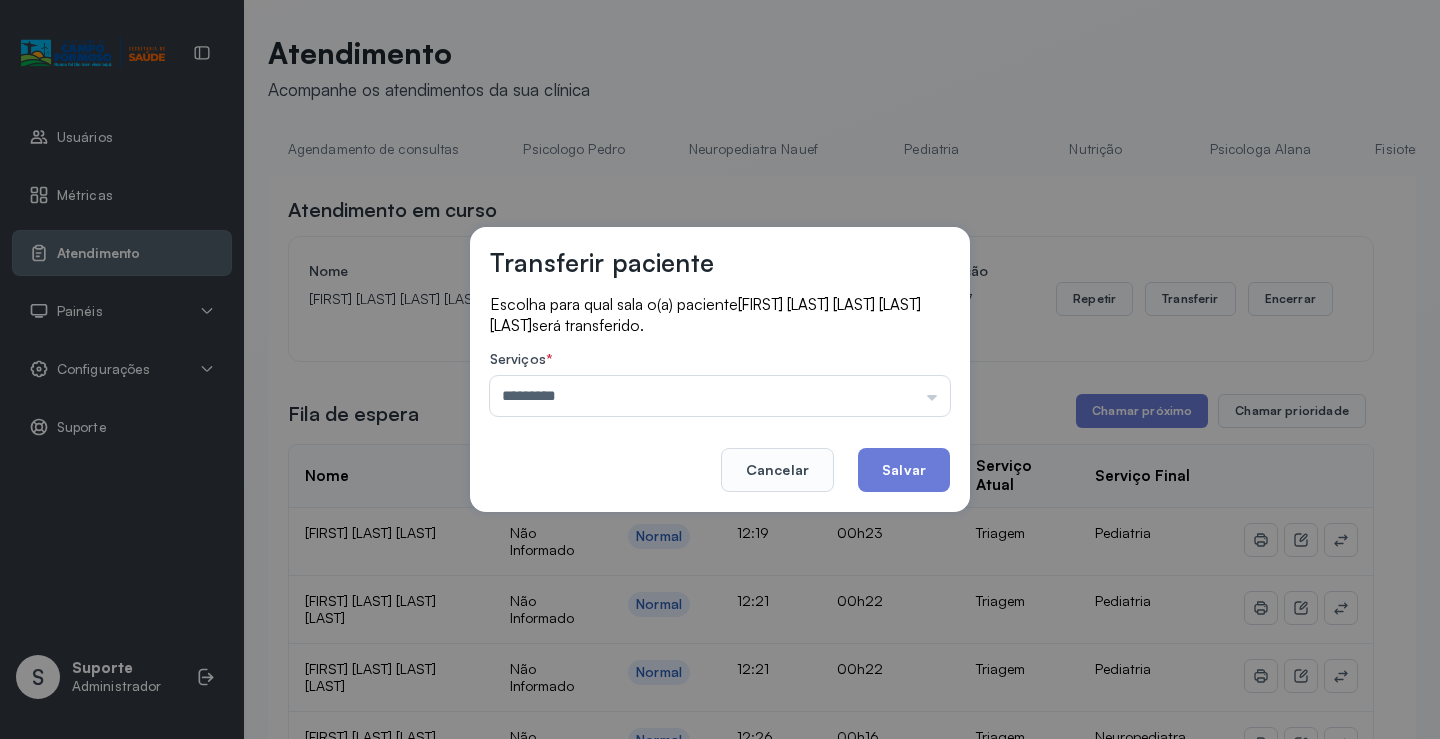 click on "Transferir paciente Escolha para qual sala o(a) paciente  [FIRST] [LAST] [LAST] [LAST]  será transferido.  Serviços  *  ********* Psicologo Pedro Neuropediatra Nauef Pediatria Nutrição Psicologa Alana Agendamento de consultas Fisioterapeuta Janusia Coordenadora Solange Consultório 2 Assistente Social Psiquiatra Fisioterapeuta Francyne Fisioterapeuta Morgana Neuropediatra João Cancelar Salvar" at bounding box center [720, 369] 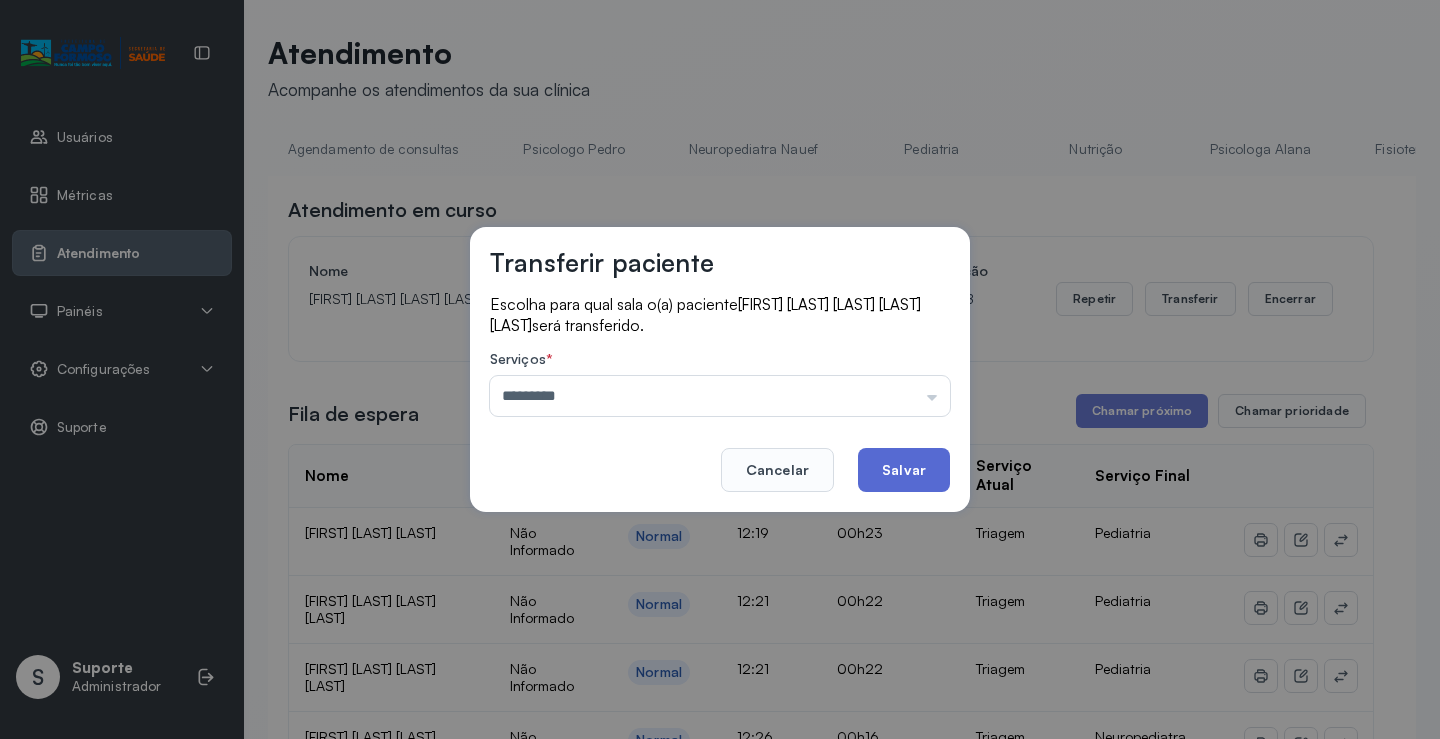 click on "Salvar" 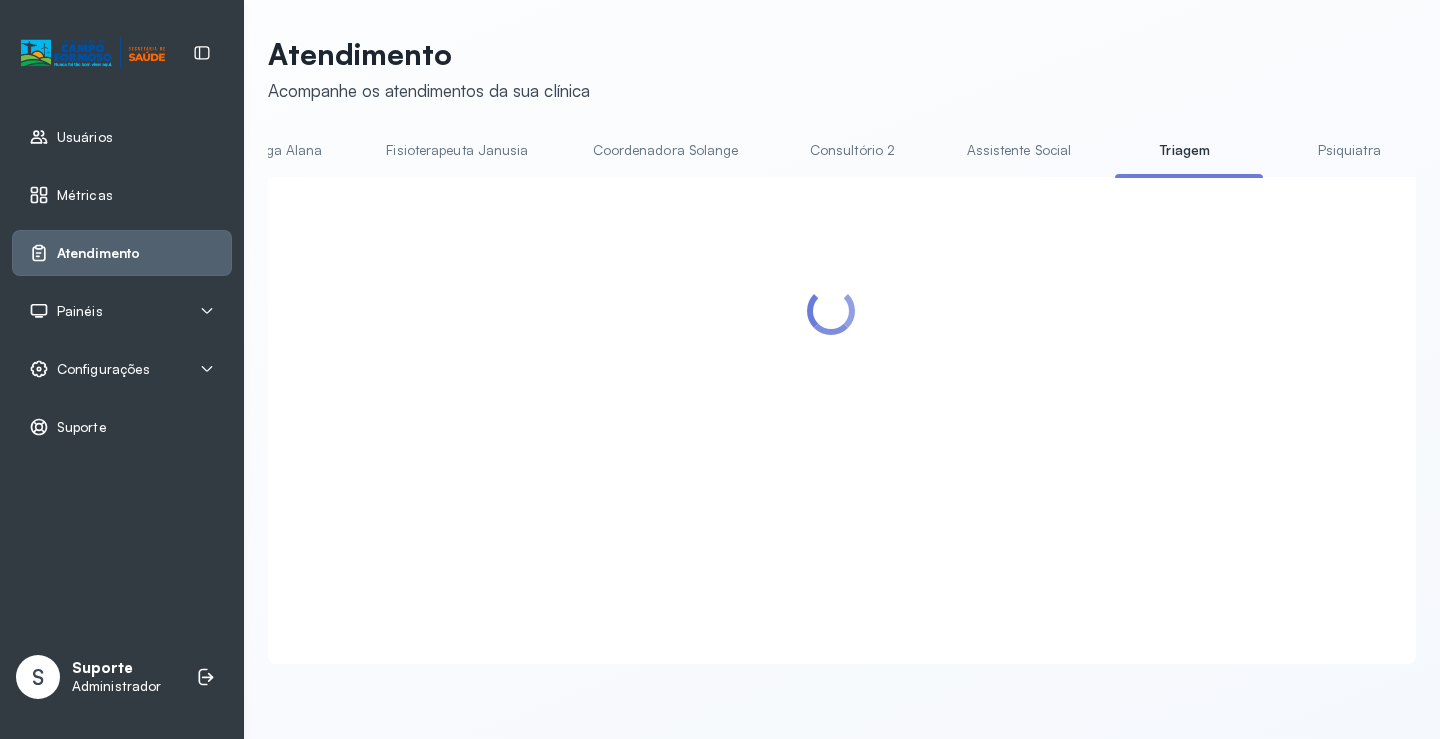 scroll, scrollTop: 0, scrollLeft: 1051, axis: horizontal 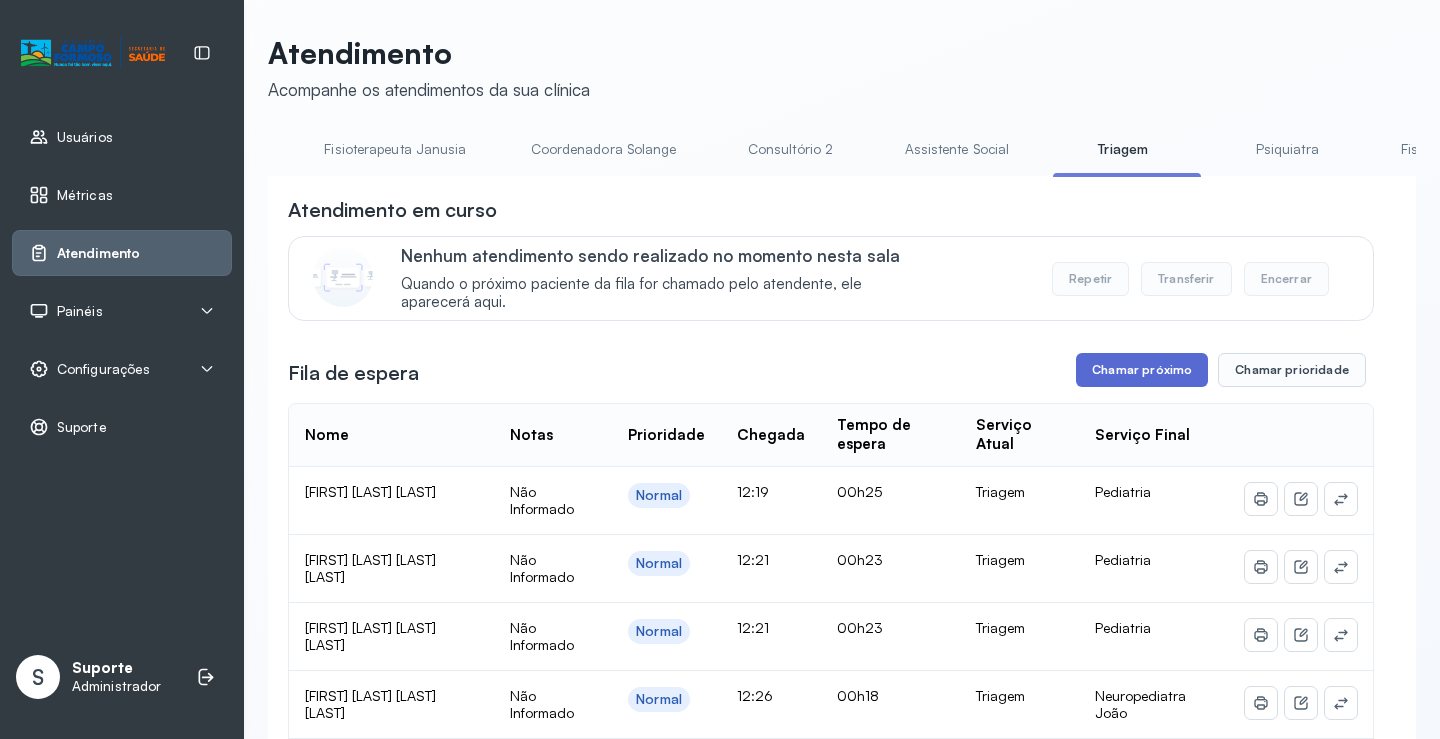 click on "Chamar próximo" at bounding box center [1142, 370] 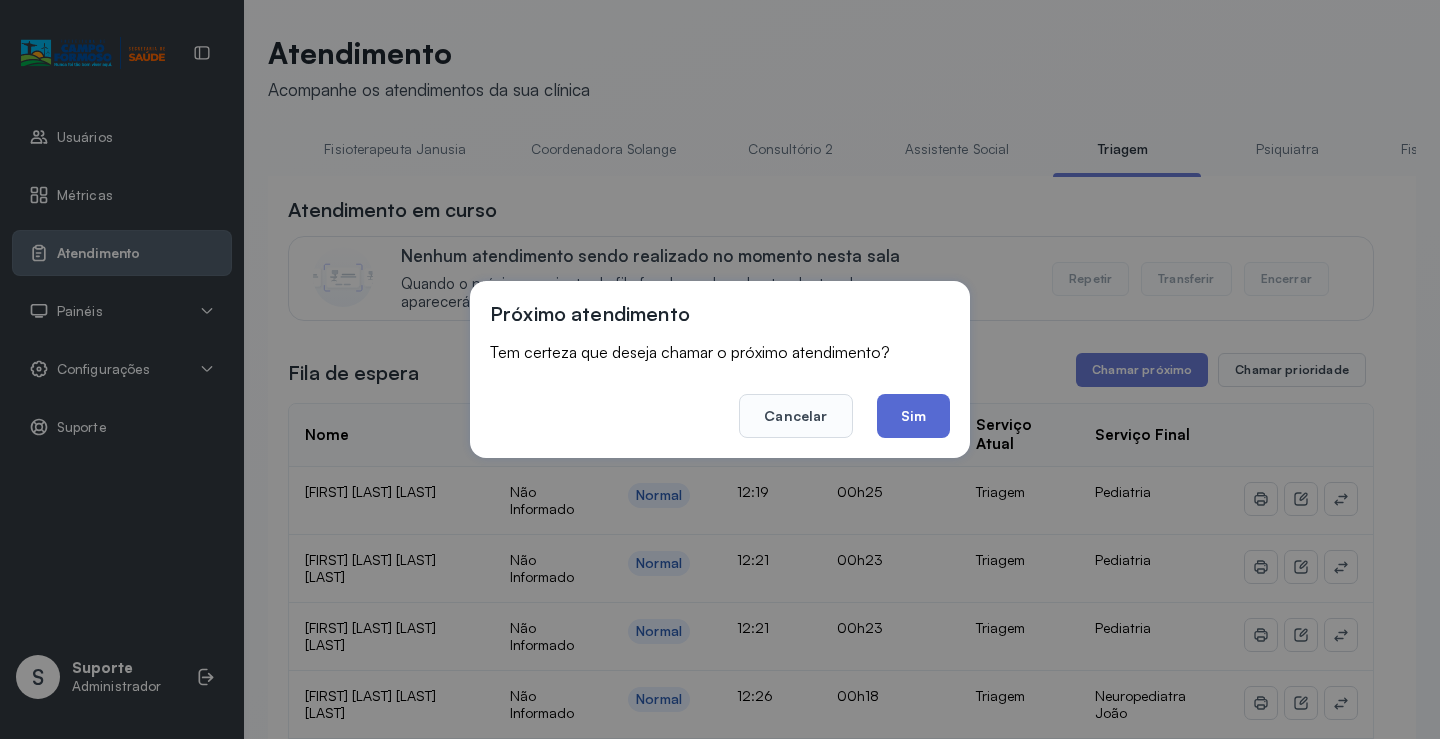 click on "Sim" 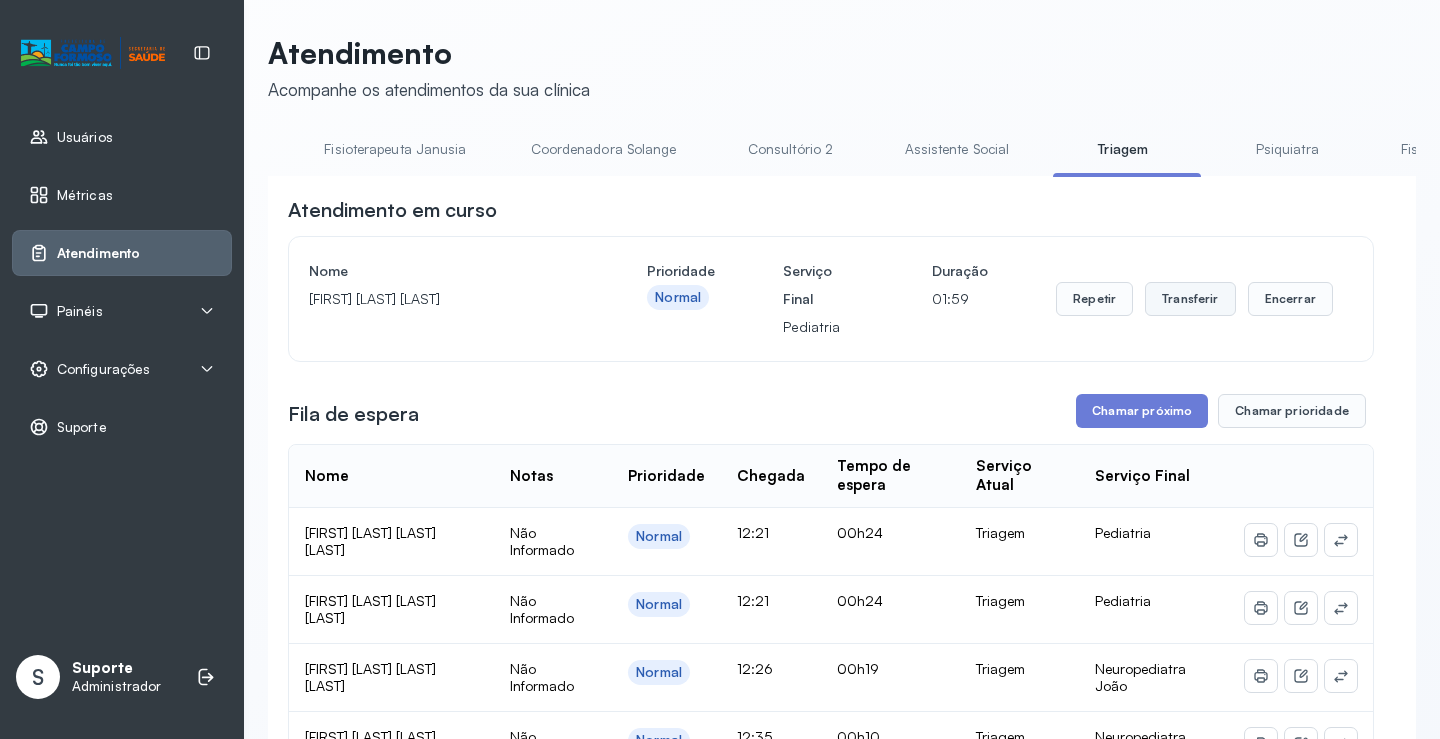 click on "Transferir" at bounding box center (1190, 299) 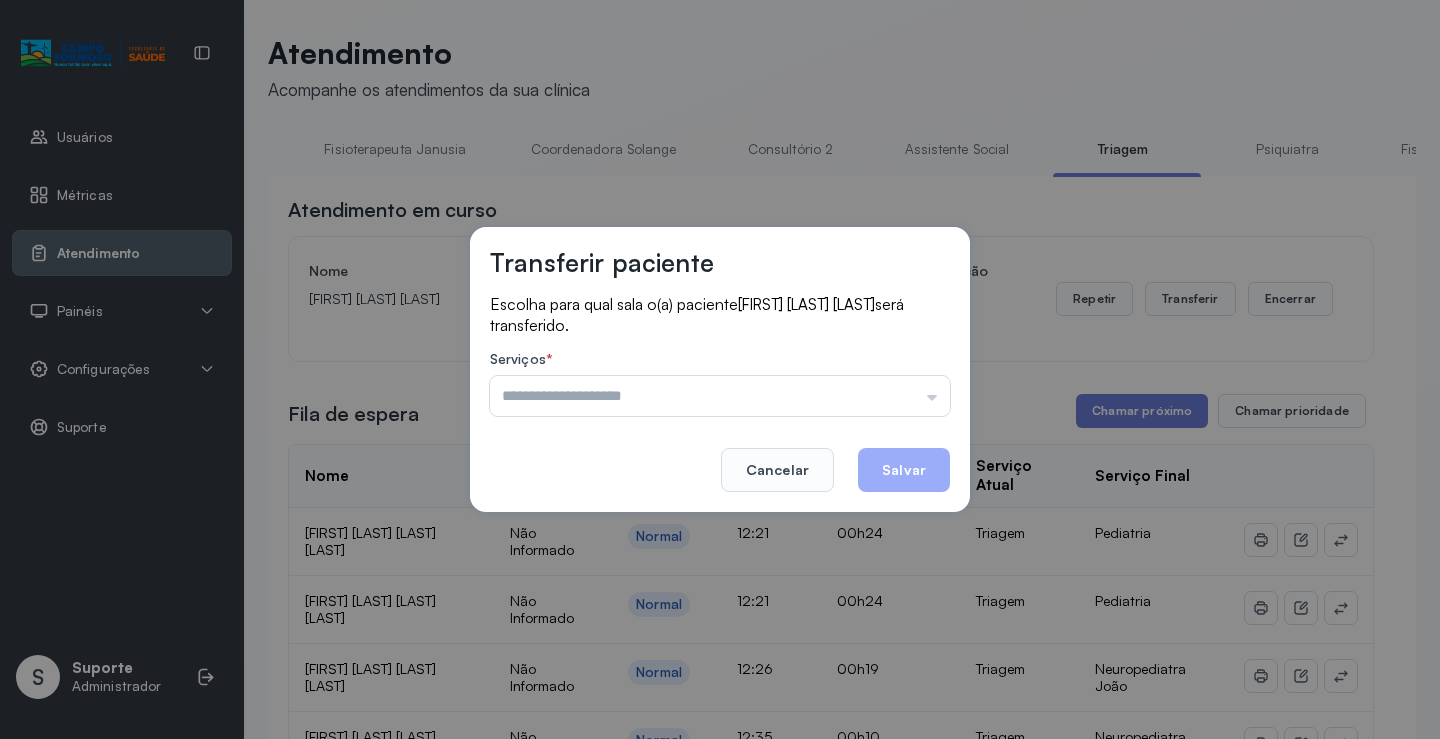click at bounding box center (720, 396) 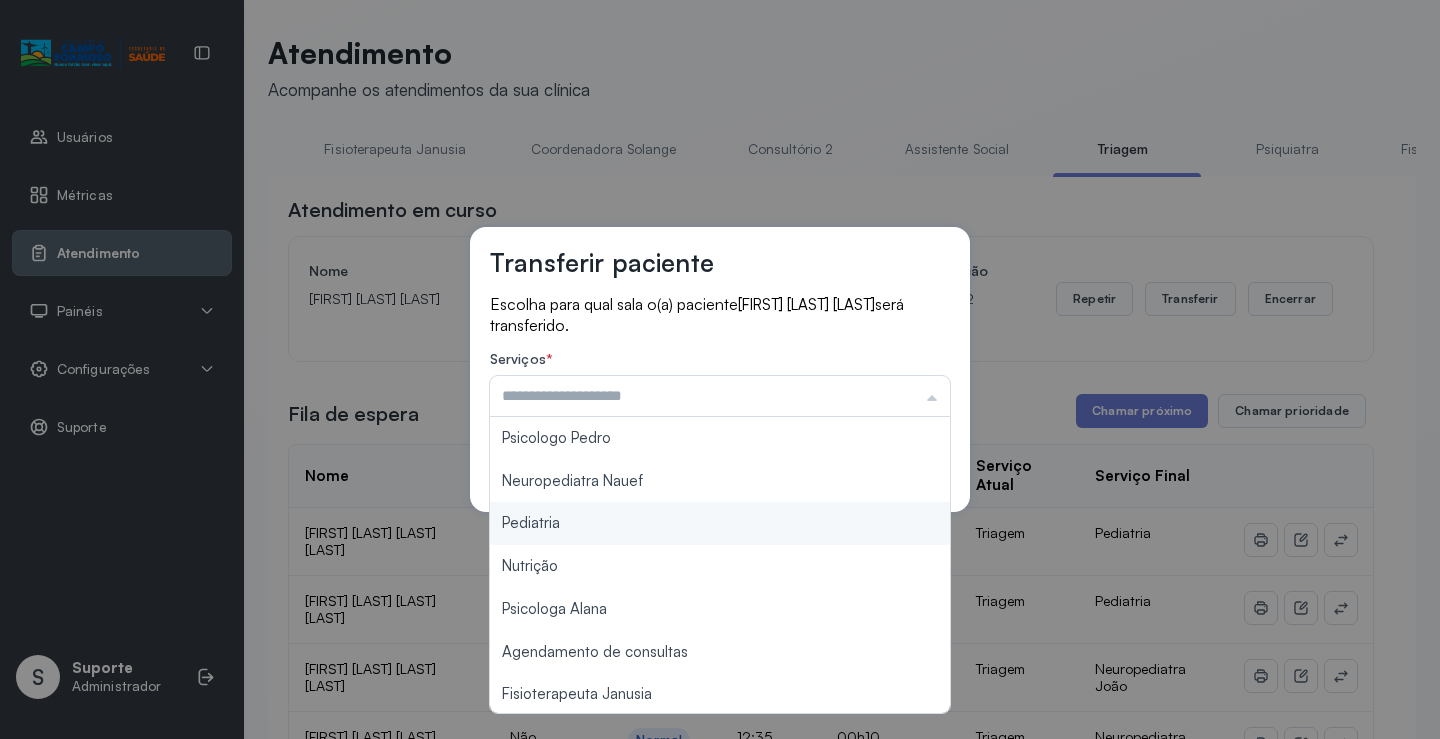 type on "*********" 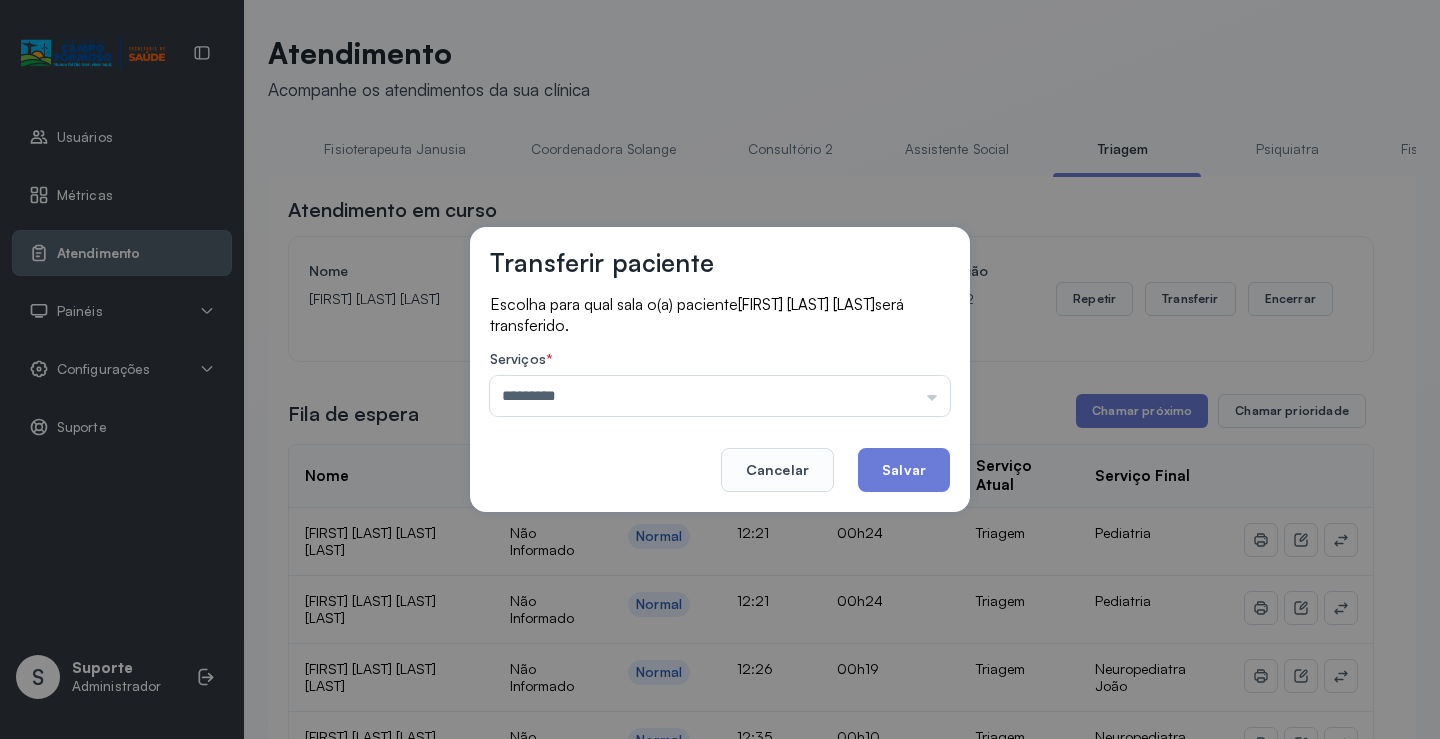 click on "Transferir paciente Escolha para qual sala o(a) paciente  [FIRST] [LAST] [LAST]  será transferido.  Serviços  *  ********* Psicologo Pedro Neuropediatra Nauef Pediatria Nutrição Psicologa Alana Agendamento de consultas Fisioterapeuta Janusia Coordenadora Solange Consultório 2 Assistente Social Psiquiatra Fisioterapeuta Francyne Fisioterapeuta Morgana Neuropediatra João Cancelar Salvar" at bounding box center (720, 369) 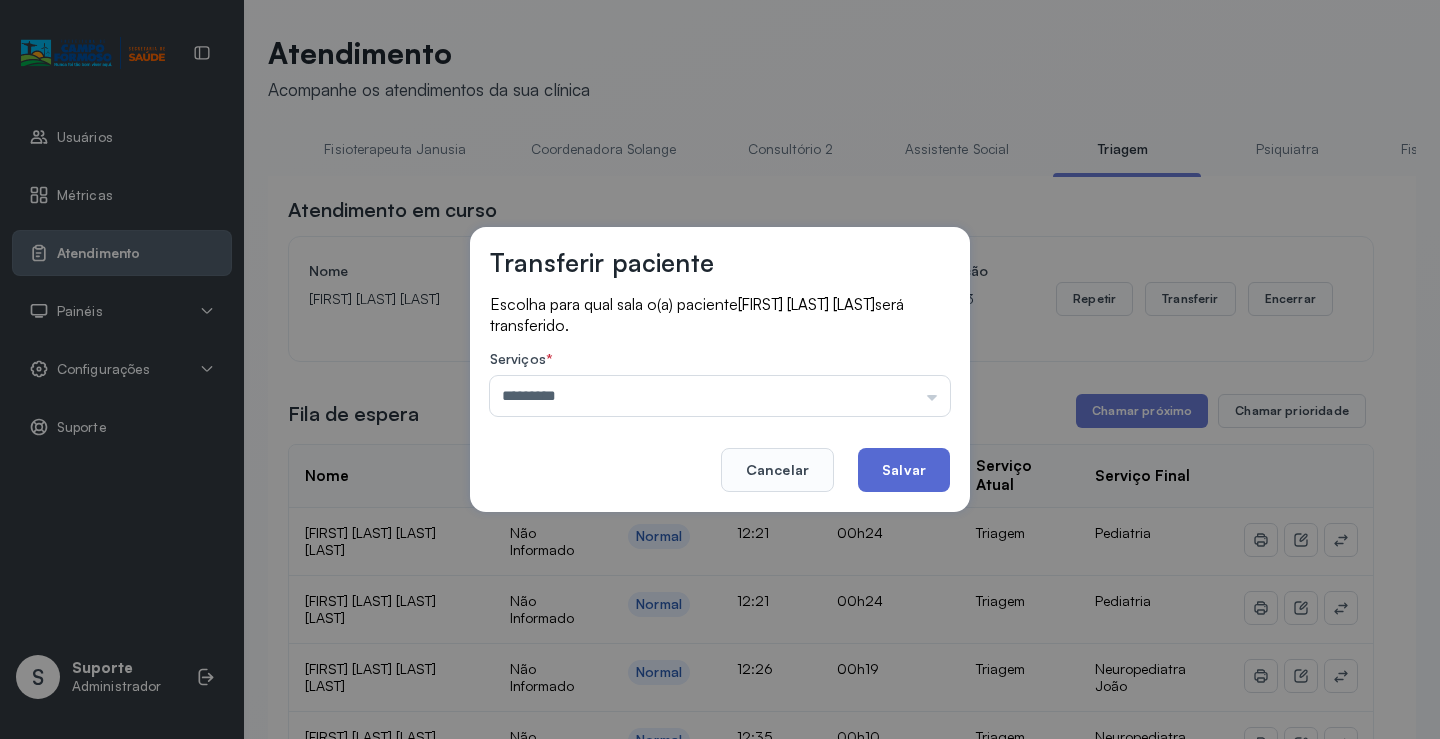 click on "Salvar" 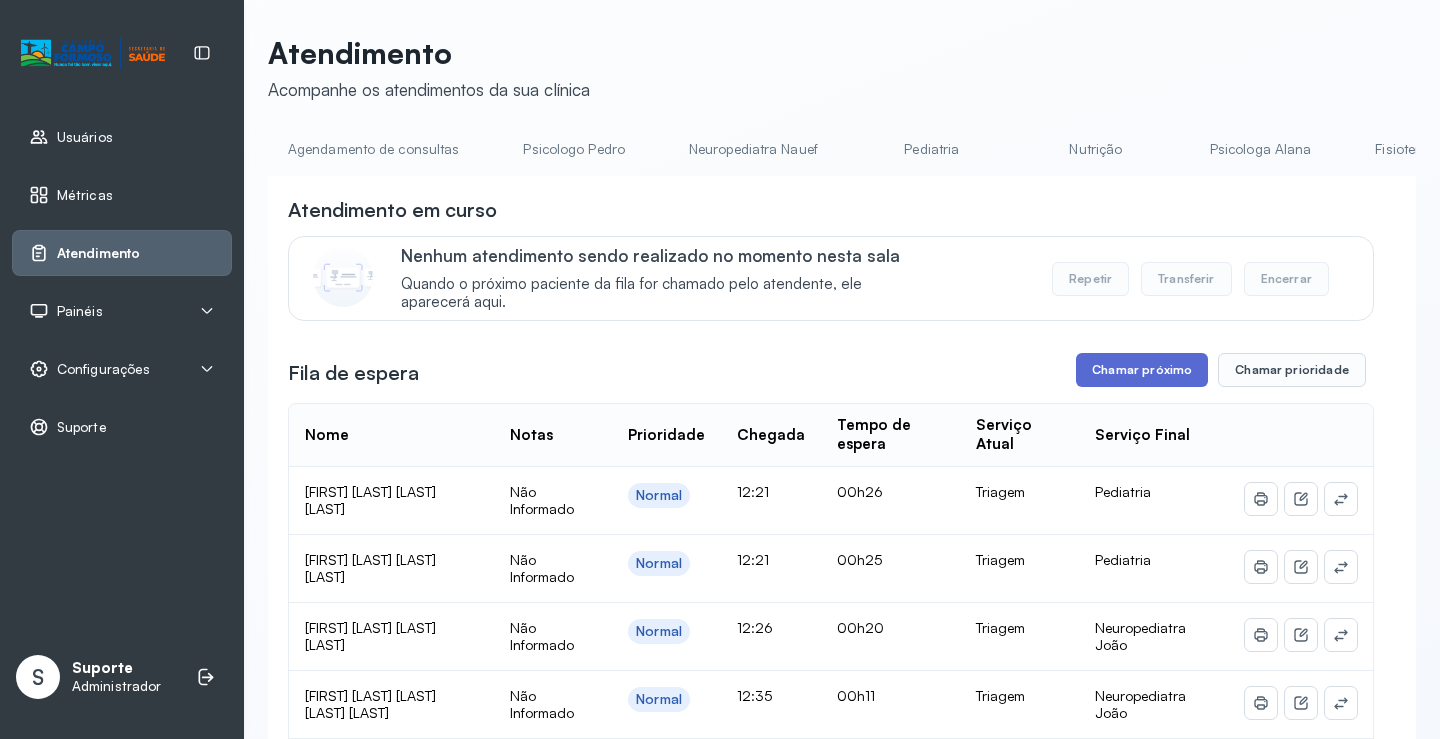 click on "Chamar próximo" at bounding box center (1142, 370) 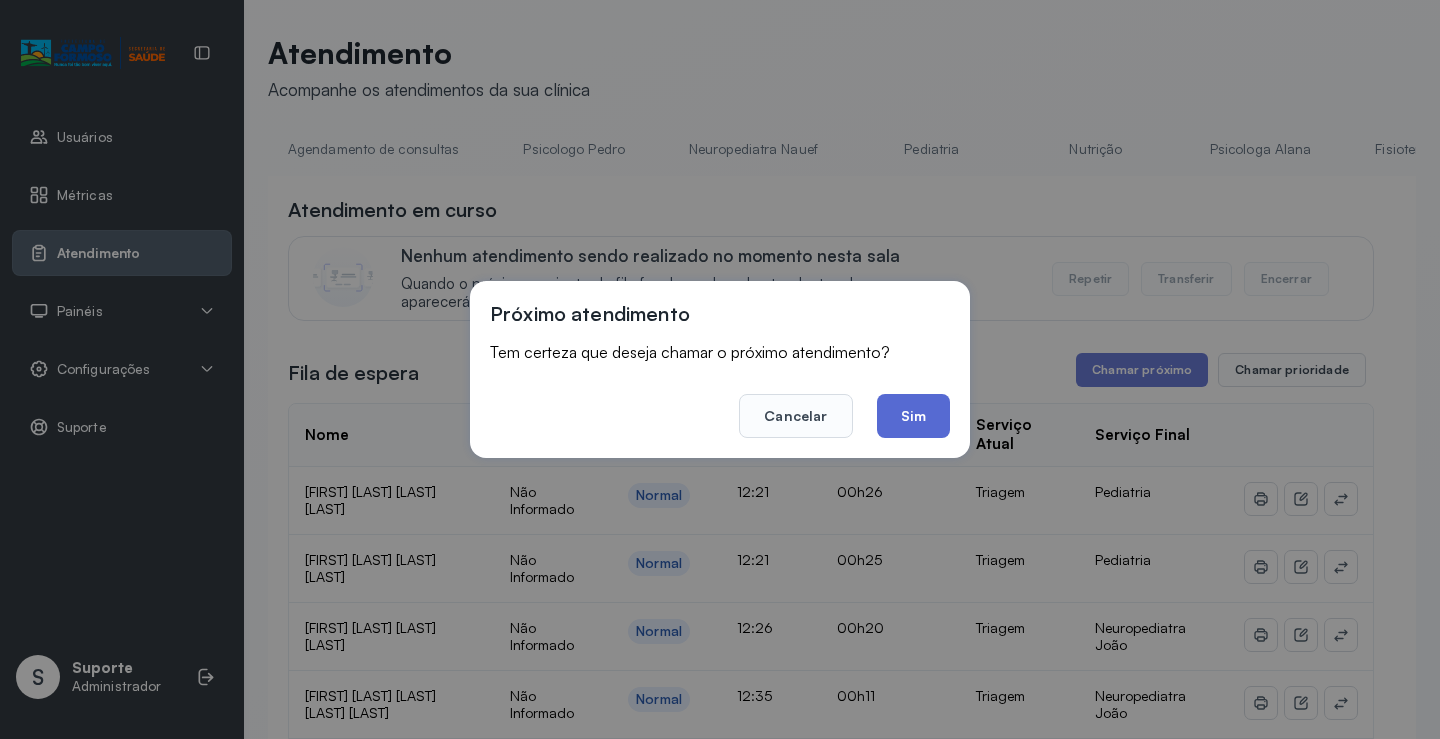 click on "Sim" 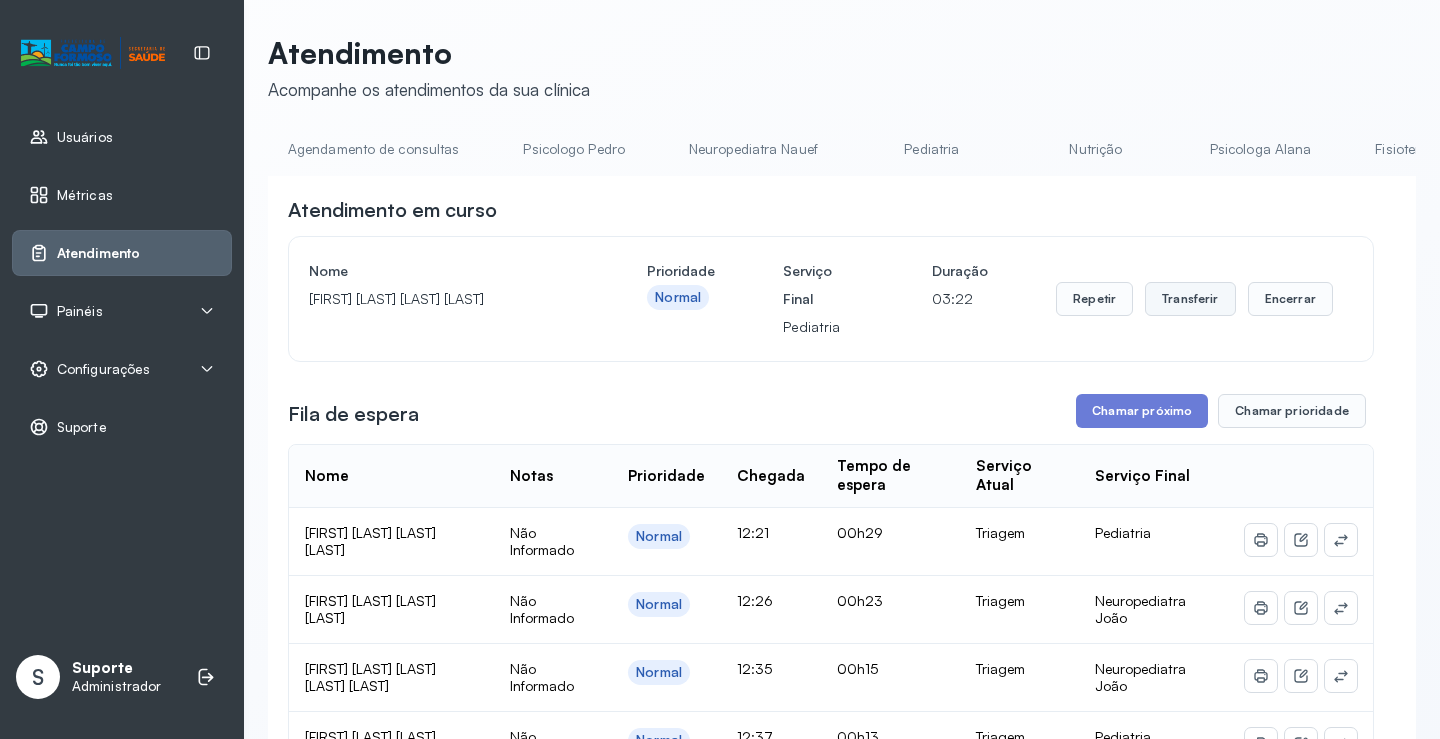 click on "Transferir" at bounding box center [1190, 299] 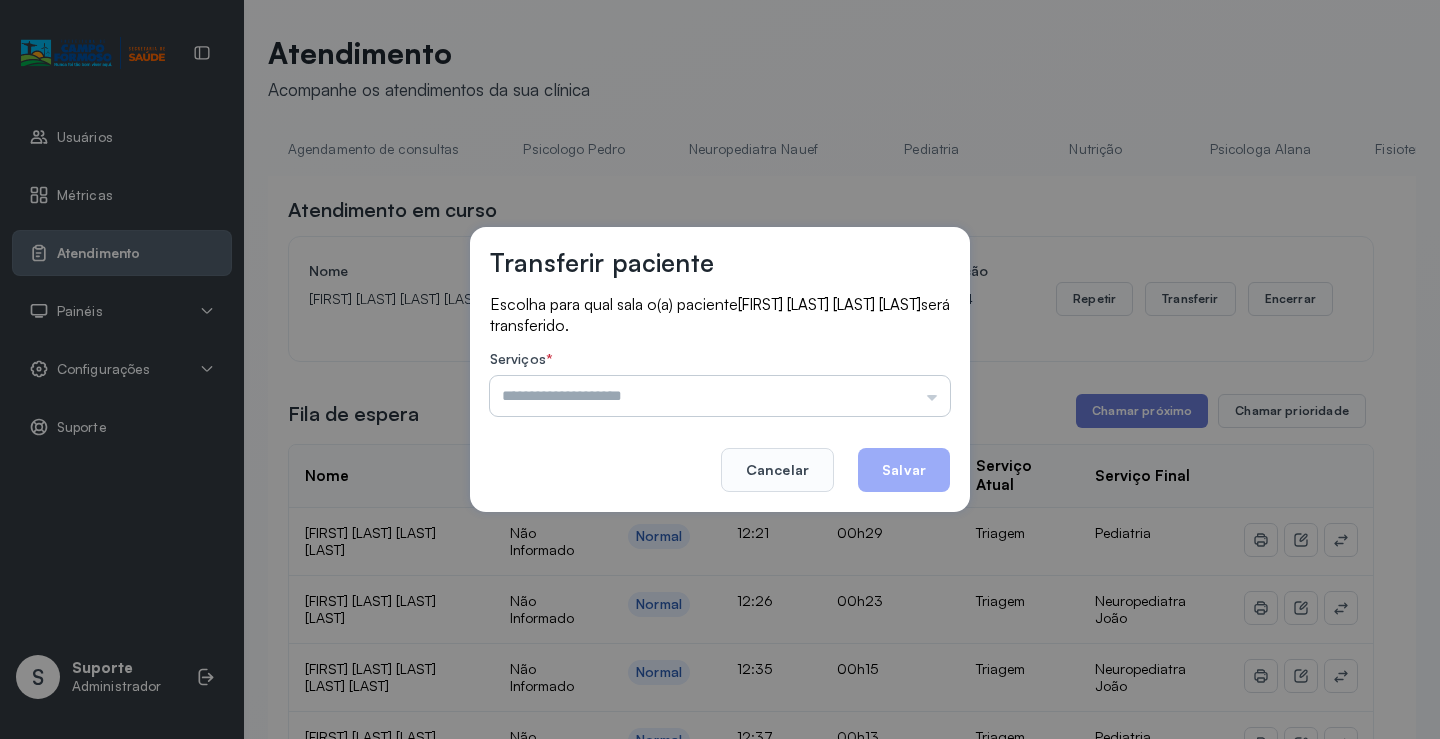 click at bounding box center [720, 396] 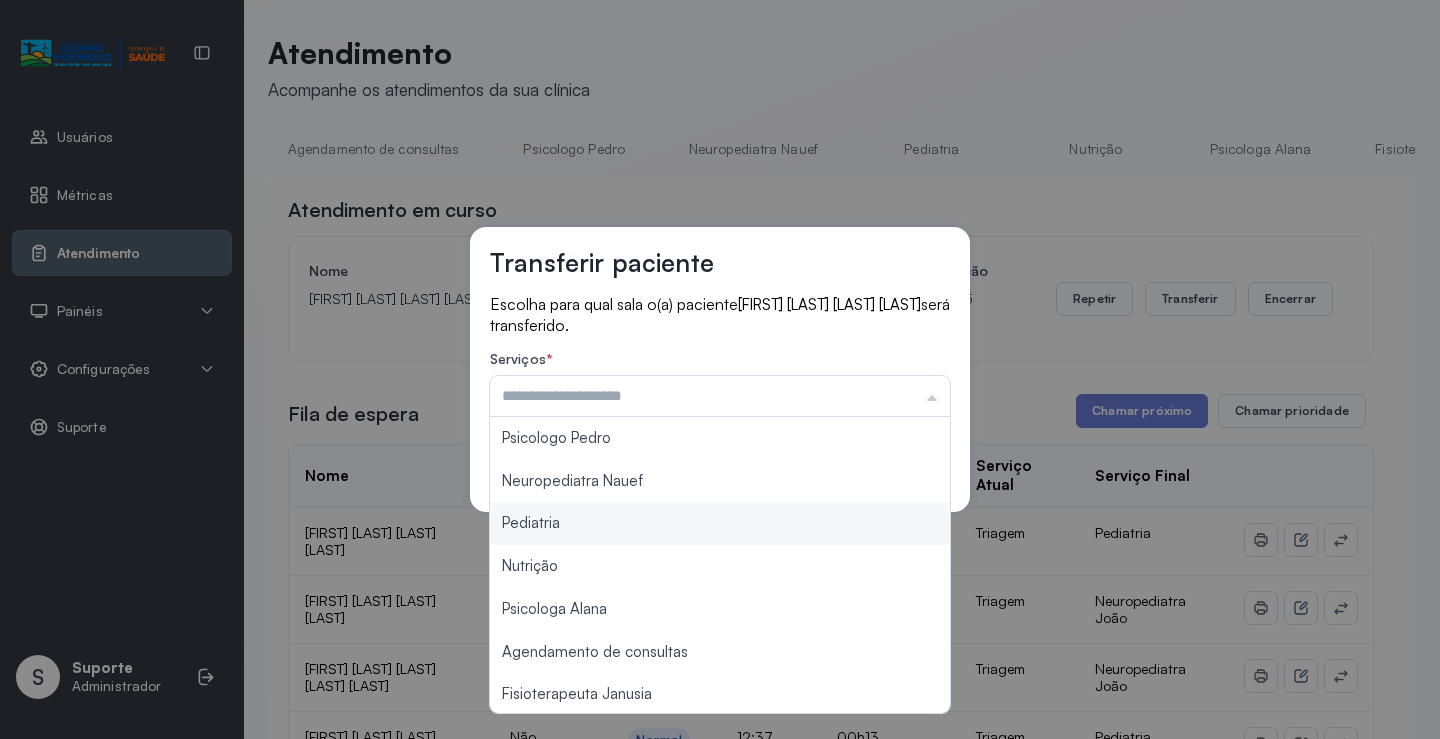 type on "*********" 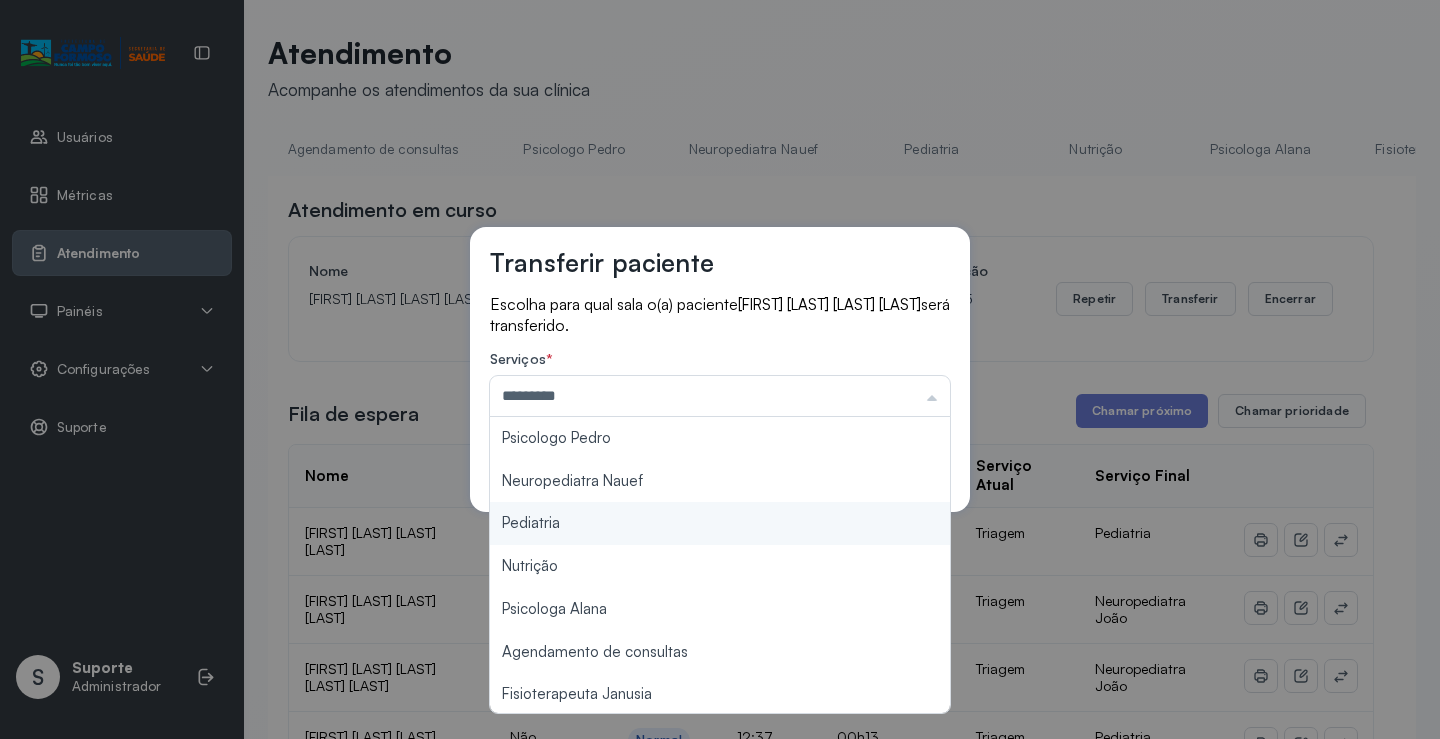 click on "Transferir paciente Escolha para qual sala o(a) paciente  [FIRST] [LAST] [LAST] [LAST]  será transferido.  Serviços  *  ********* Psicologo Pedro Neuropediatra Nauef Pediatria Nutrição Psicologa Alana Agendamento de consultas Fisioterapeuta Janusia Coordenadora Solange Consultório 2 Assistente Social Psiquiatra Fisioterapeuta Francyne Fisioterapeuta Morgana Neuropediatra João Cancelar Salvar" at bounding box center (720, 369) 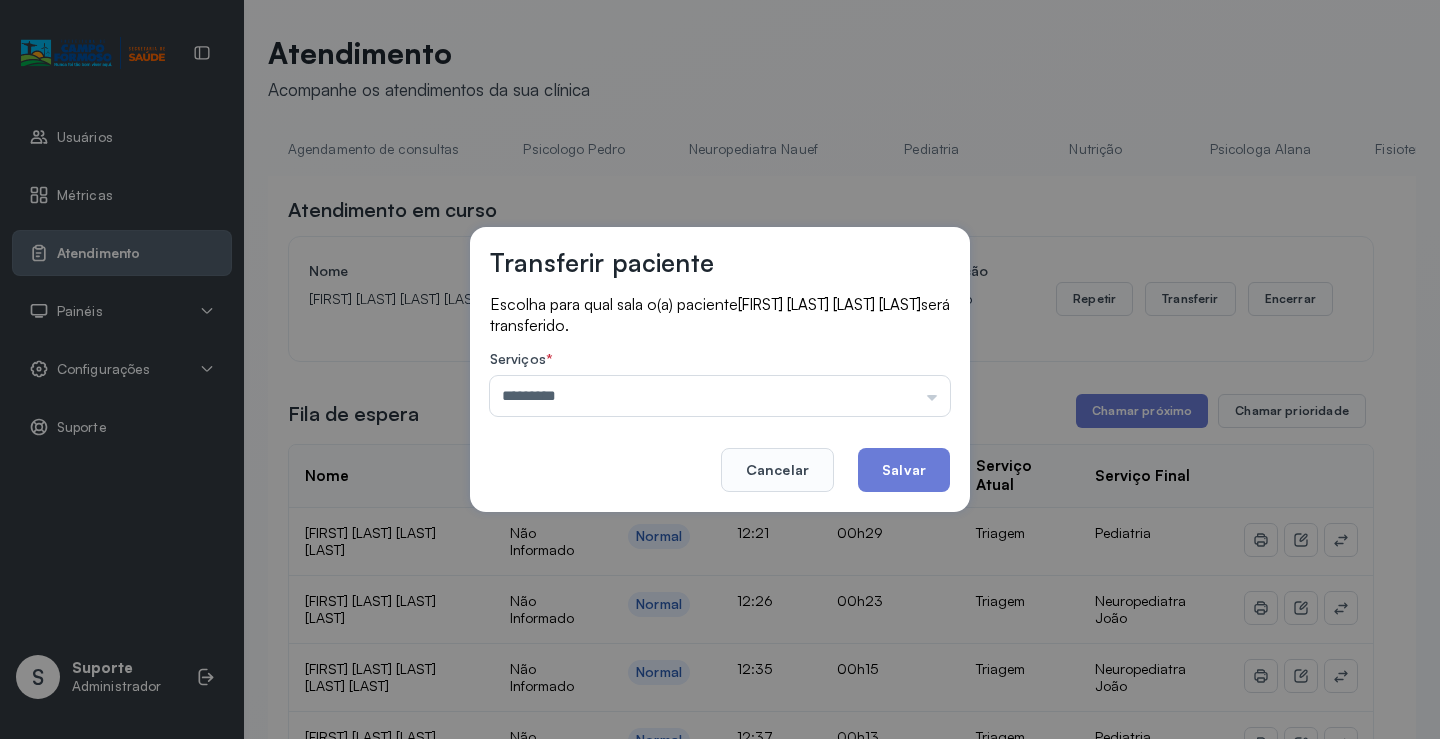 click on "Salvar" 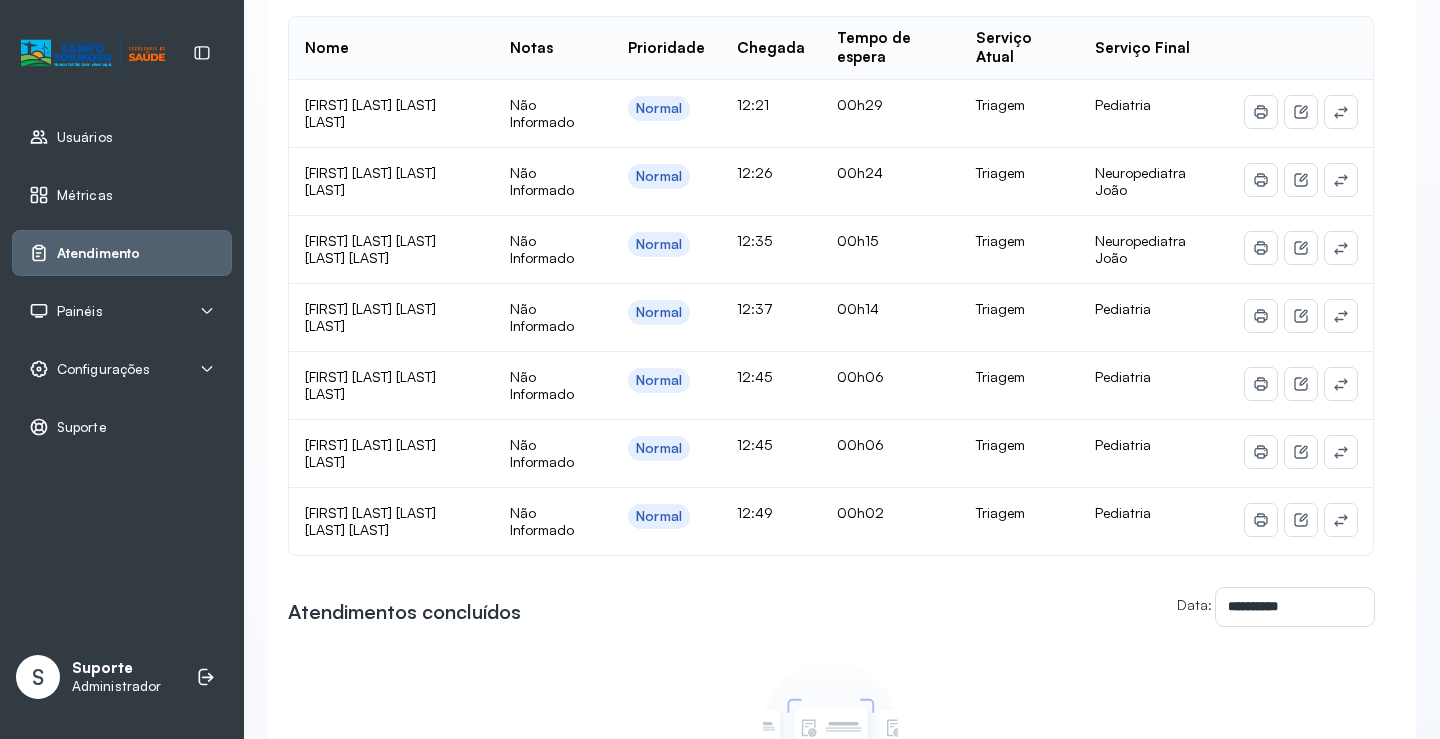 scroll, scrollTop: 428, scrollLeft: 0, axis: vertical 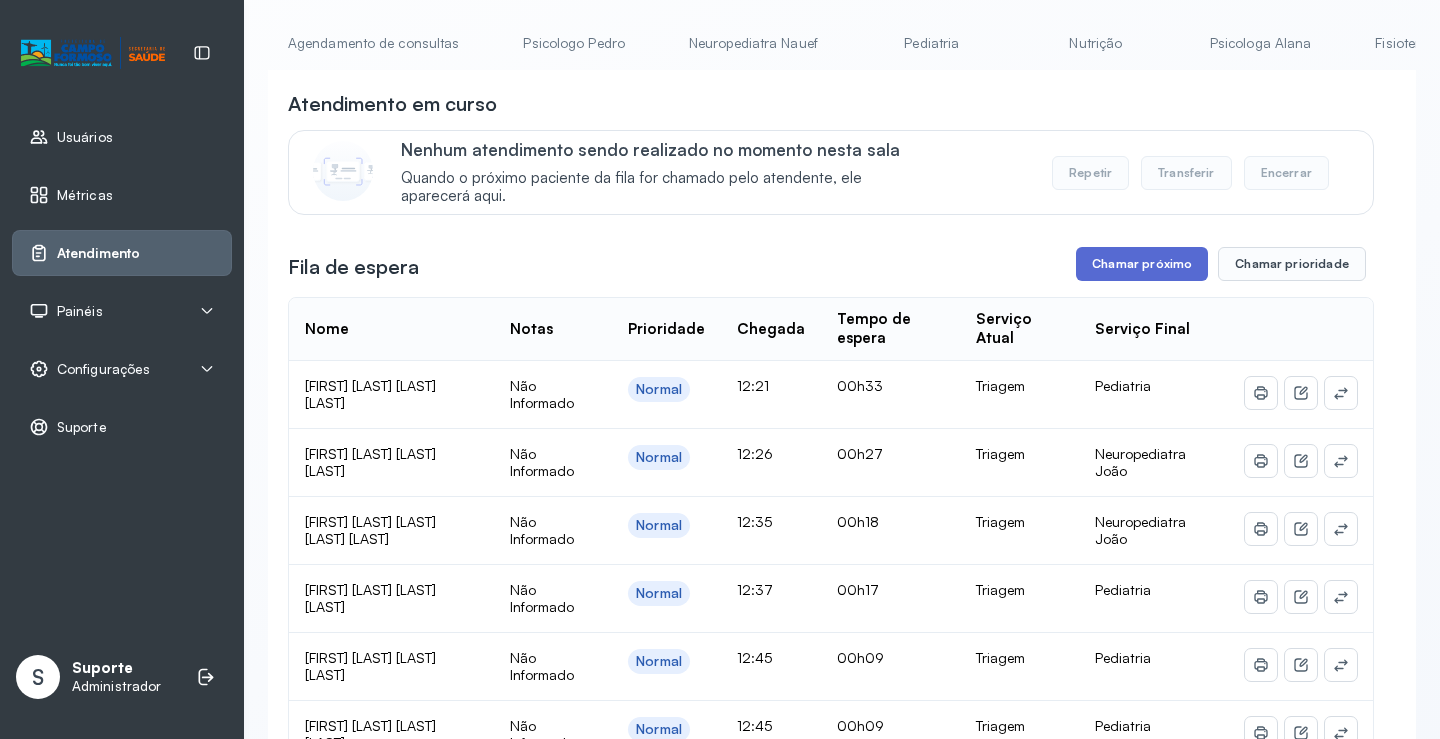 click on "Chamar próximo" at bounding box center (1142, 264) 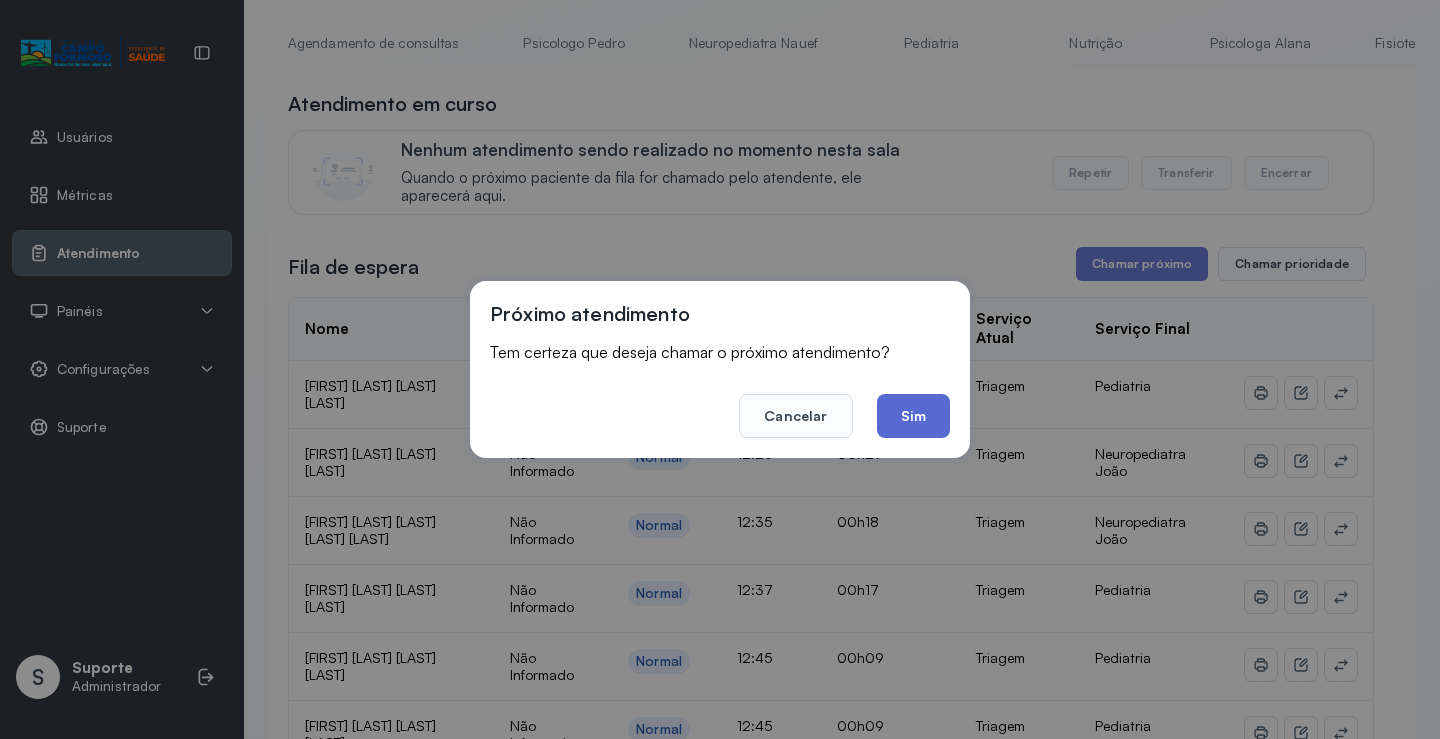 click on "Sim" 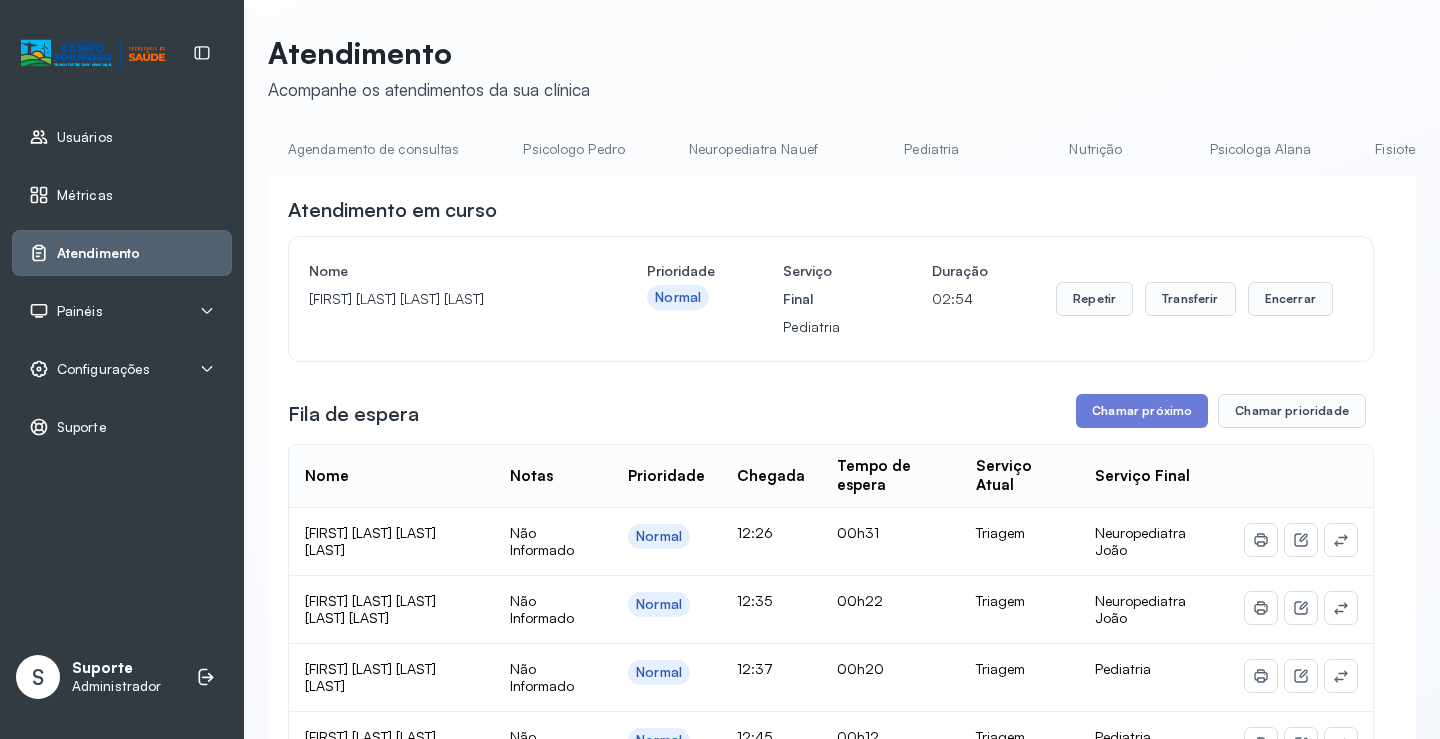 scroll, scrollTop: 107, scrollLeft: 0, axis: vertical 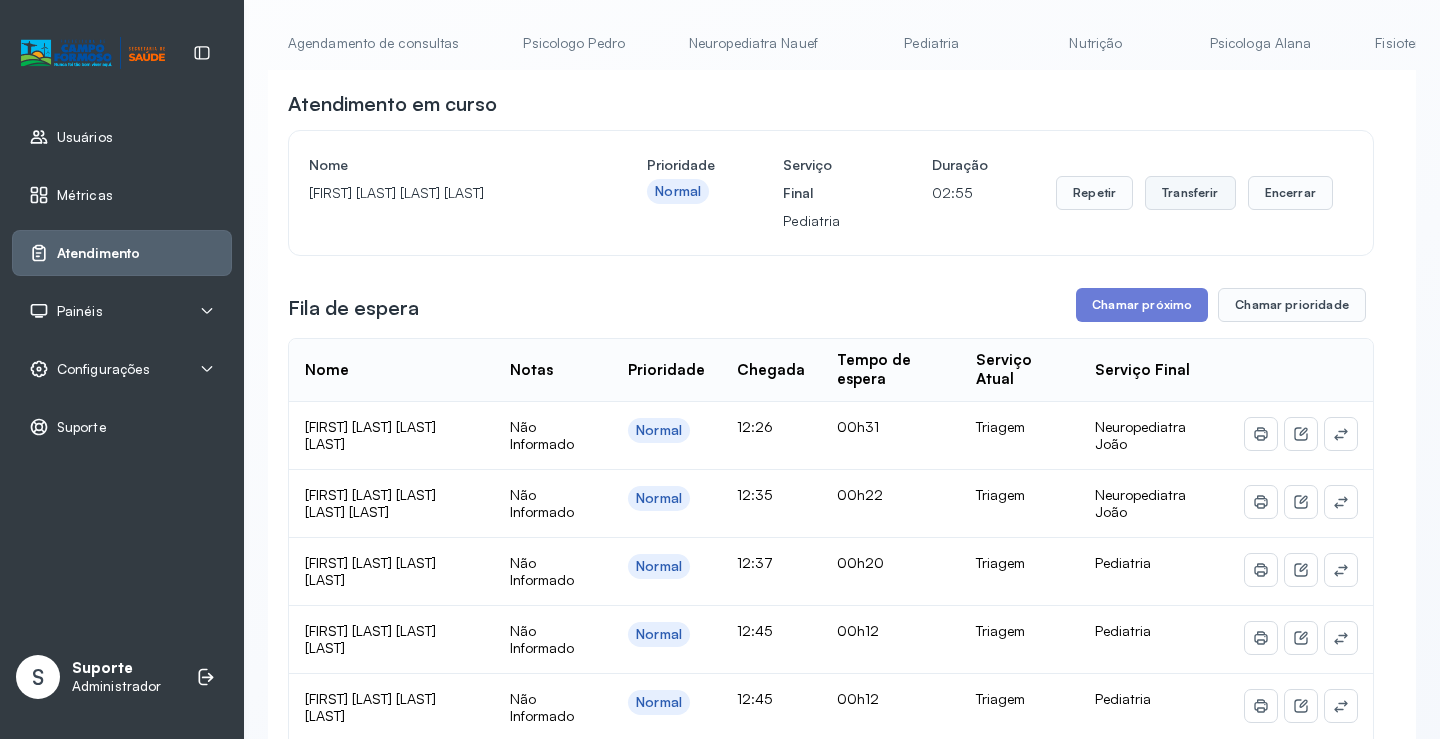 click on "Transferir" at bounding box center (1190, 193) 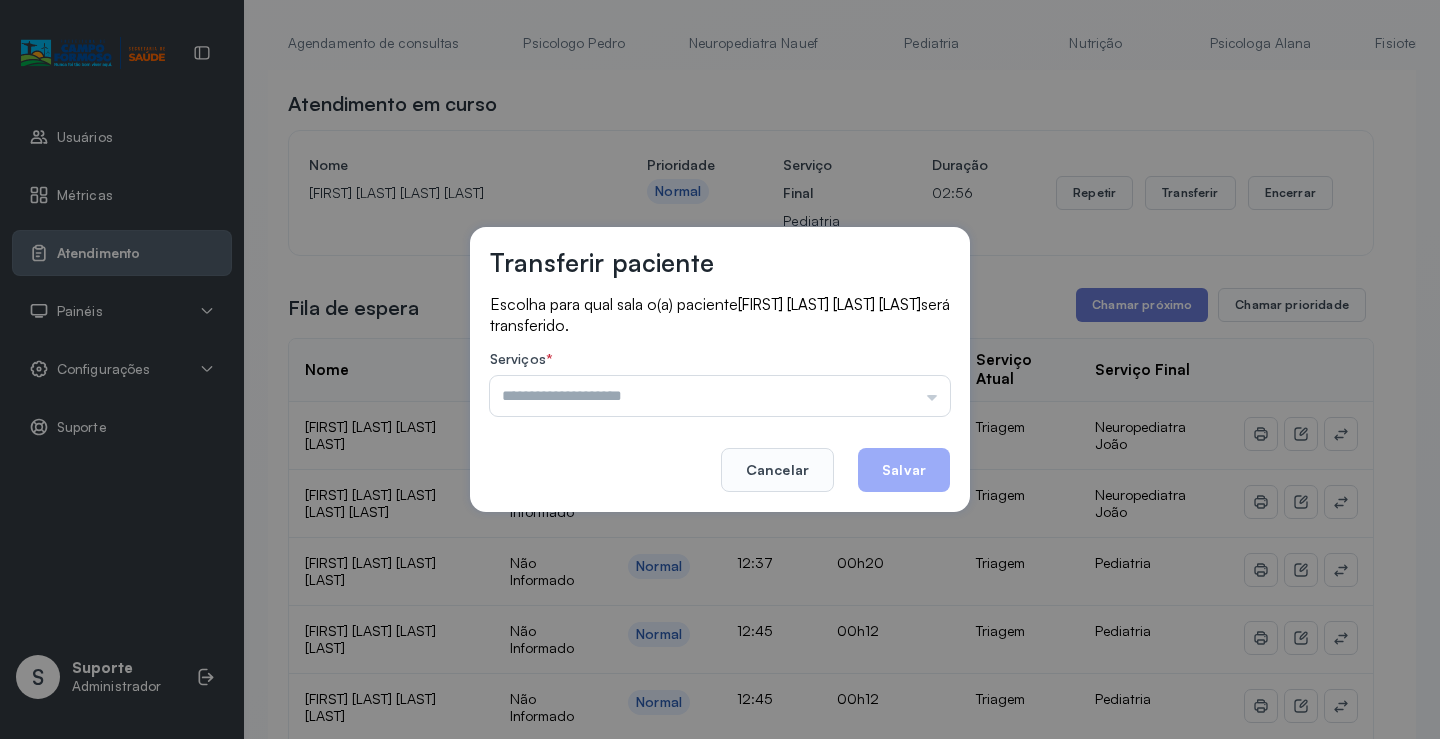 drag, startPoint x: 750, startPoint y: 391, endPoint x: 739, endPoint y: 433, distance: 43.416588 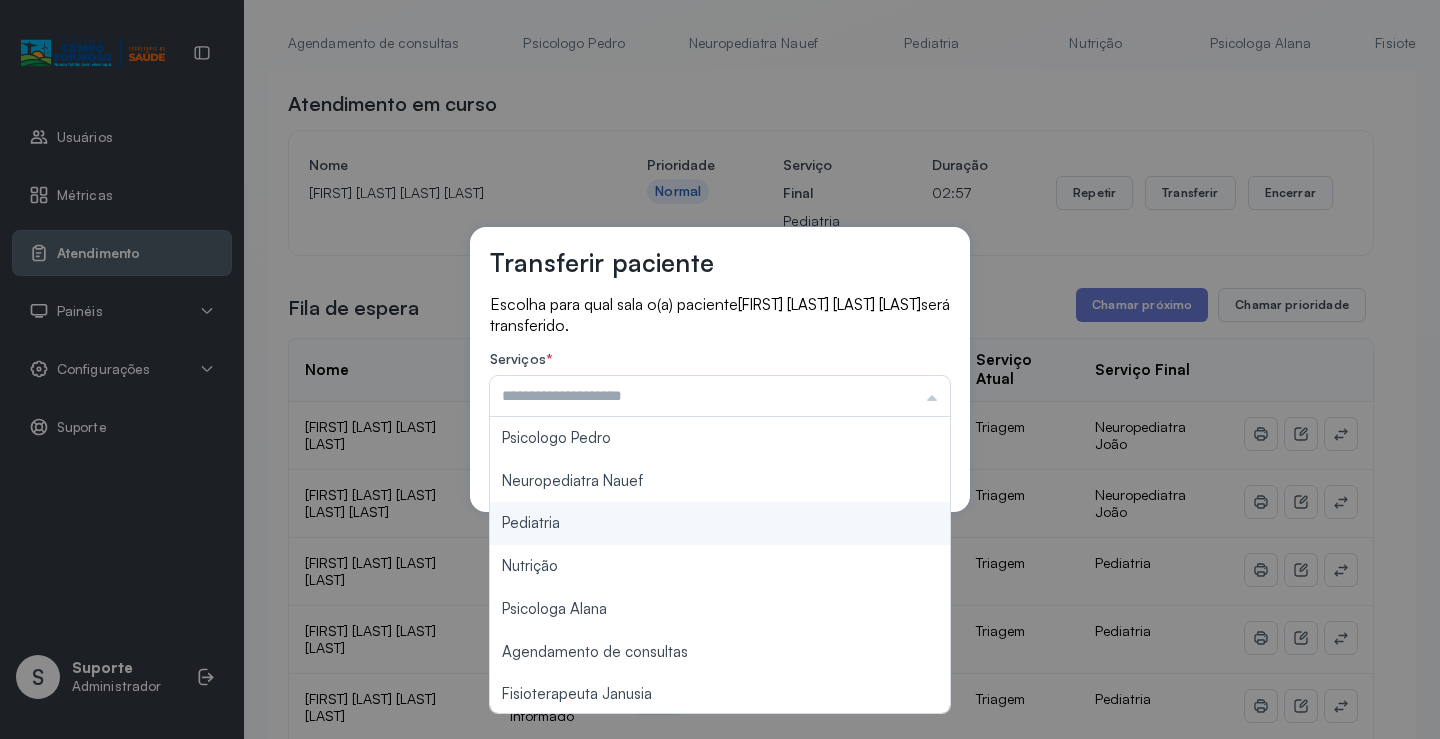 type on "*********" 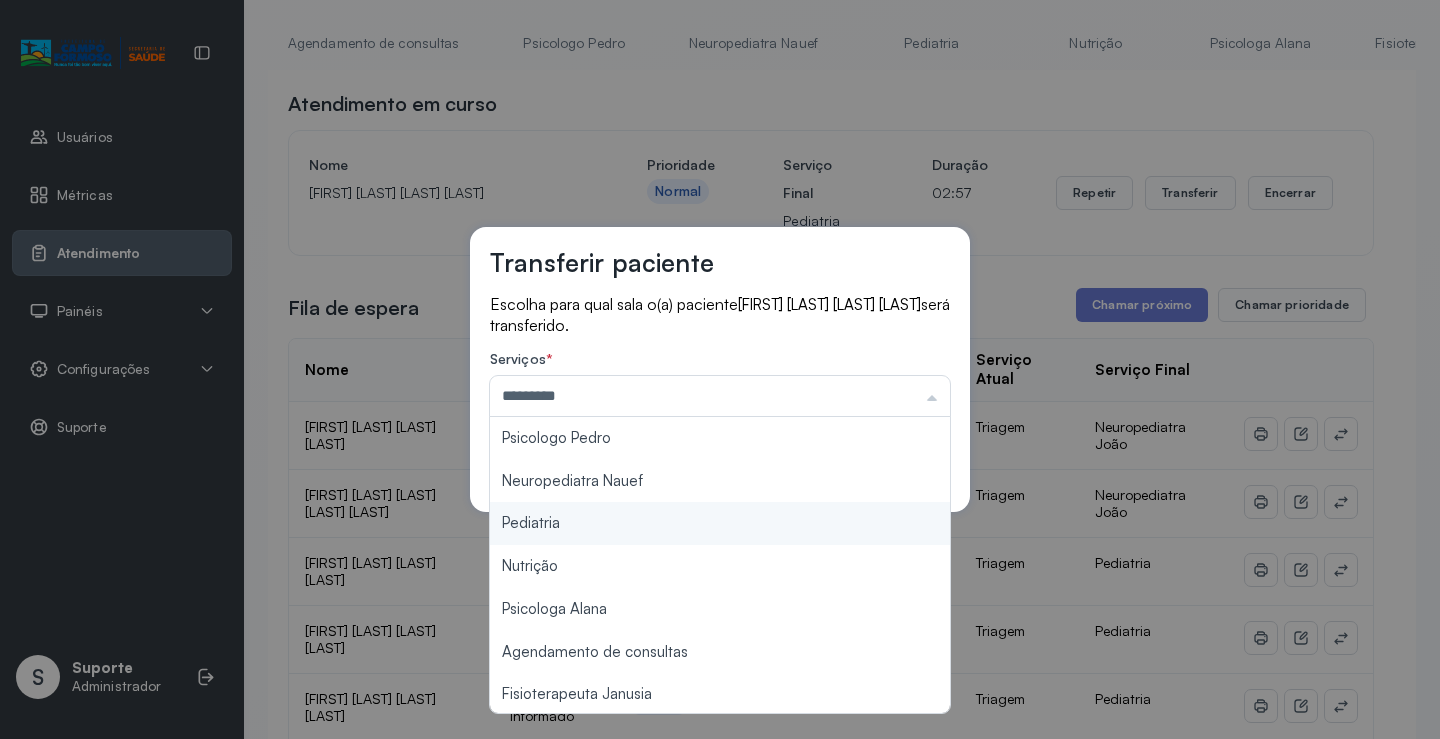click on "Transferir paciente Escolha para qual sala o(a) paciente  [FIRST] [LAST] [LAST] [LAST]  será transferido.  Serviços  *  ********* Psicologo Pedro Neuropediatra Nauef Pediatria Nutrição Psicologa Alana Agendamento de consultas Fisioterapeuta Janusia Coordenadora Solange Consultório 2 Assistente Social Psiquiatra Fisioterapeuta Francyne Fisioterapeuta Morgana Neuropediatra João Cancelar Salvar" at bounding box center (720, 369) 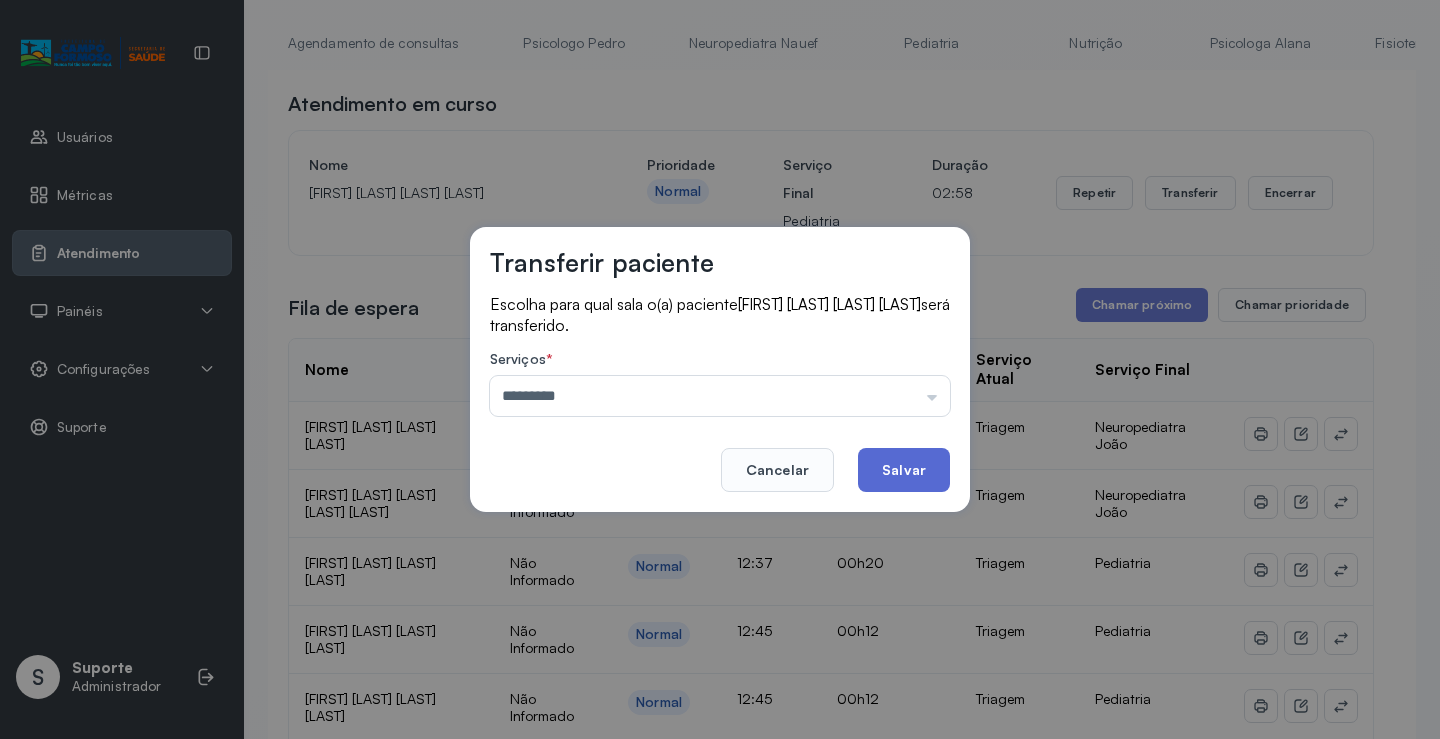 click on "Salvar" 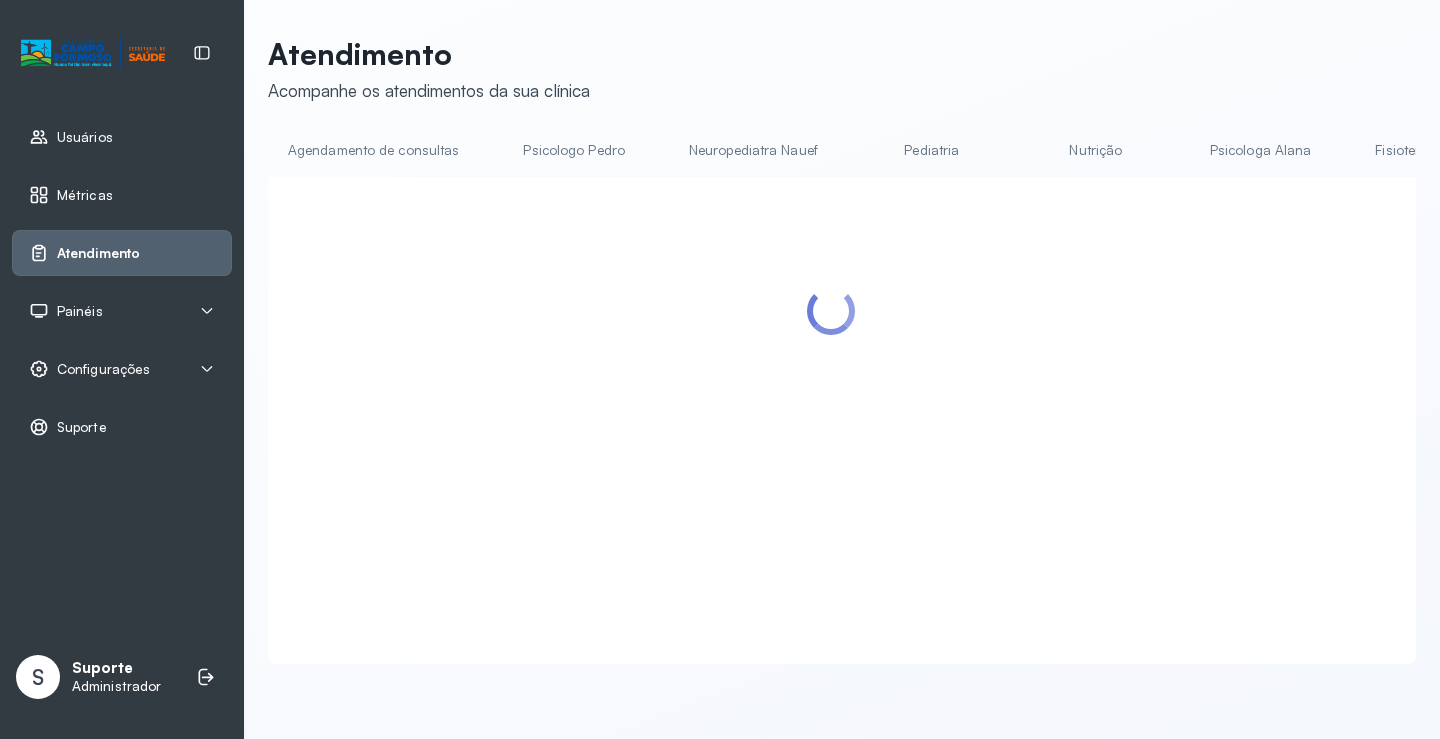 scroll, scrollTop: 1, scrollLeft: 0, axis: vertical 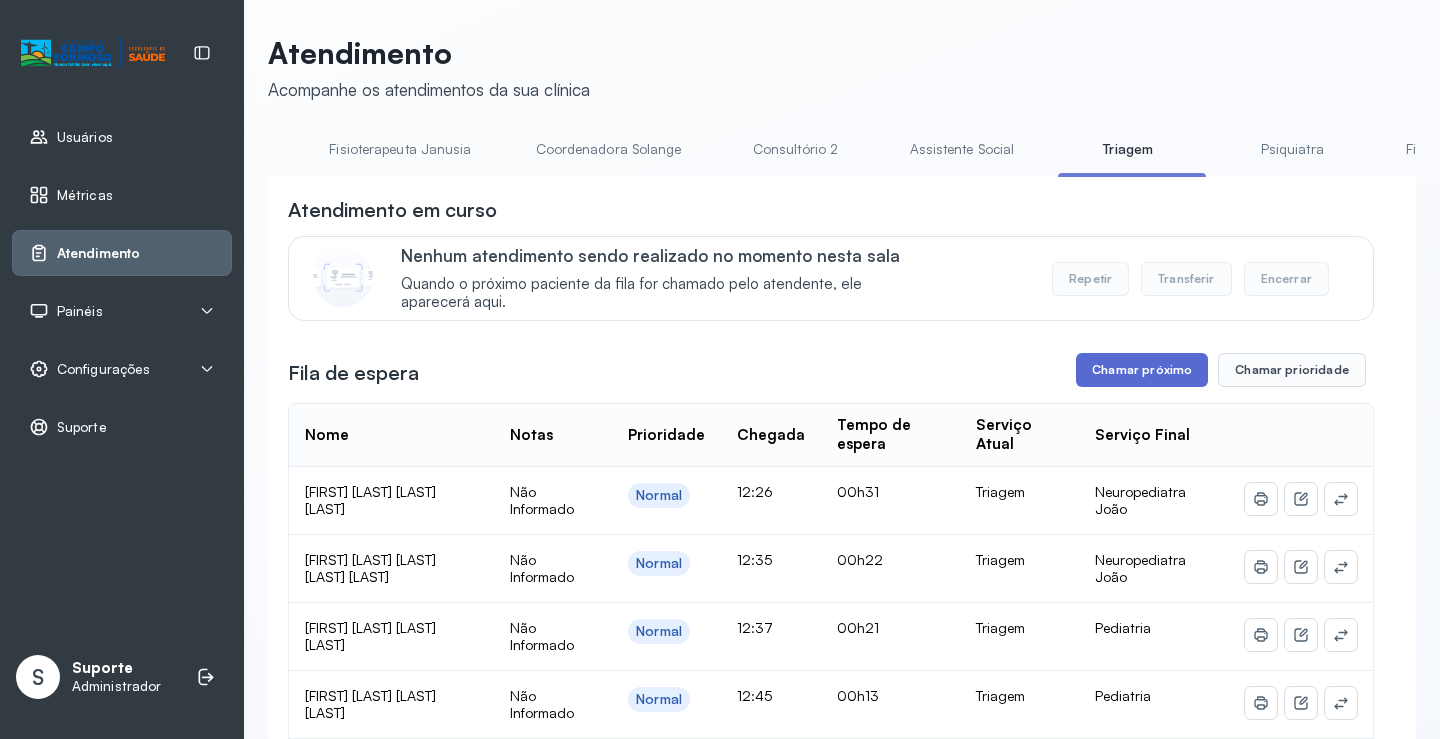 click on "Chamar próximo" at bounding box center [1142, 370] 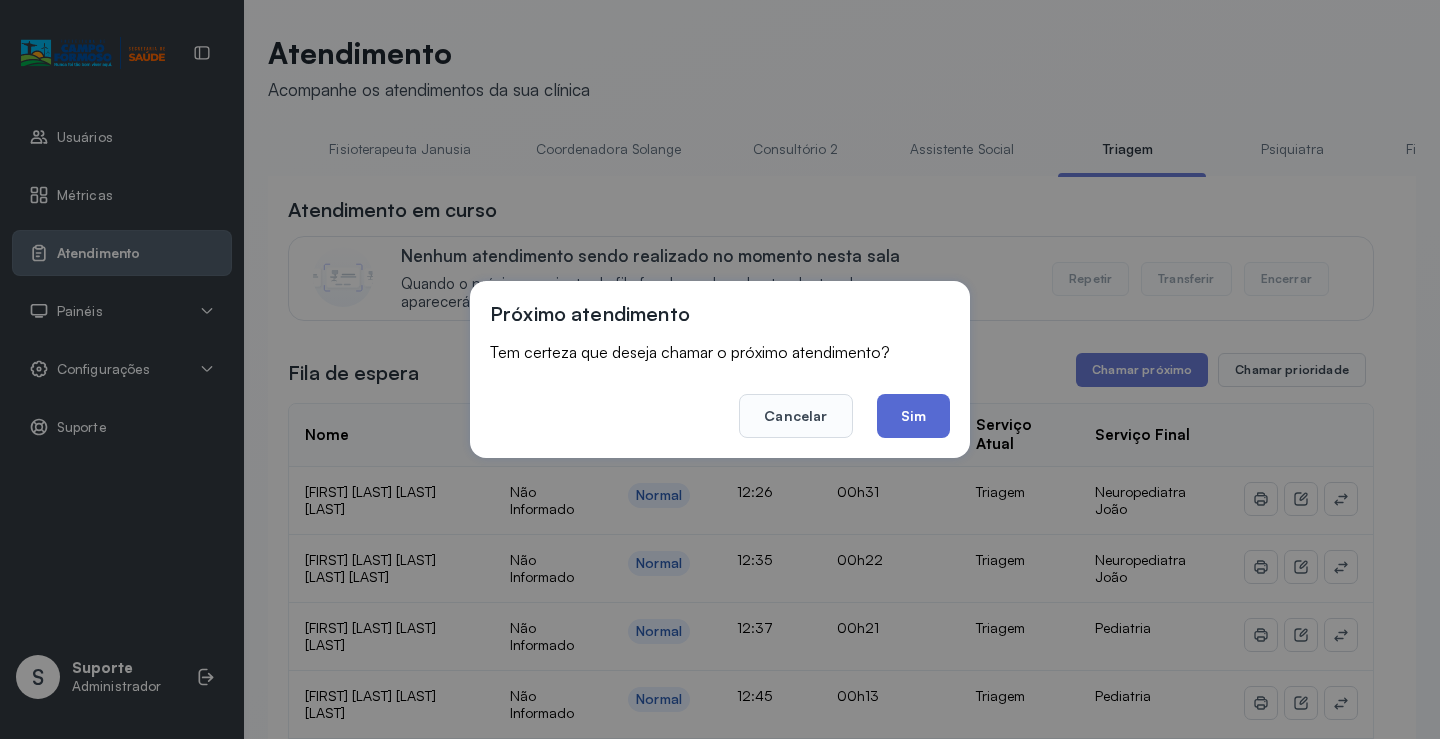 click on "Sim" 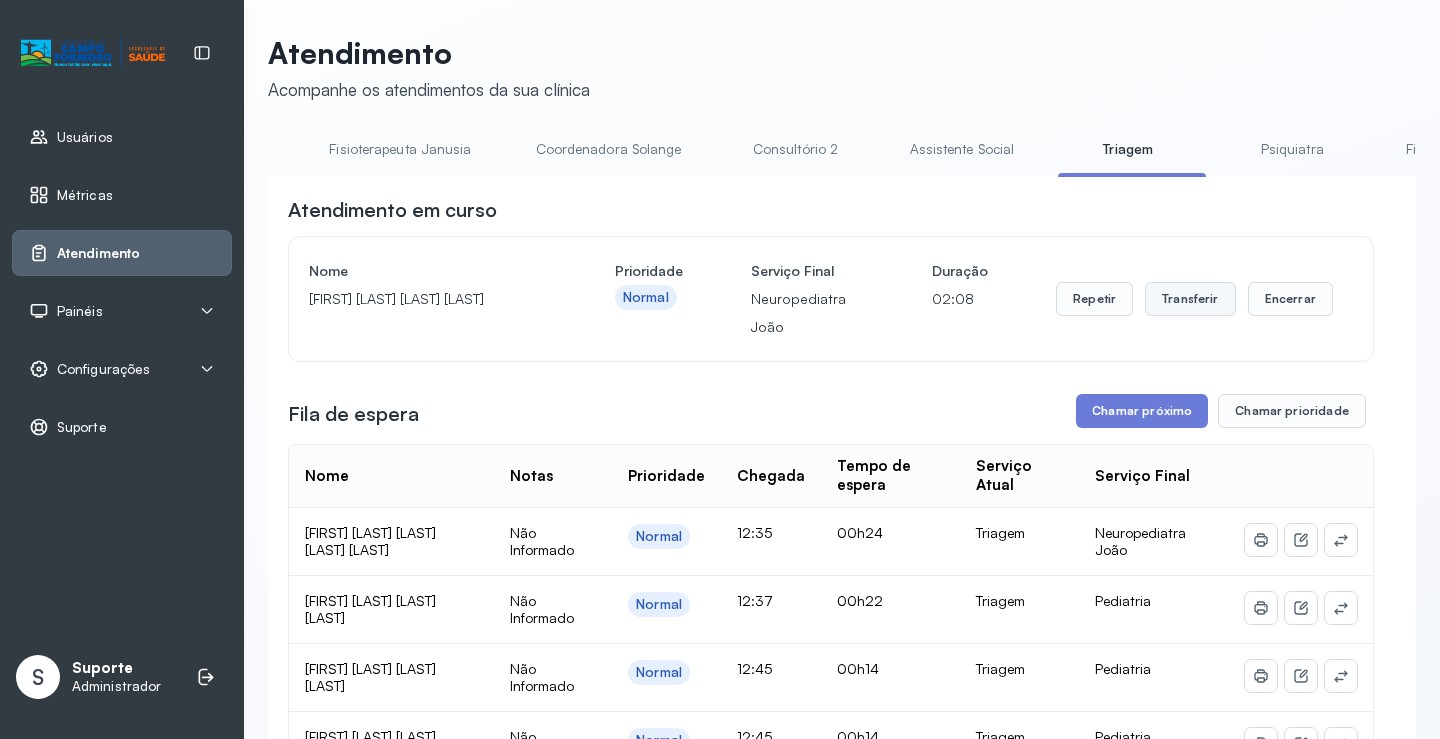 click on "Transferir" at bounding box center (1190, 299) 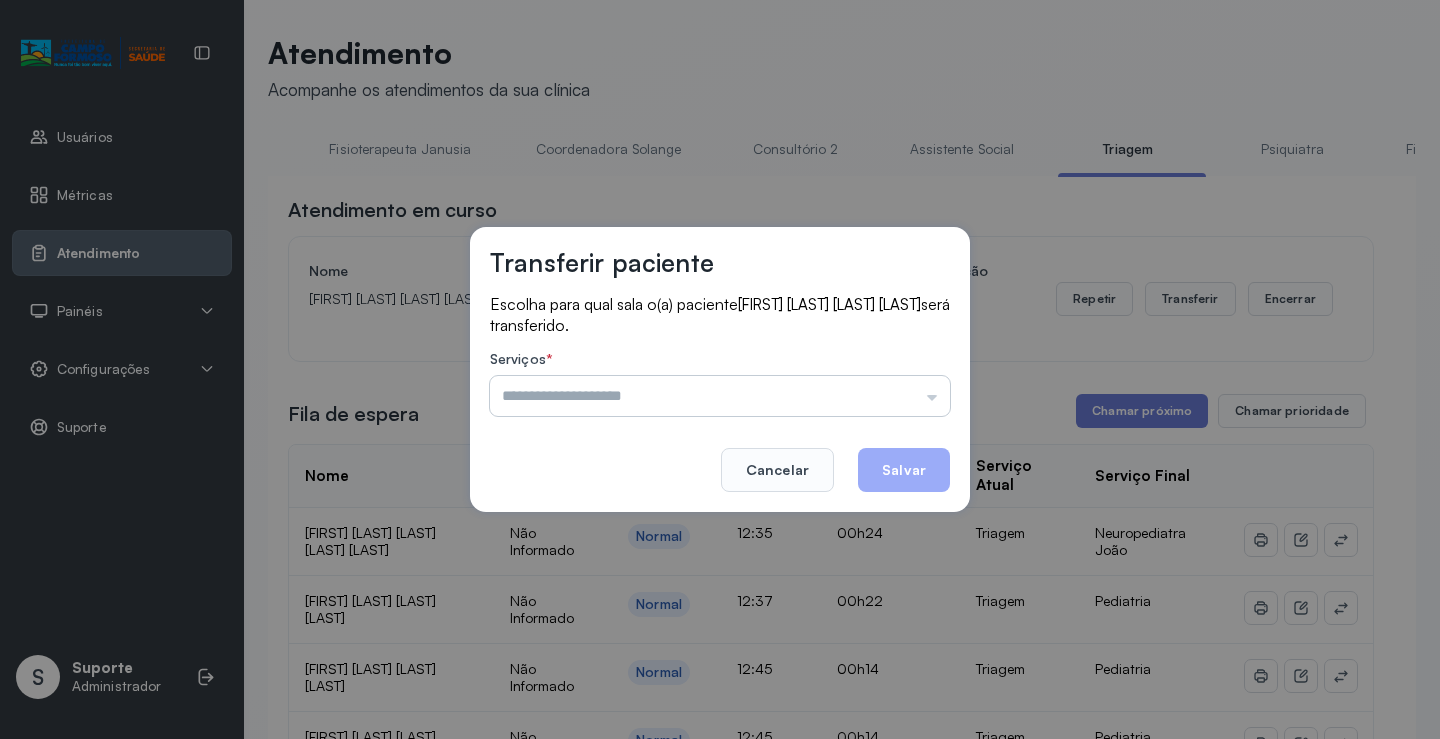 click at bounding box center [720, 396] 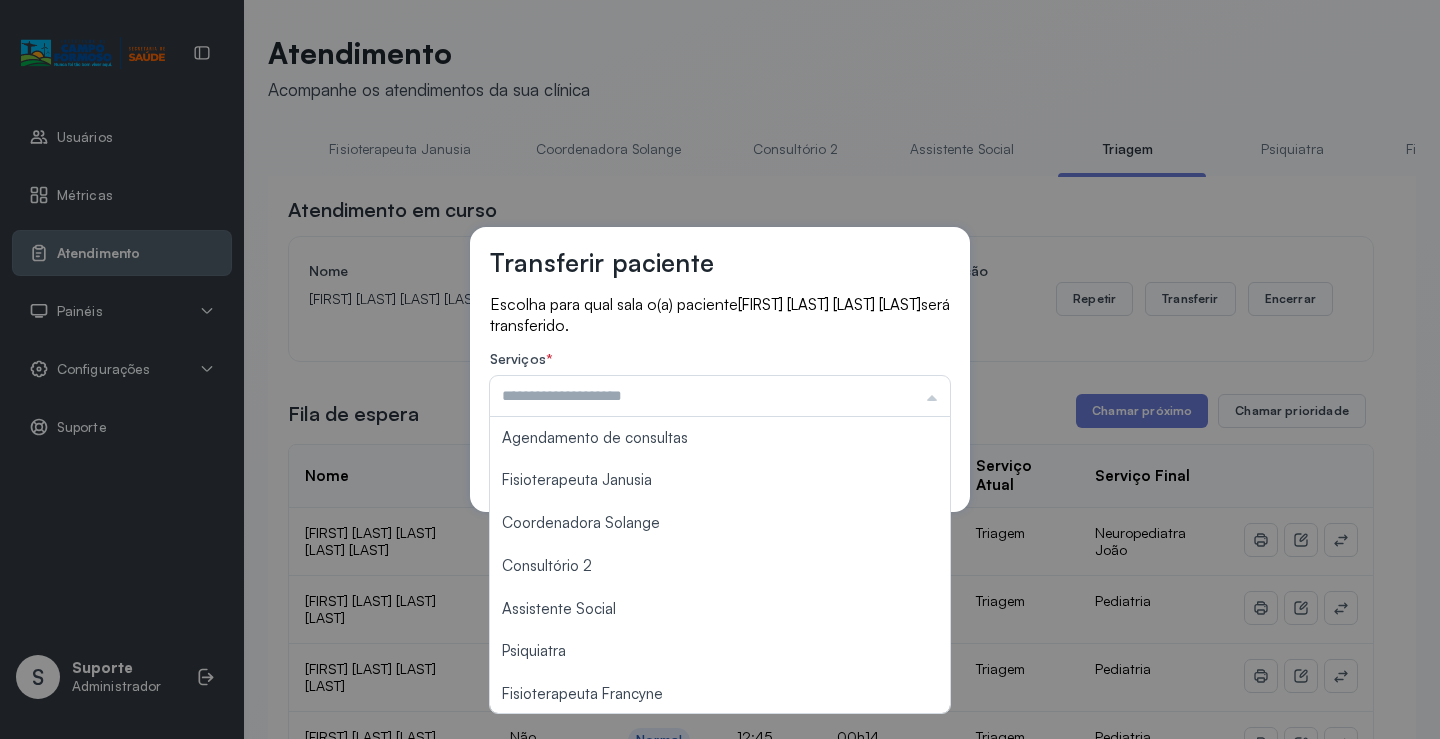 scroll, scrollTop: 303, scrollLeft: 0, axis: vertical 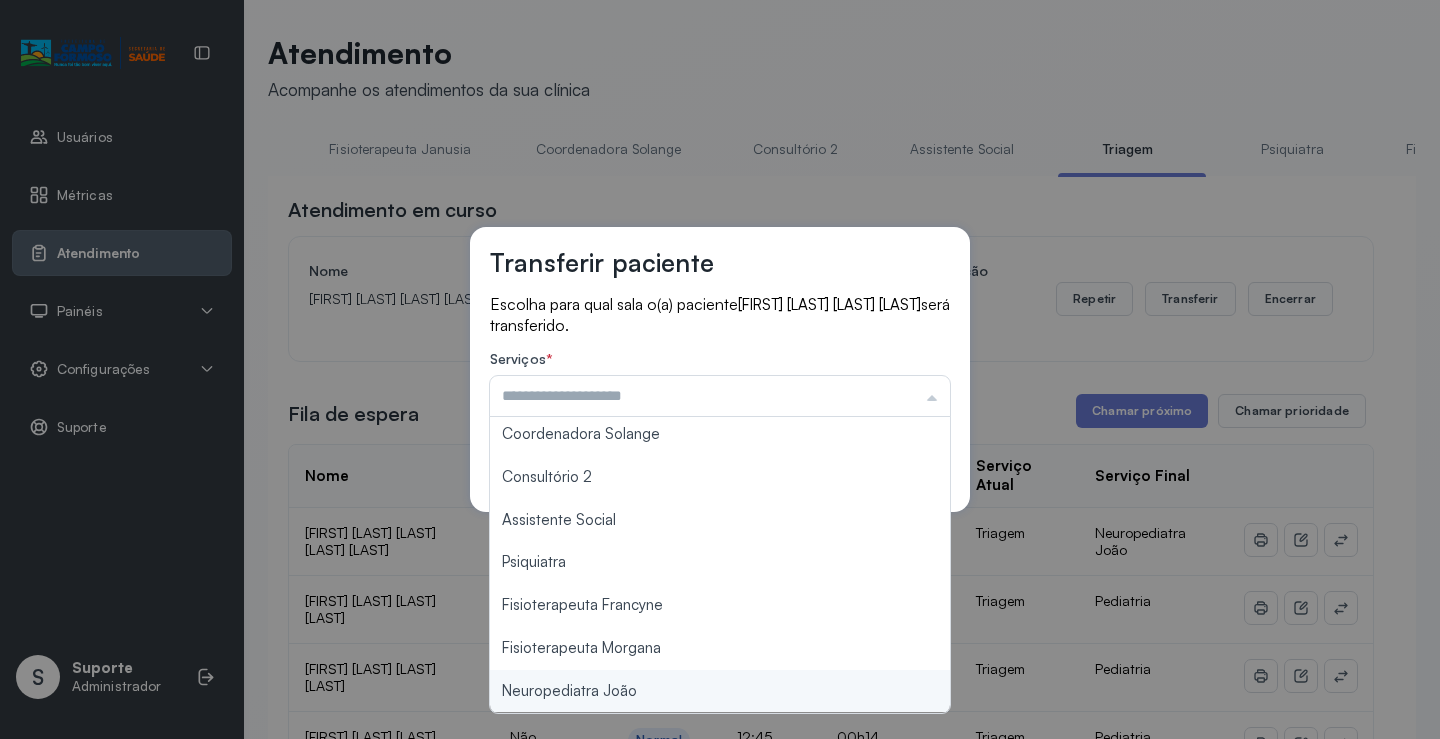 type on "**********" 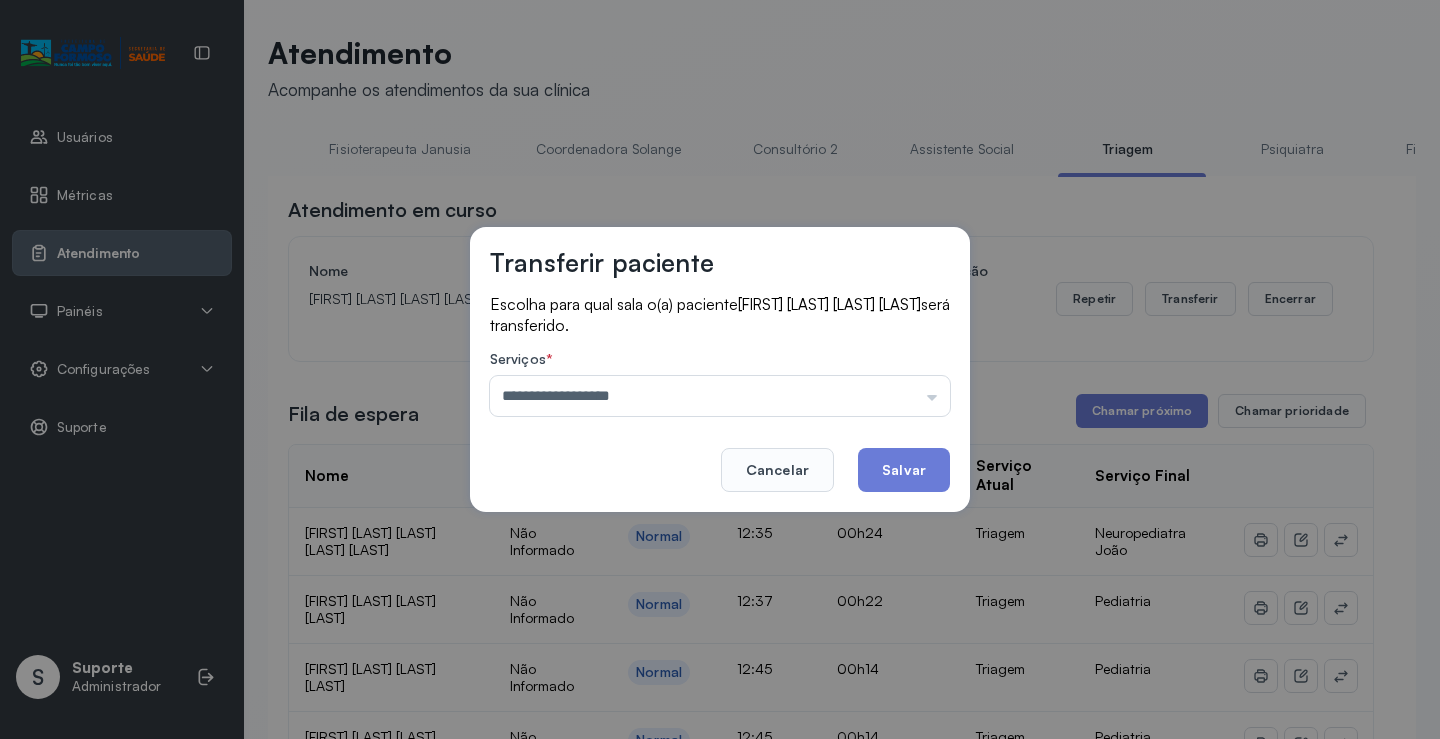 click on "**********" at bounding box center (720, 369) 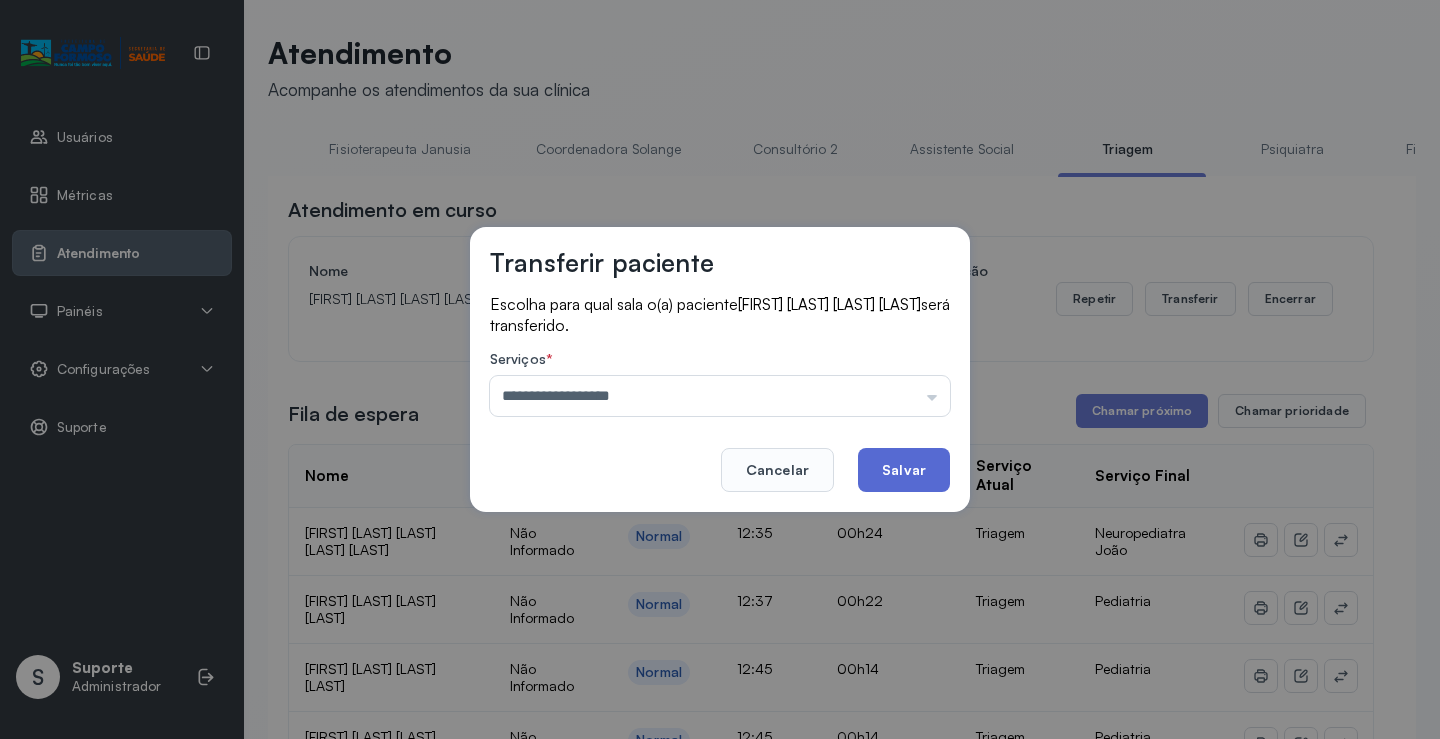 click on "Salvar" 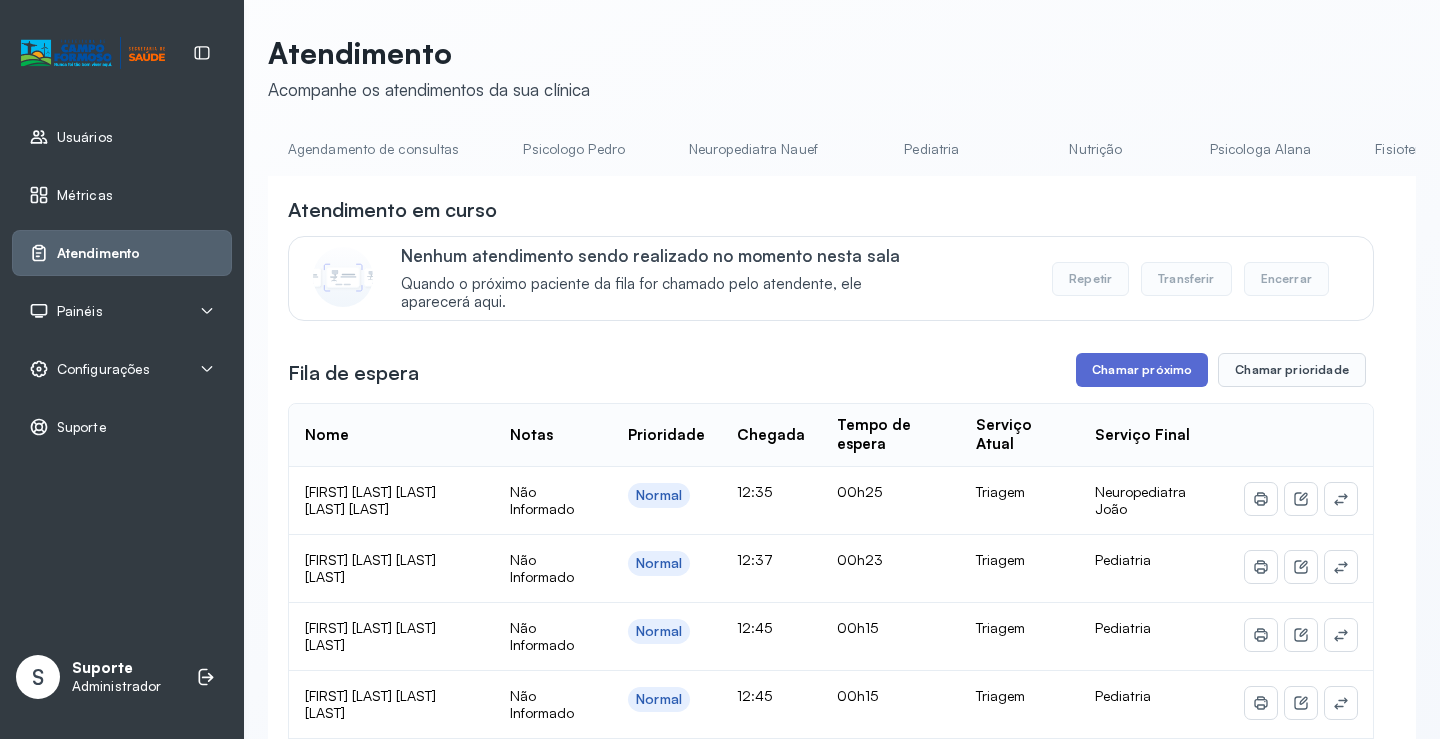 click on "Chamar próximo" at bounding box center (1142, 370) 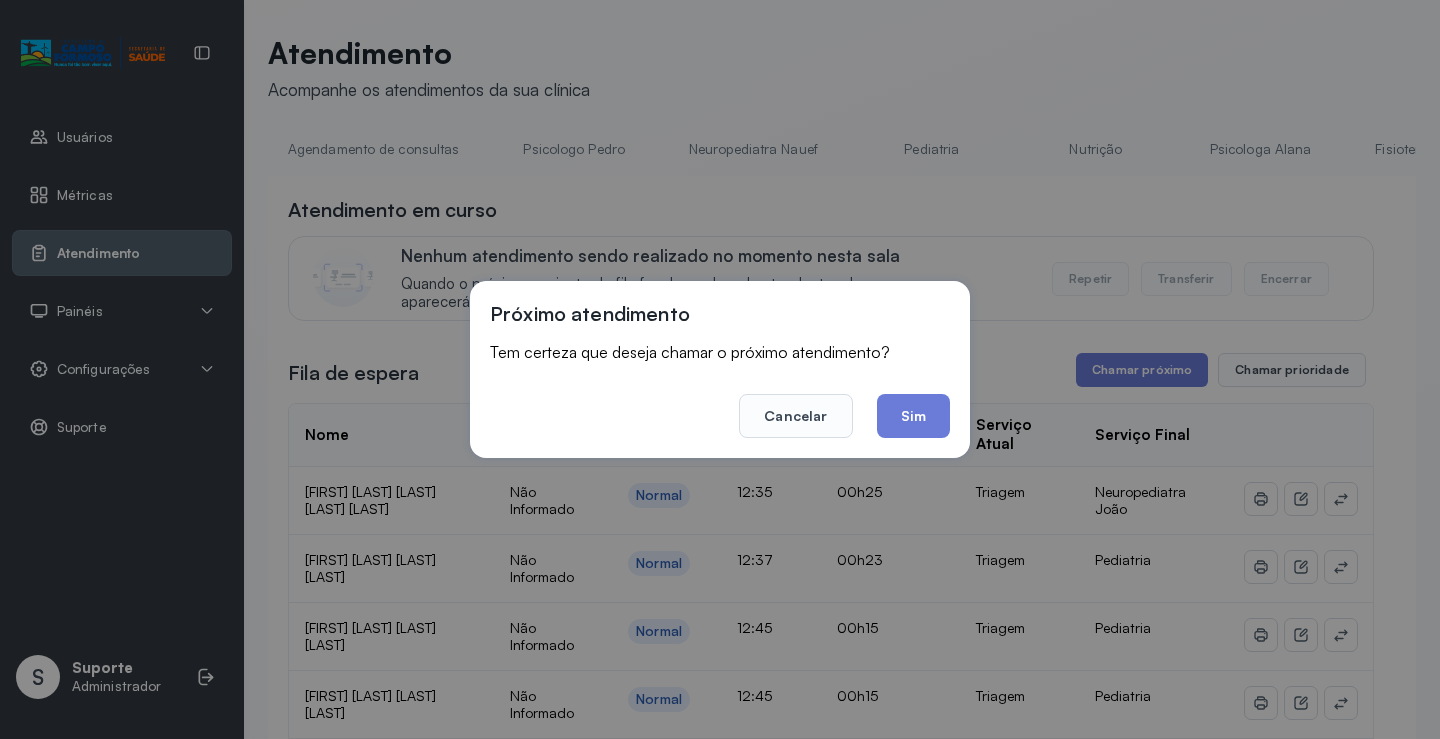 drag, startPoint x: 900, startPoint y: 401, endPoint x: 584, endPoint y: 190, distance: 379.96973 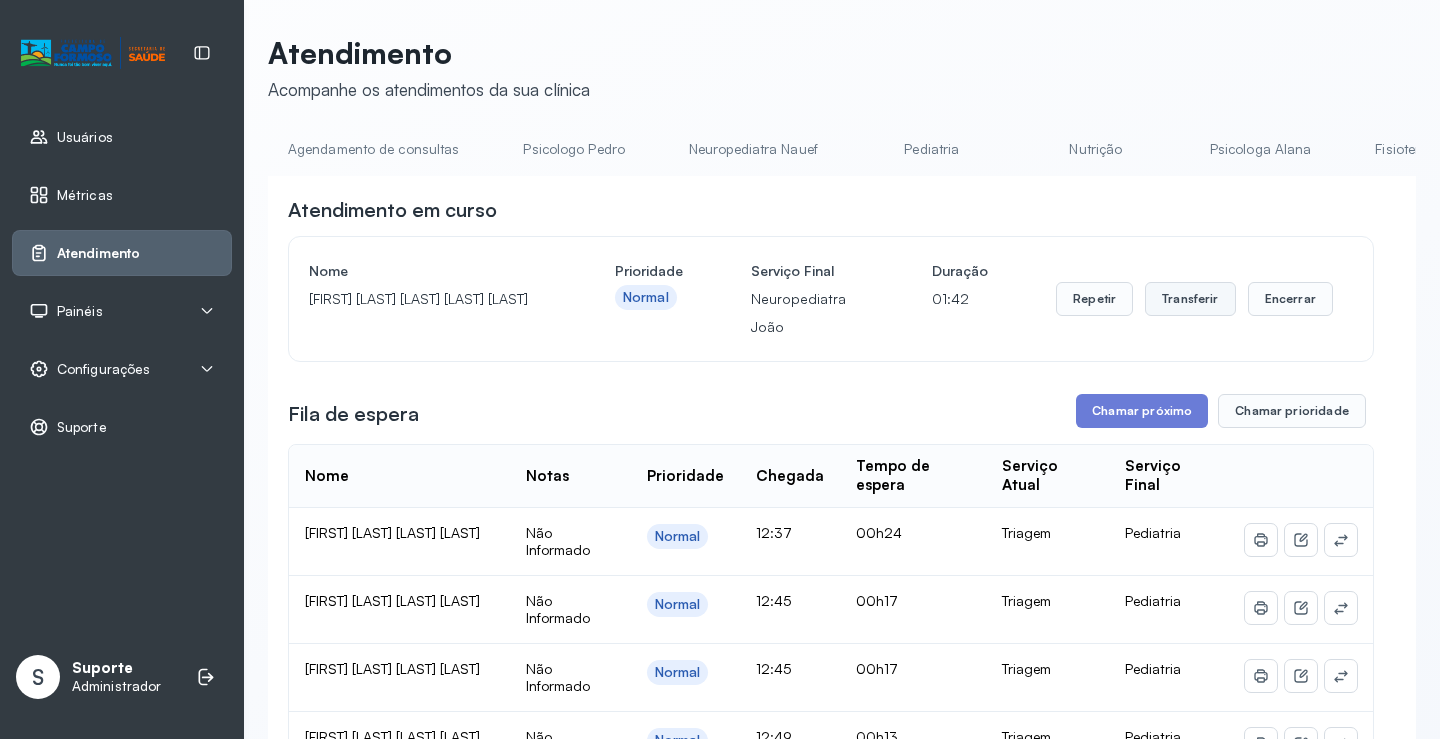 click on "Transferir" at bounding box center (1190, 299) 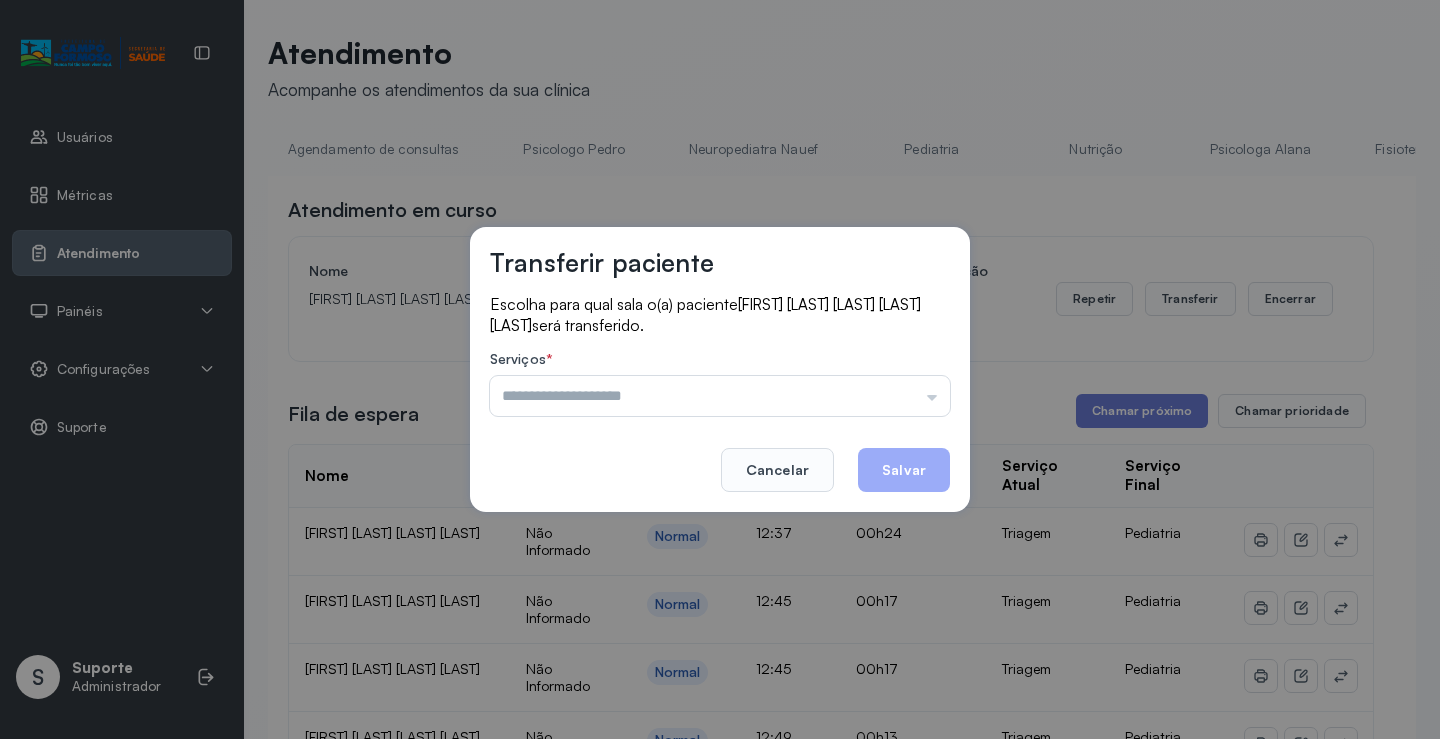 click at bounding box center (720, 396) 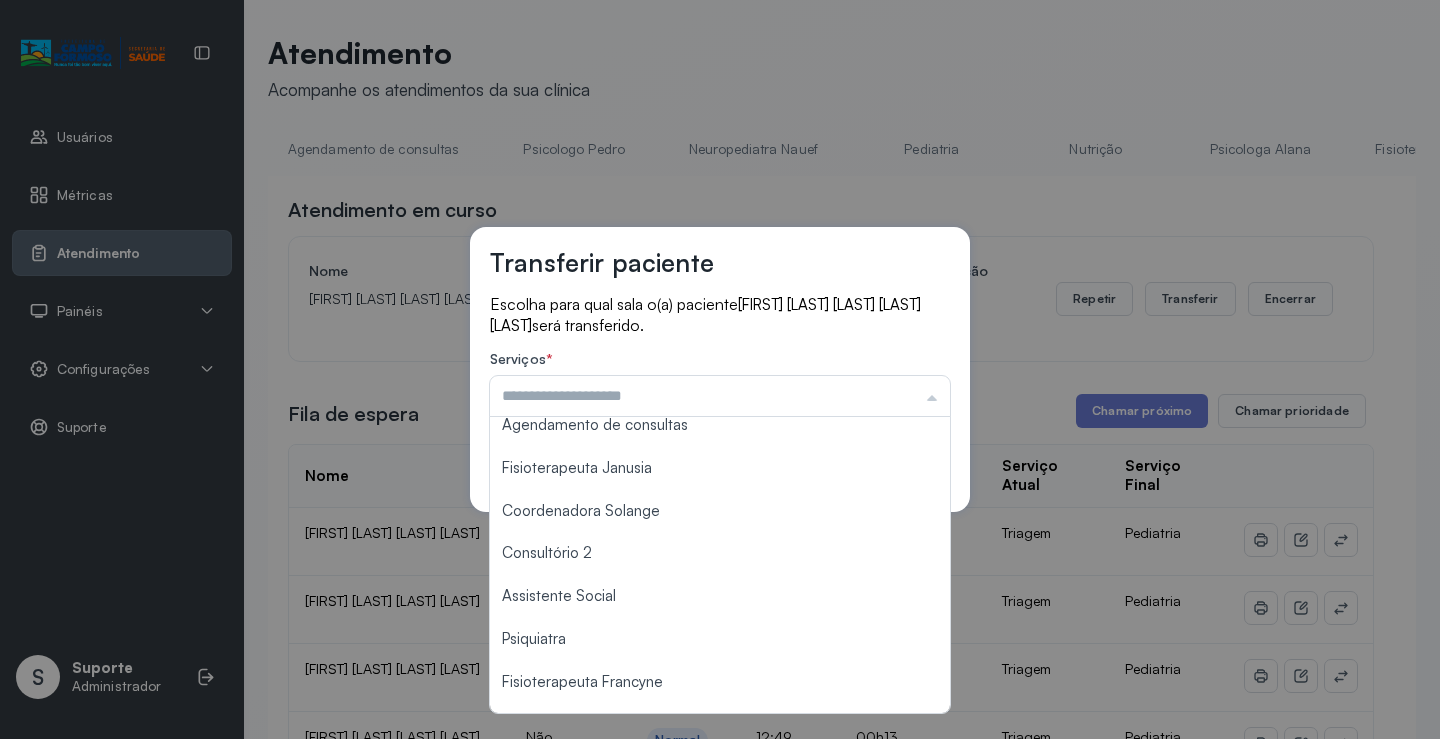 scroll, scrollTop: 302, scrollLeft: 0, axis: vertical 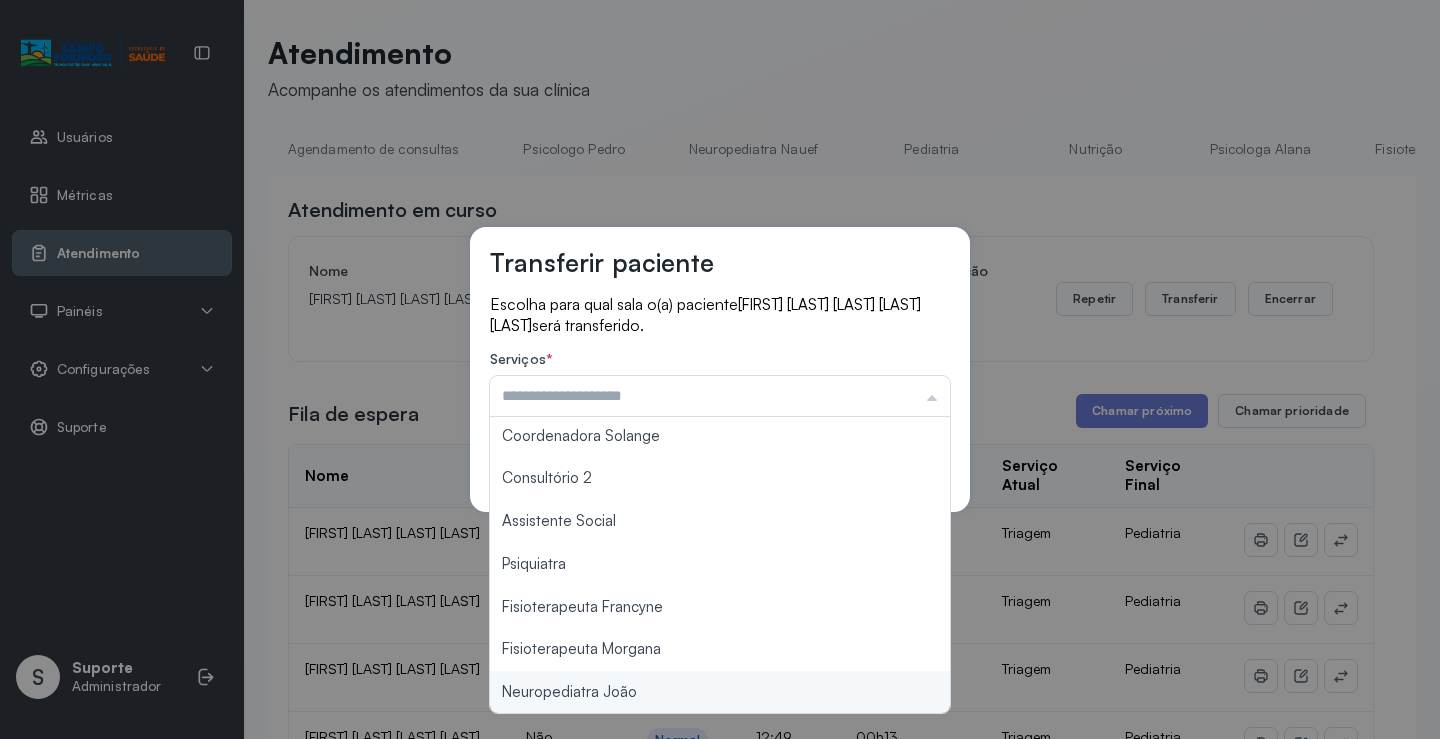 type on "**********" 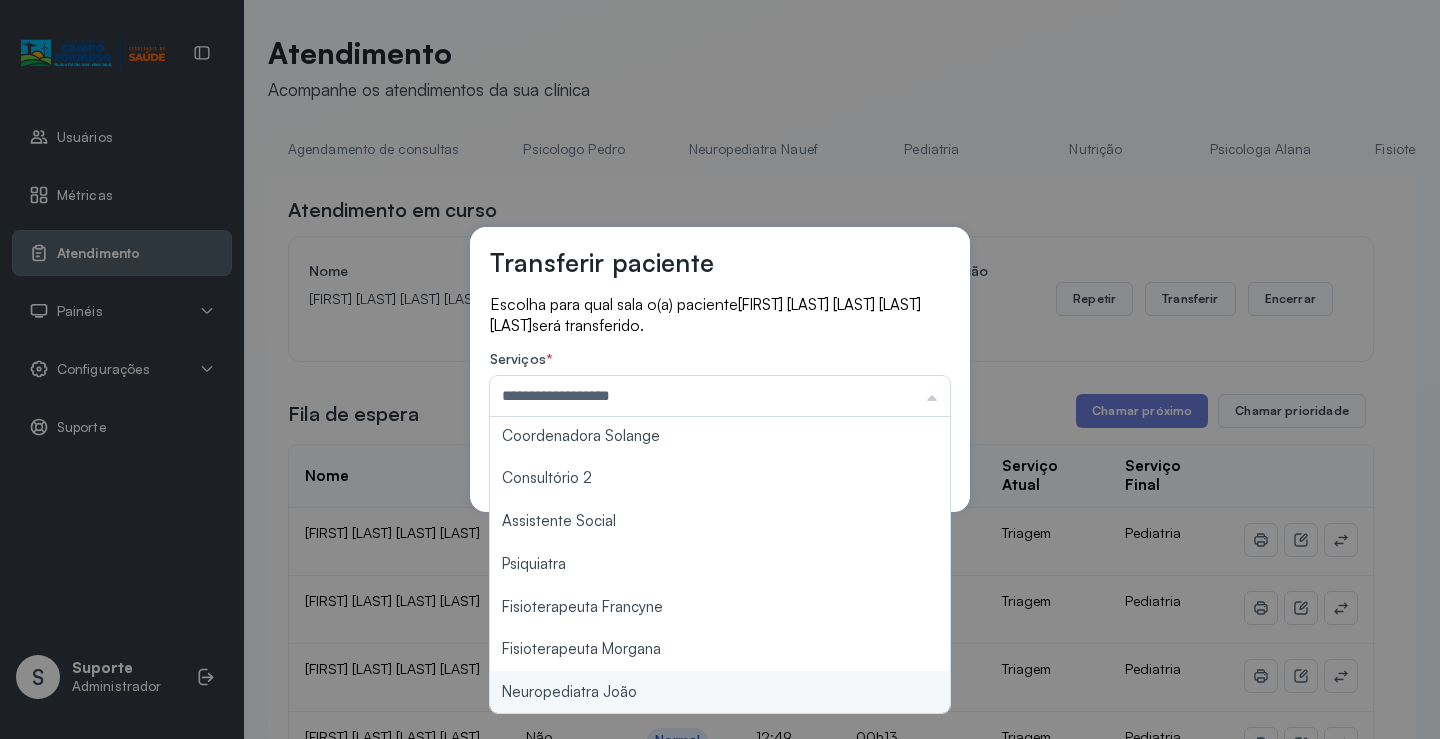 drag, startPoint x: 821, startPoint y: 689, endPoint x: 838, endPoint y: 681, distance: 18.788294 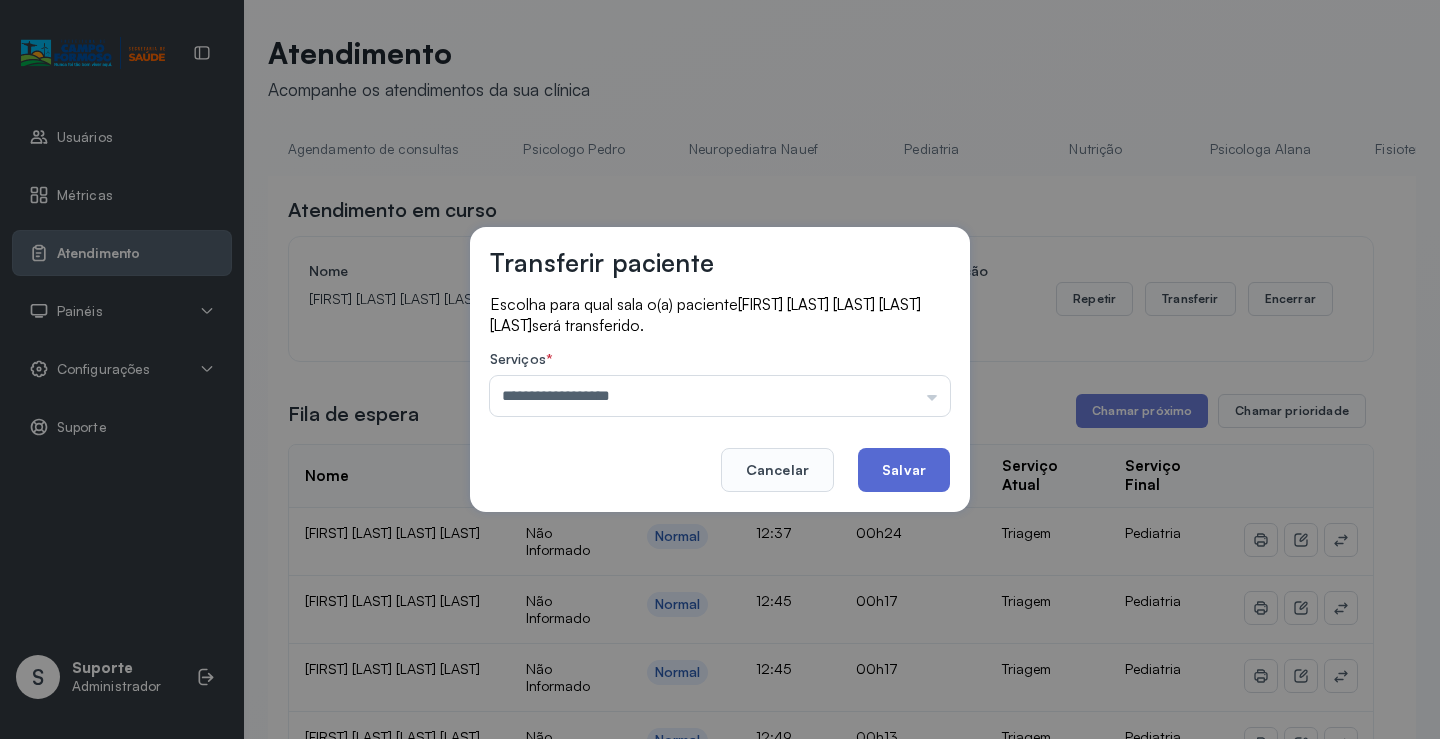 click on "Salvar" 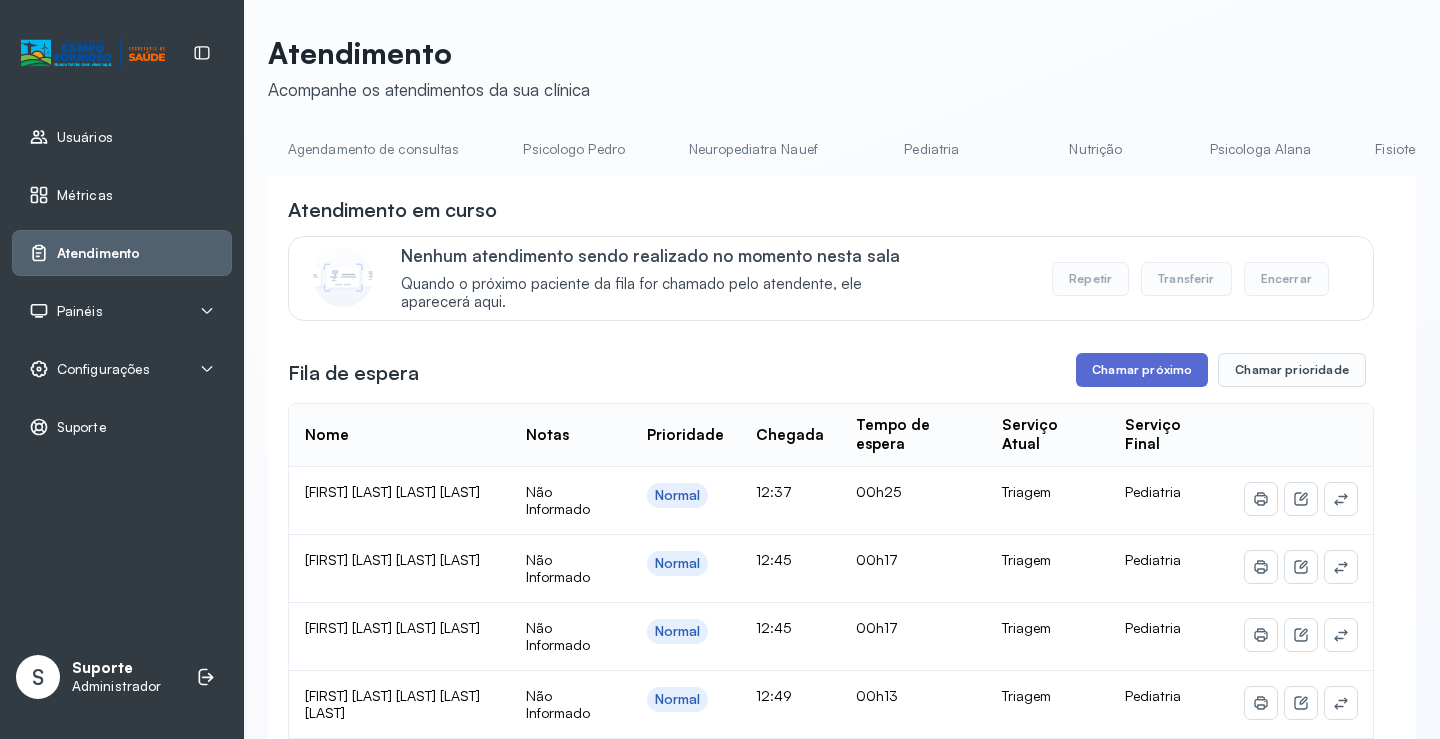 click on "Chamar próximo" at bounding box center [1142, 370] 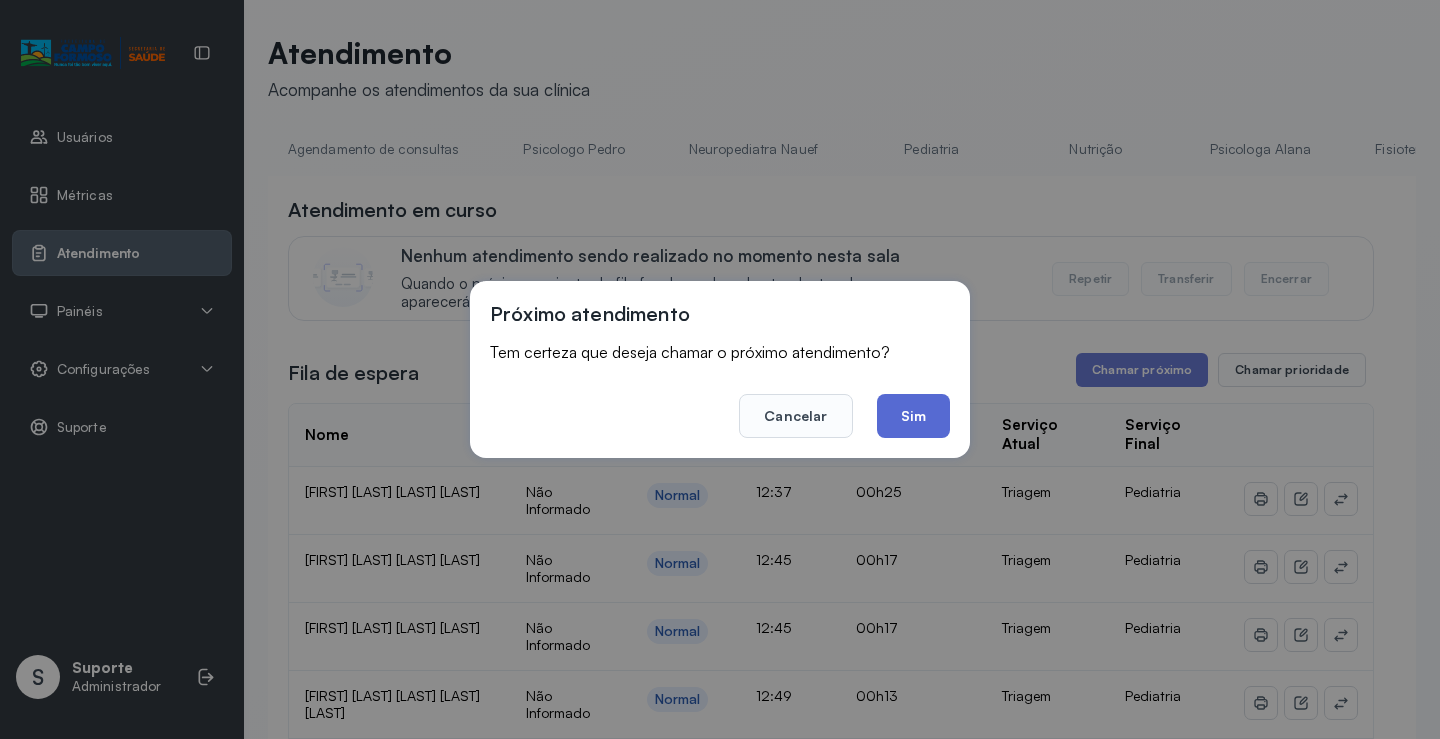 click on "Sim" 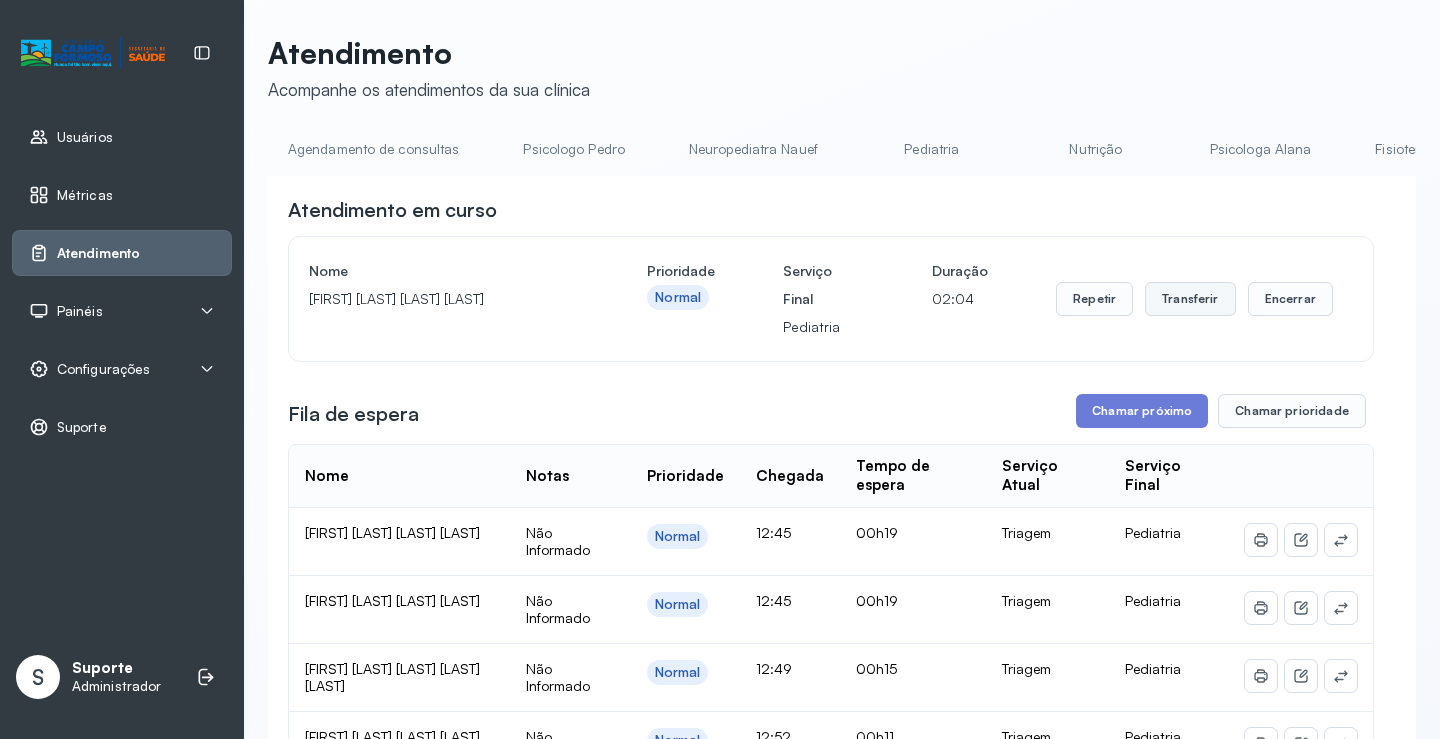 click on "Transferir" at bounding box center (1190, 299) 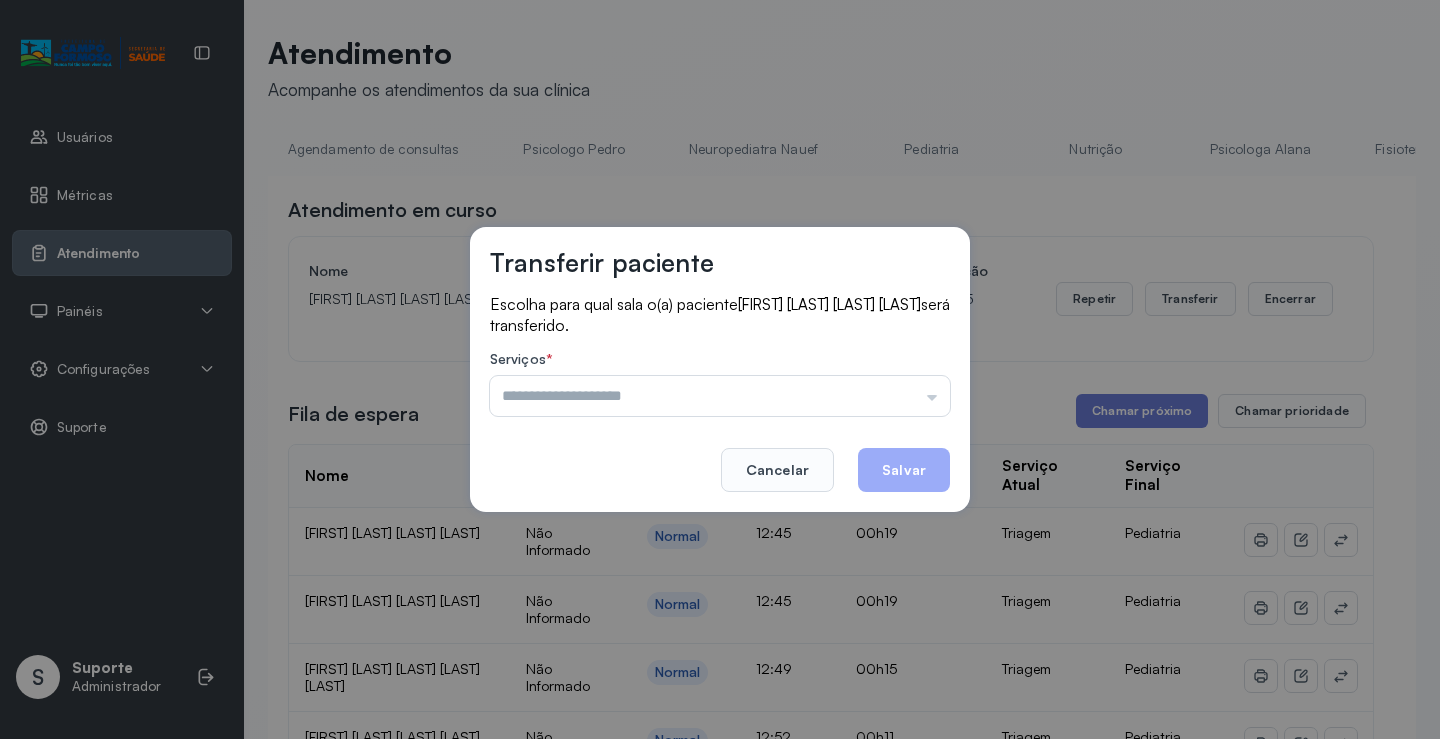 click at bounding box center (720, 396) 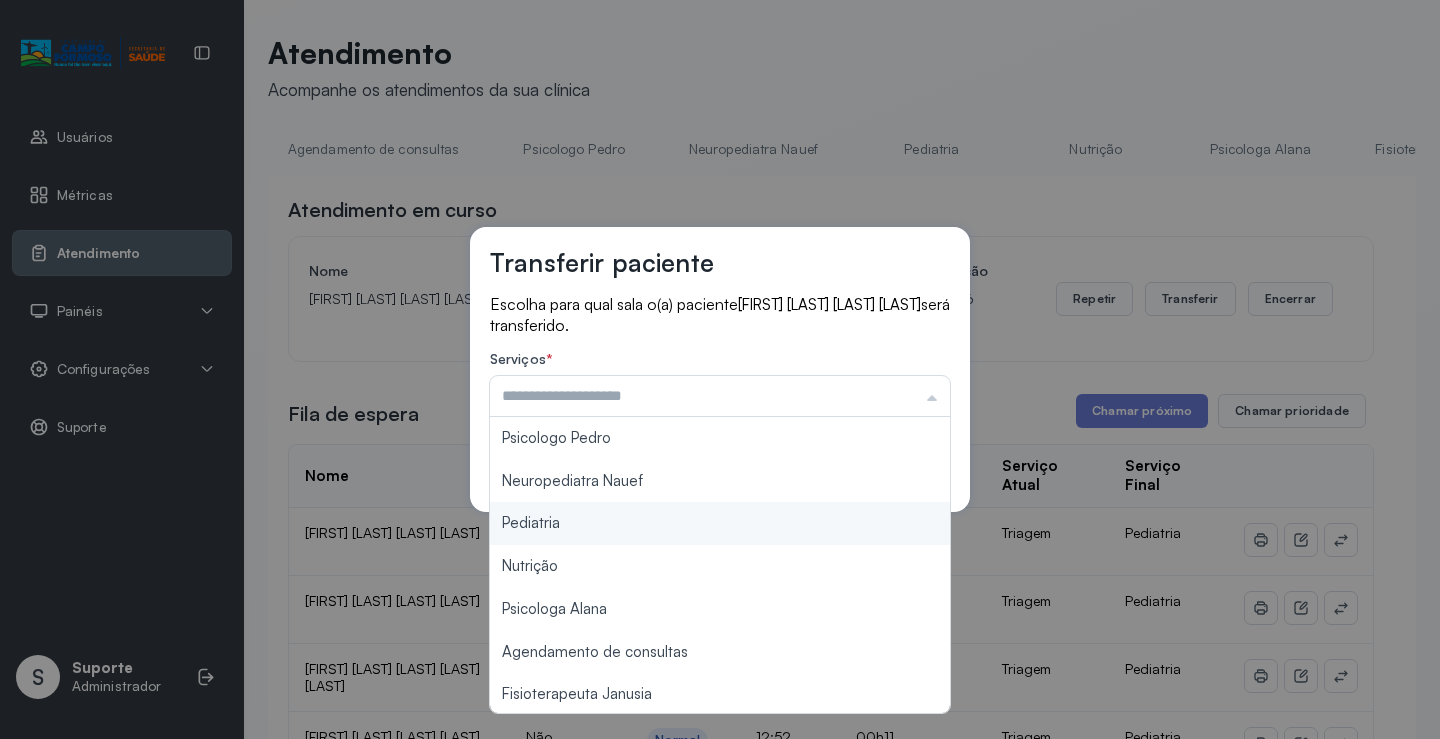 type on "*********" 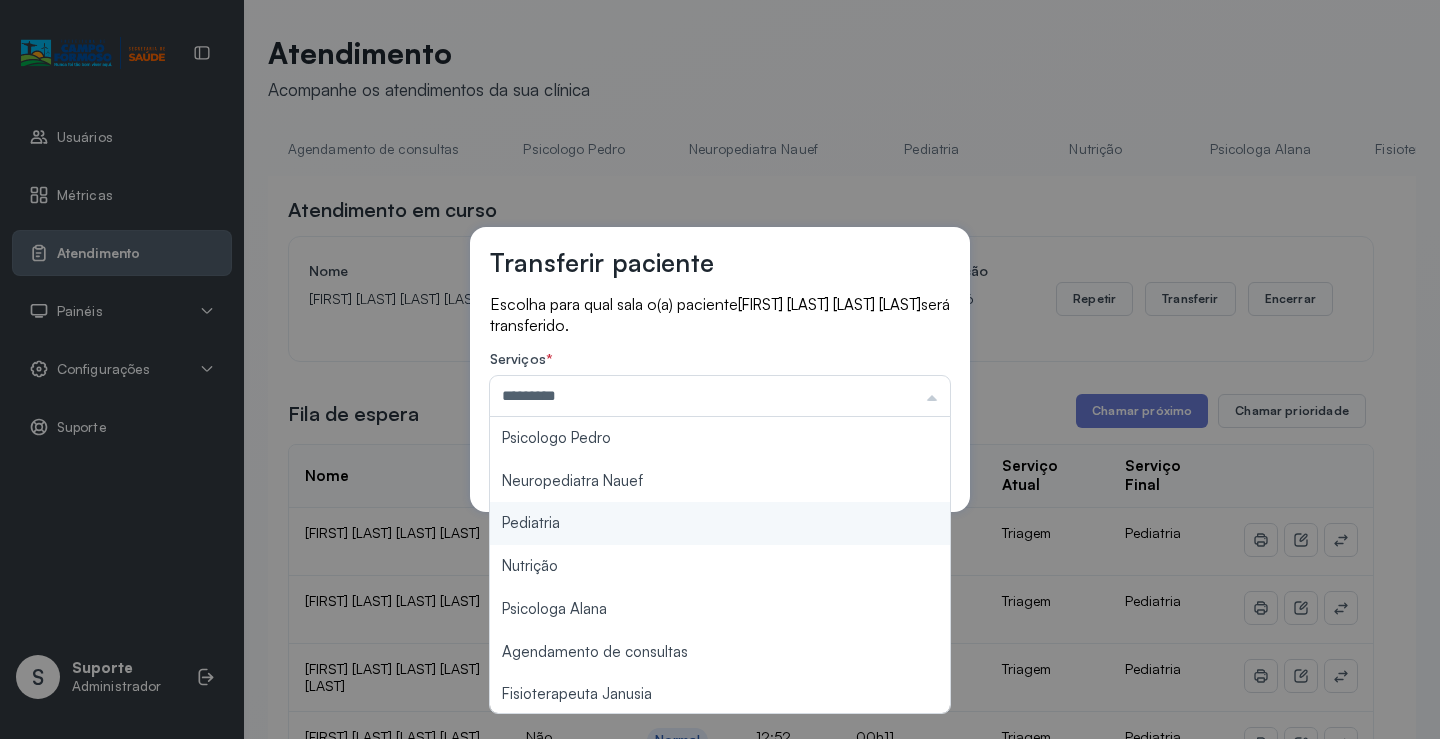 click on "Transferir paciente Escolha para qual sala o(a) paciente  [FIRST] [LAST] [LAST] [LAST]  será transferido.  Serviços  *  ********* Psicologo Pedro Neuropediatra Nauef Pediatria Nutrição Psicologa Alana Agendamento de consultas Fisioterapeuta Janusia Coordenadora Solange Consultório 2 Assistente Social Psiquiatra Fisioterapeuta Francyne Fisioterapeuta Morgana Neuropediatra João Cancelar Salvar" at bounding box center (720, 369) 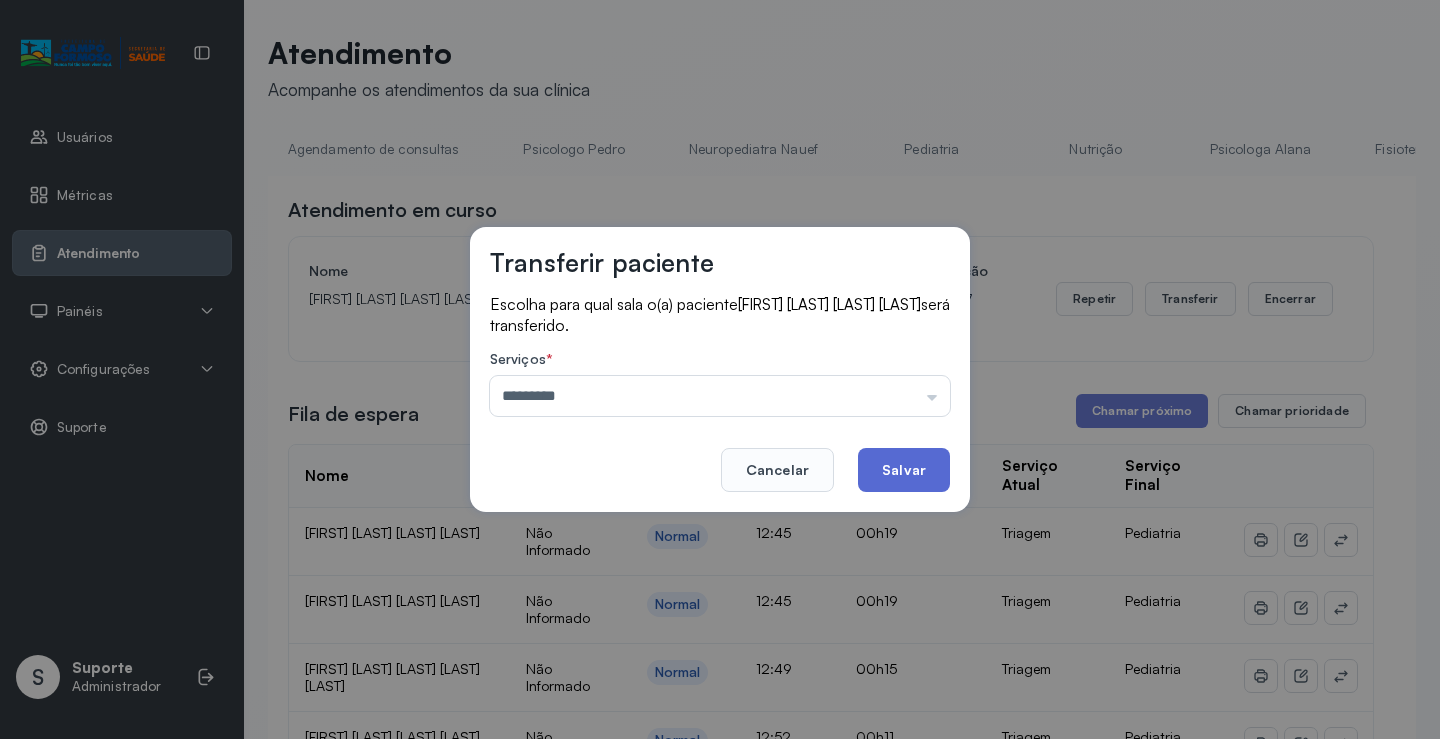 click on "Salvar" 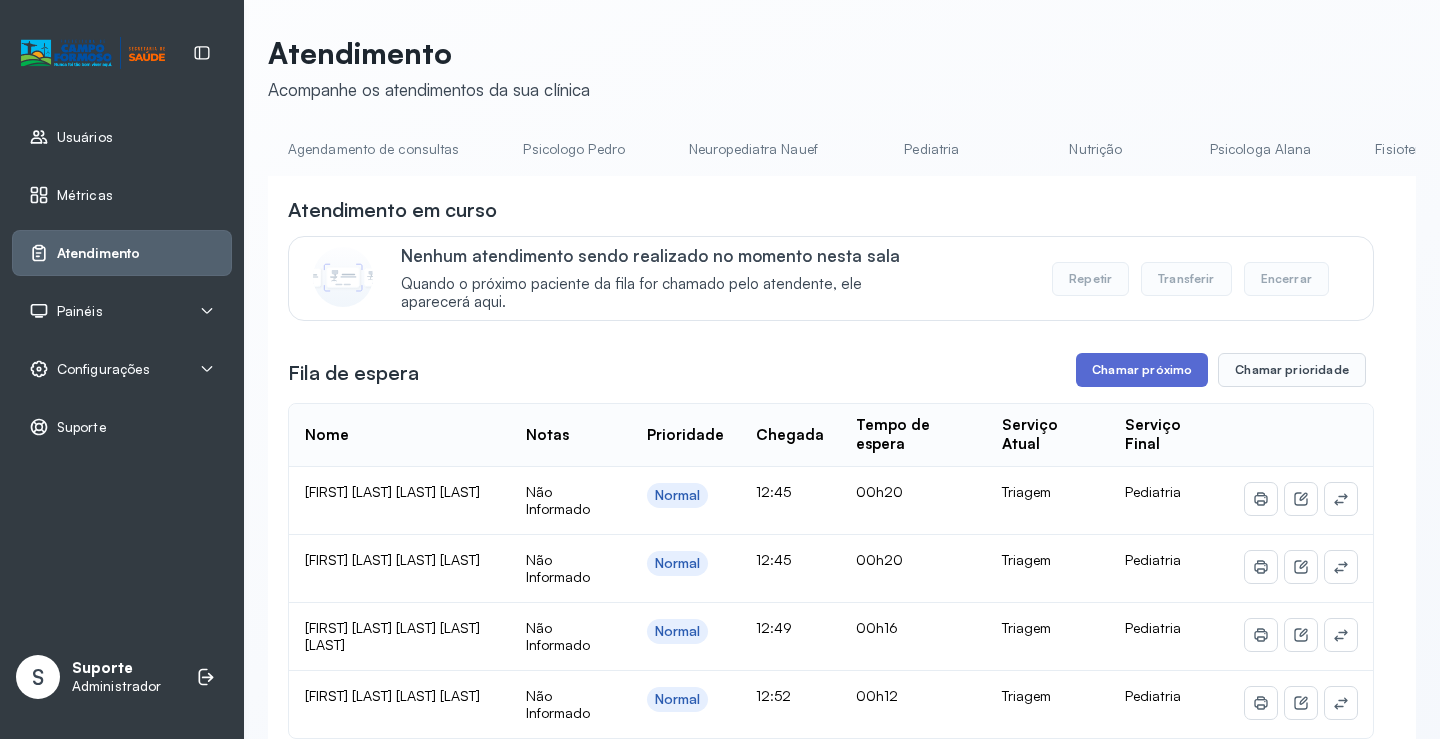 click on "Chamar próximo" at bounding box center (1142, 370) 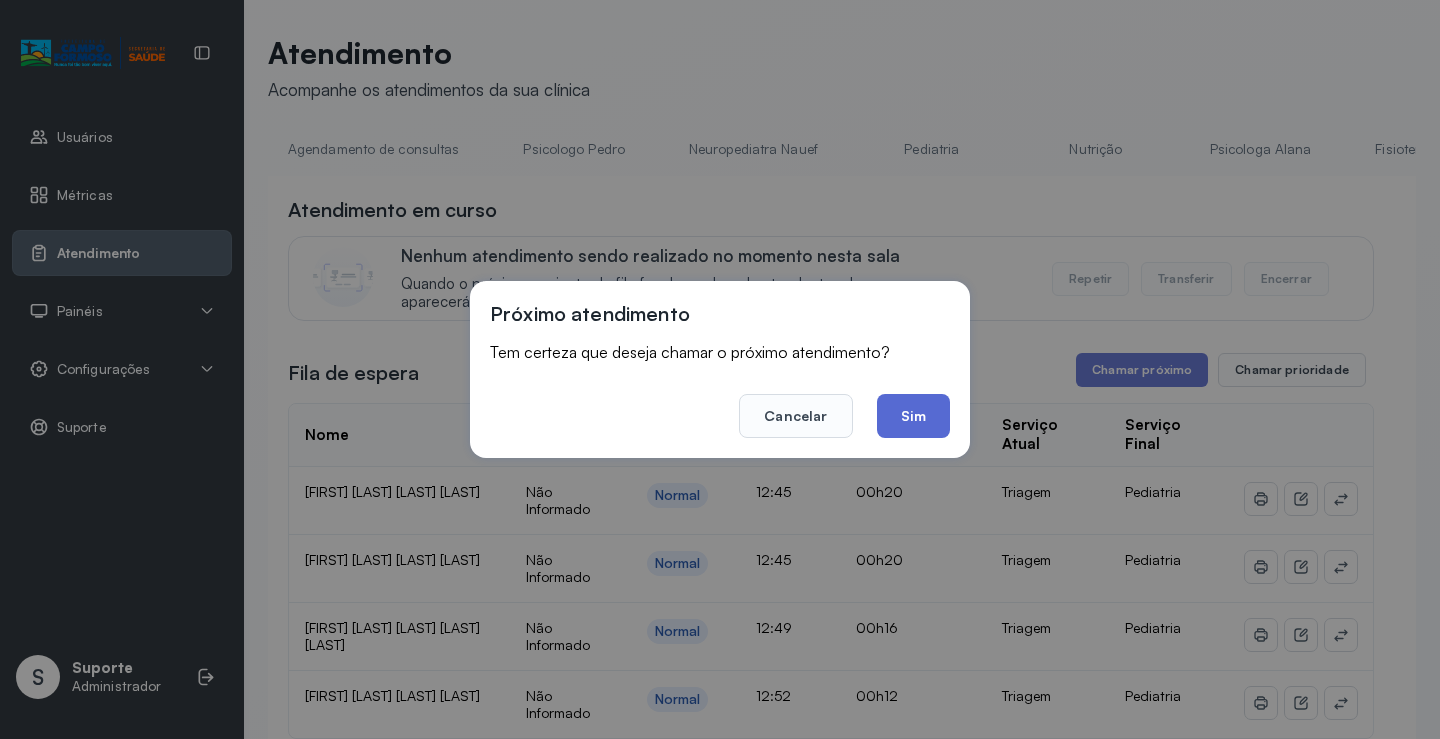 click on "Sim" 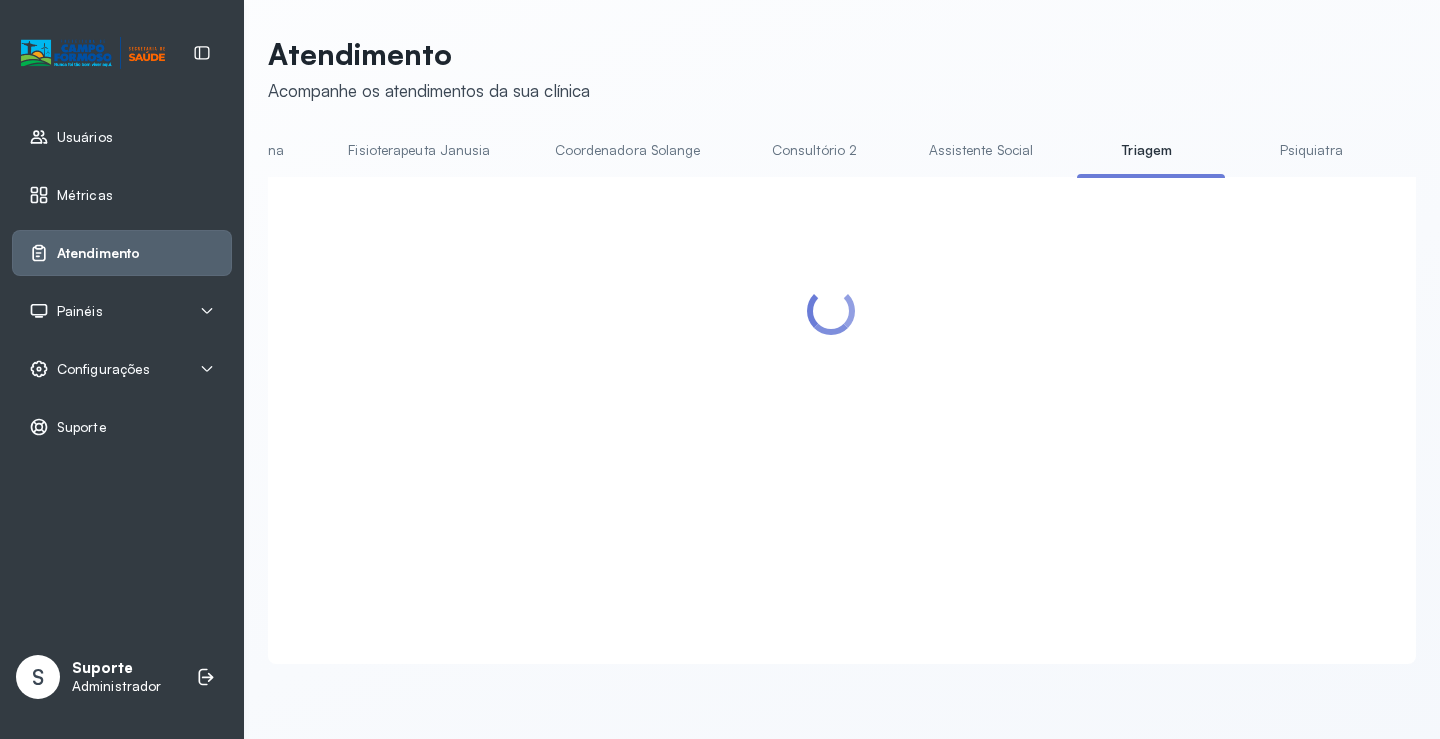 scroll, scrollTop: 0, scrollLeft: 1051, axis: horizontal 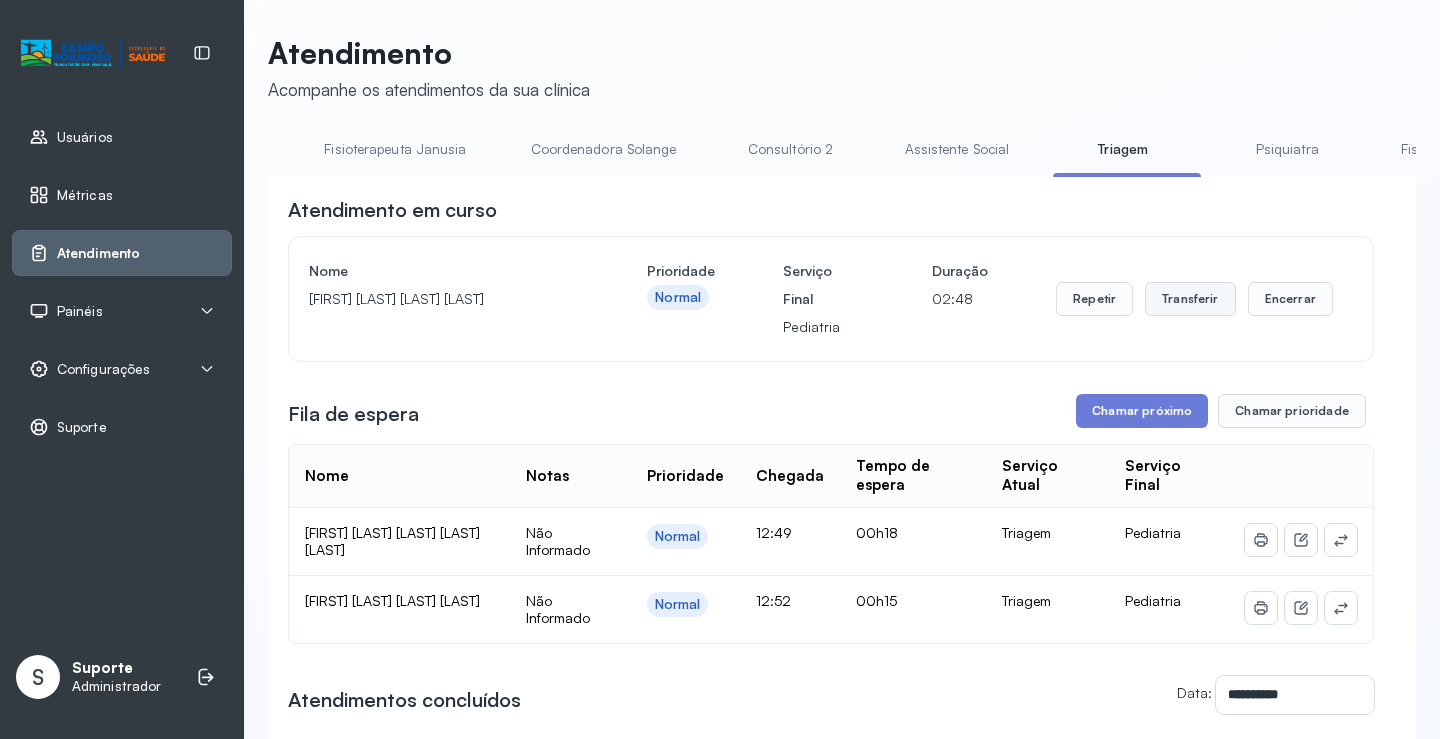 click on "Transferir" at bounding box center [1190, 299] 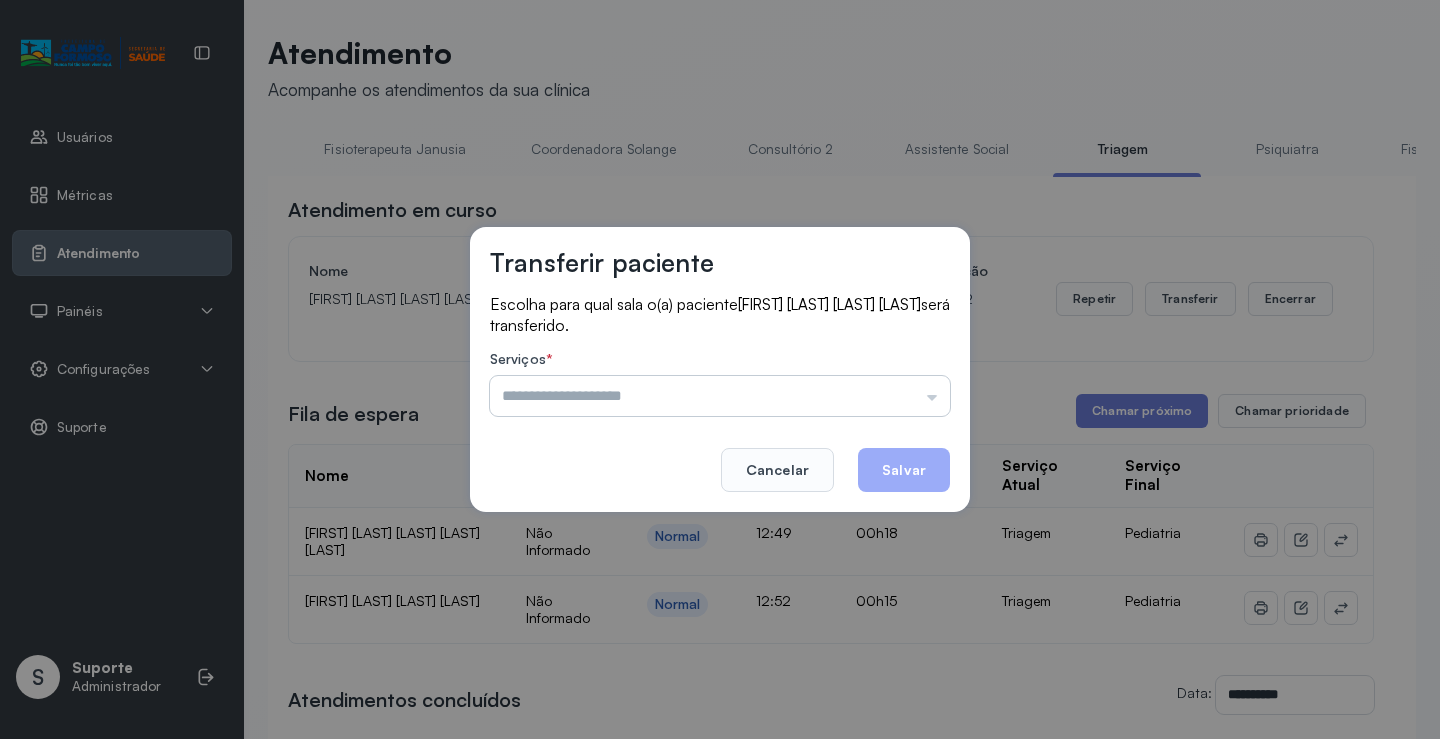 click at bounding box center [720, 396] 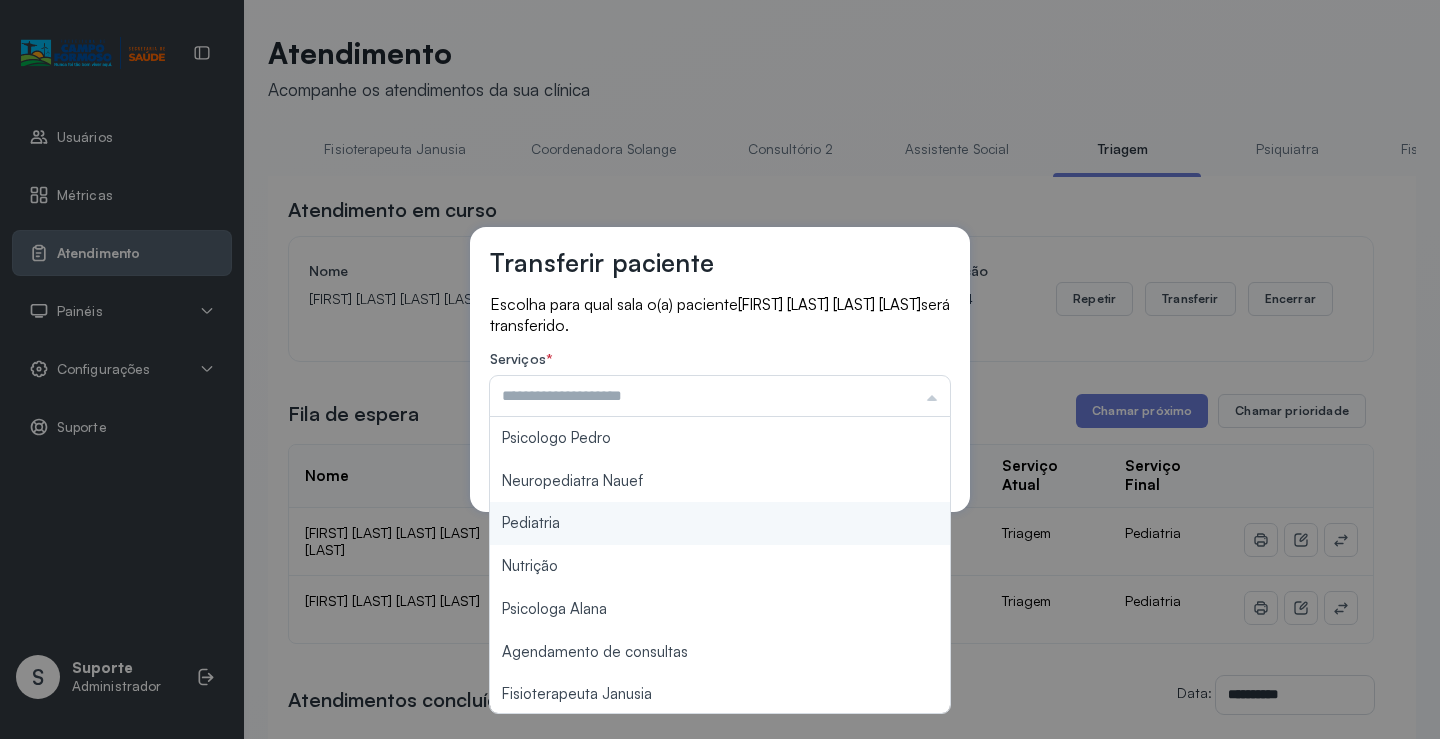 type on "*********" 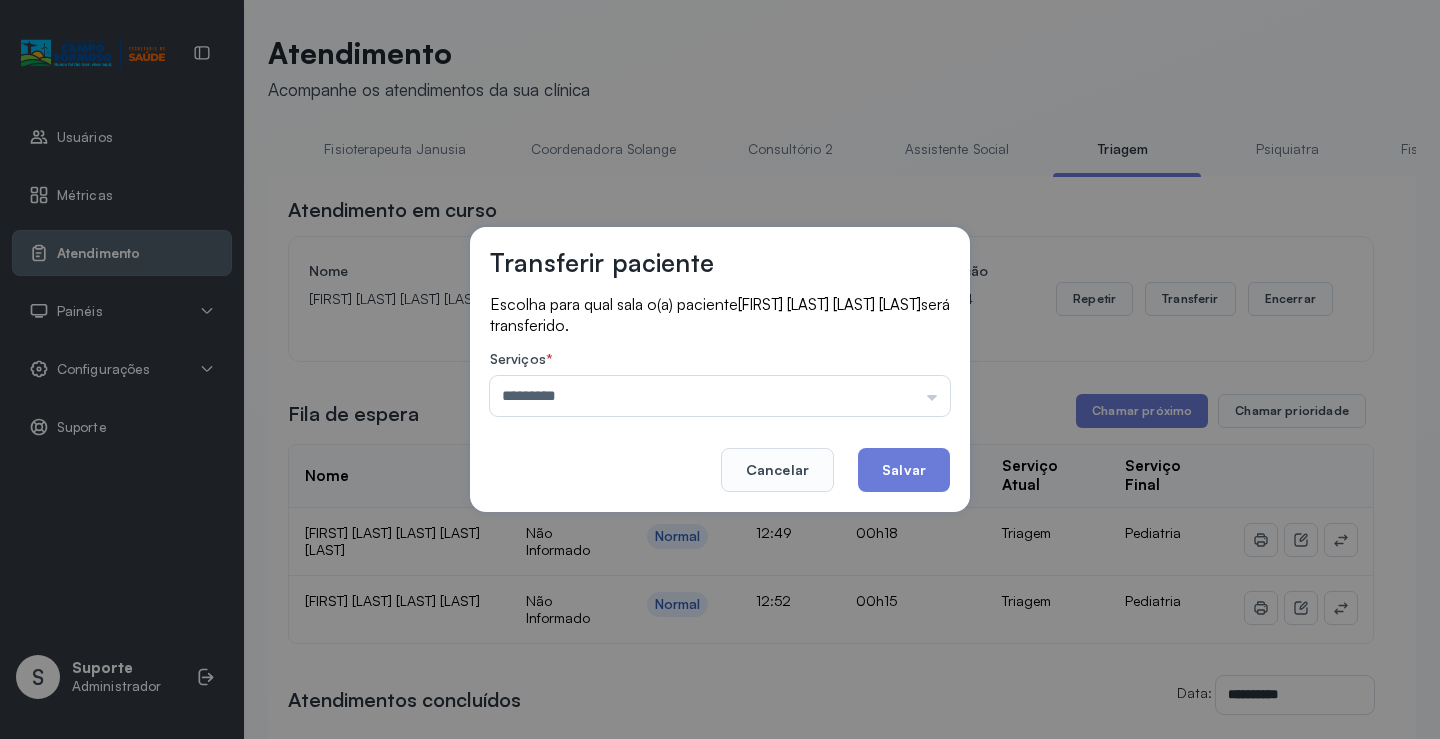 click on "Transferir paciente Escolha para qual sala o(a) paciente  [FIRST] [LAST] [LAST] [LAST]  será transferido.  Serviços  *  ********* Psicologo Pedro Neuropediatra Nauef Pediatria Nutrição Psicologa Alana Agendamento de consultas Fisioterapeuta Janusia Coordenadora Solange Consultório 2 Assistente Social Psiquiatra Fisioterapeuta Francyne Fisioterapeuta Morgana Neuropediatra João Cancelar Salvar" at bounding box center (720, 369) 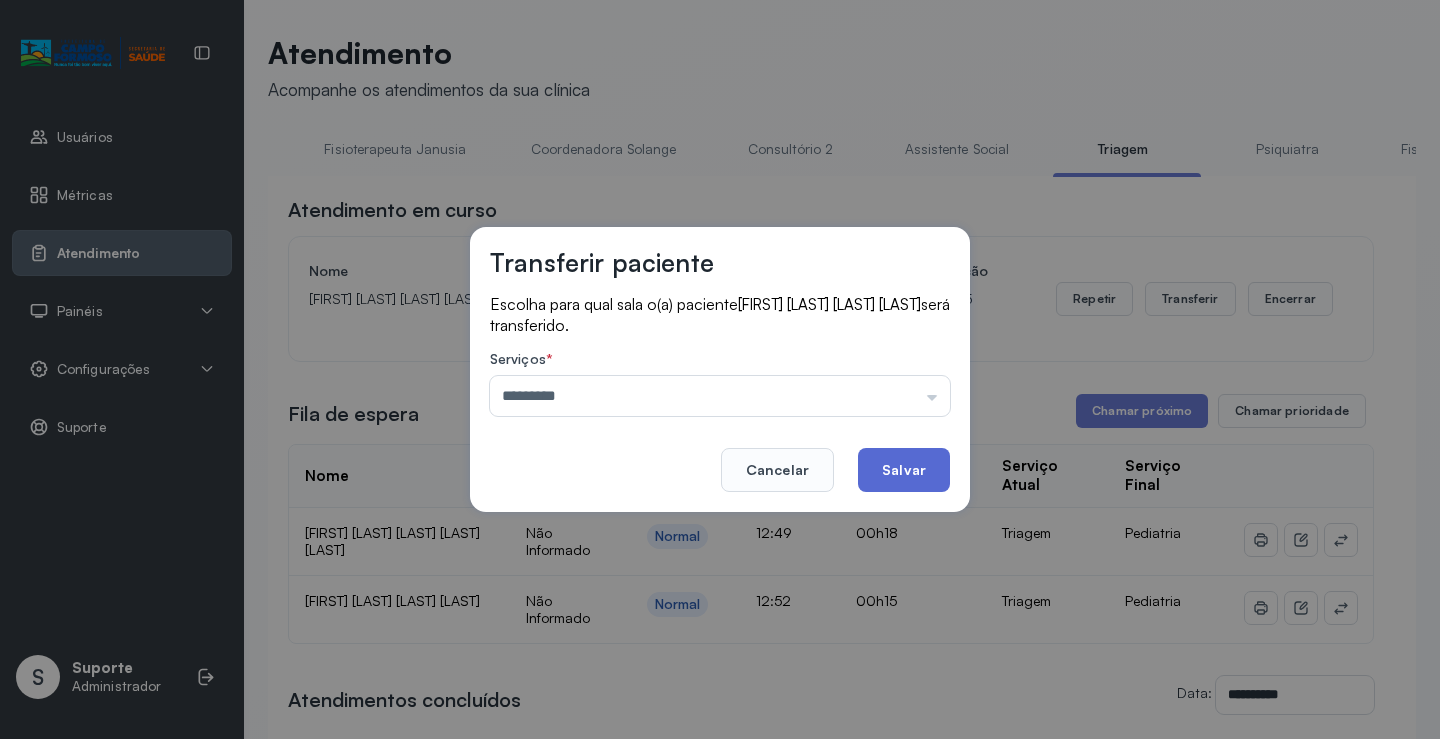 click on "Salvar" 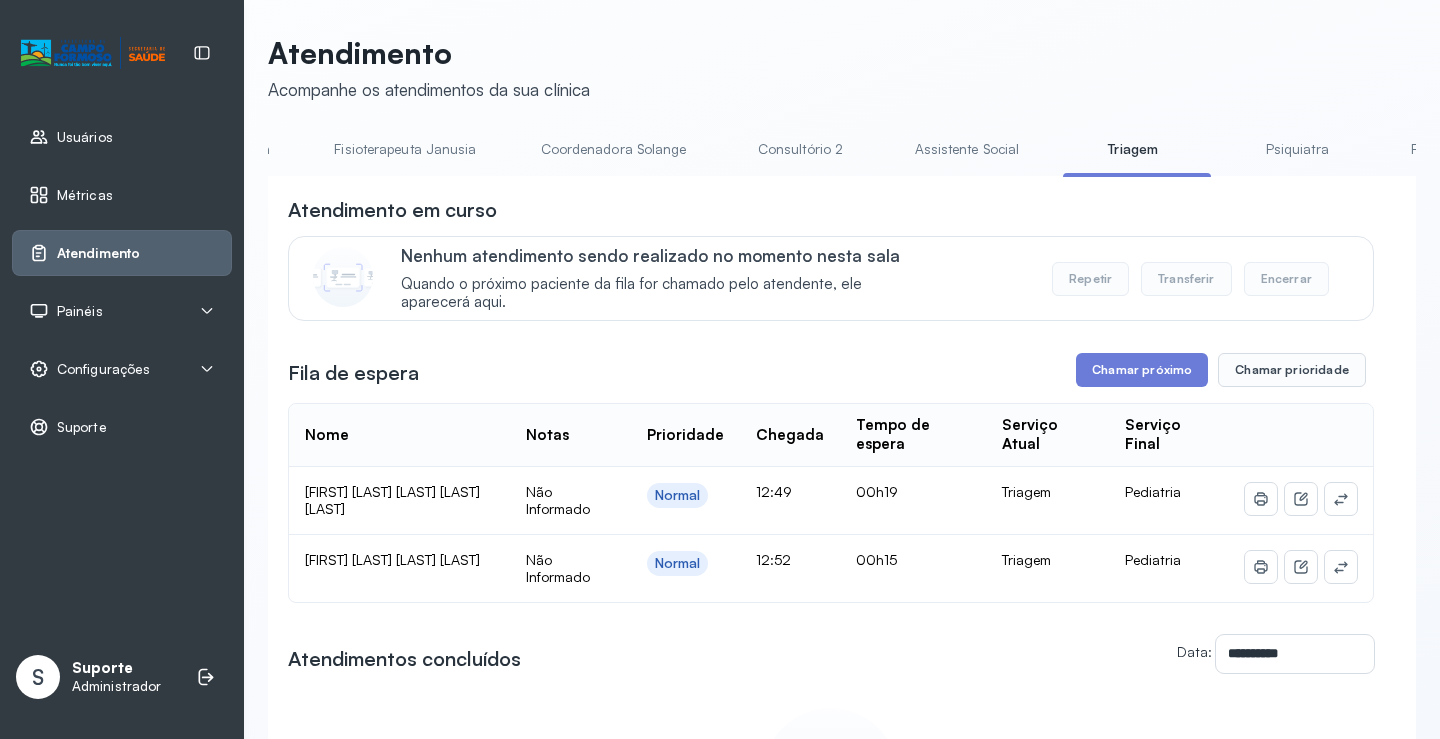 scroll, scrollTop: 0, scrollLeft: 1044, axis: horizontal 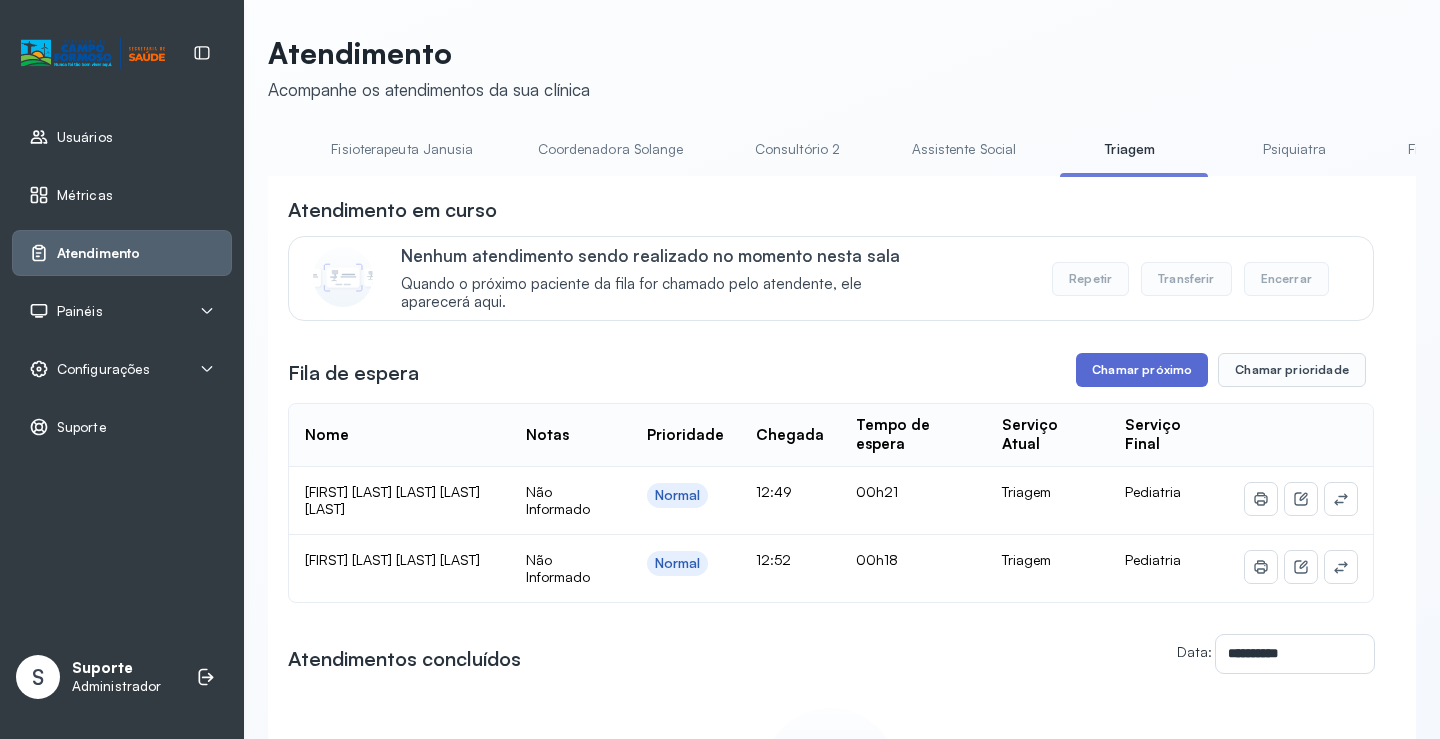 click on "Chamar próximo" at bounding box center (1142, 370) 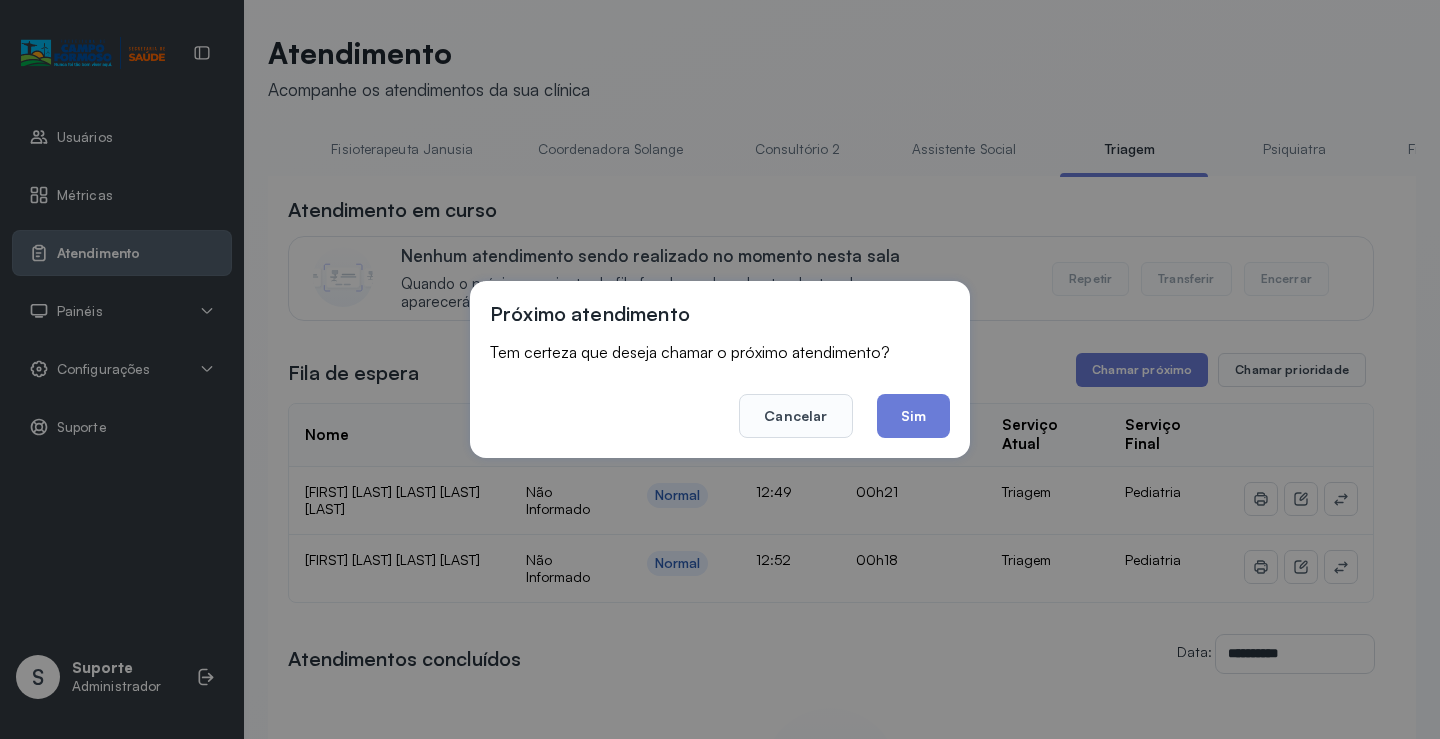 drag, startPoint x: 910, startPoint y: 413, endPoint x: 836, endPoint y: 369, distance: 86.09297 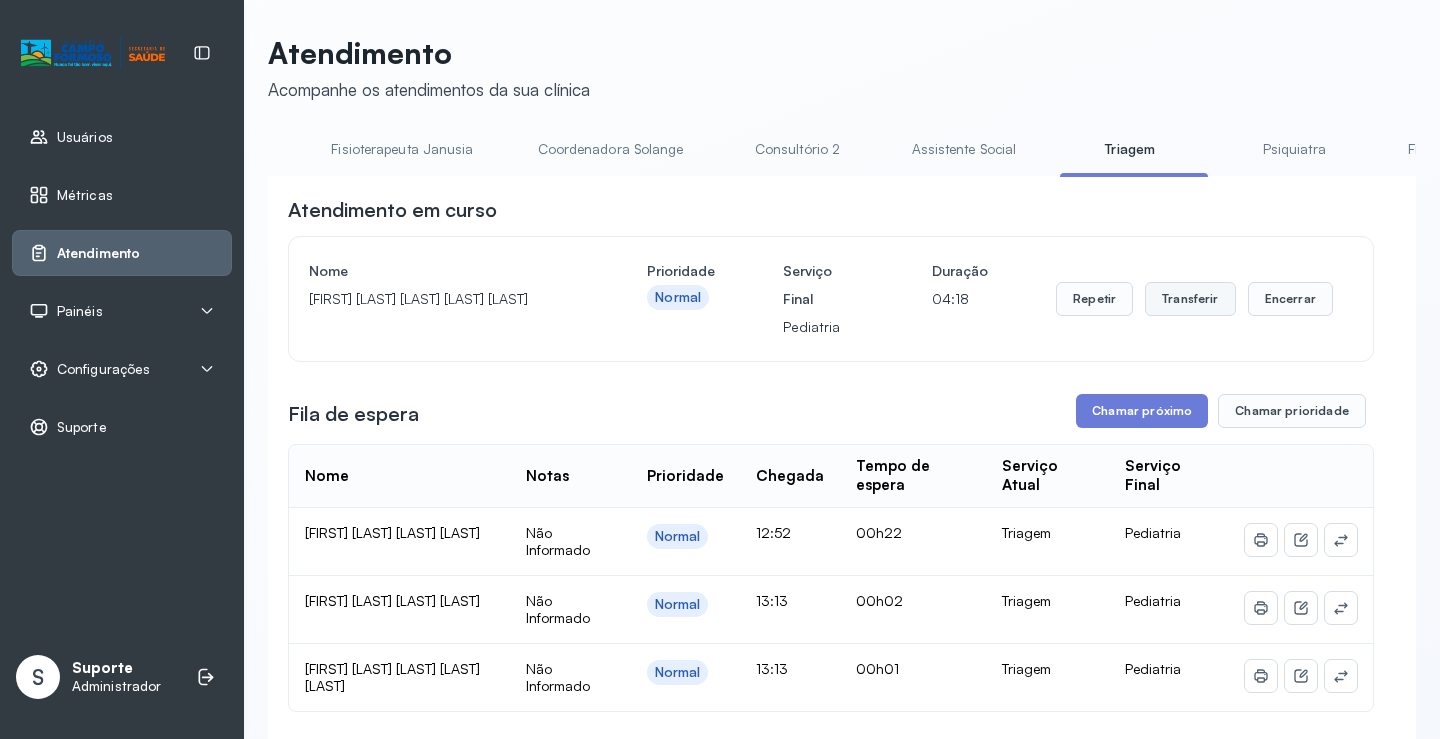 click on "Transferir" at bounding box center [1190, 299] 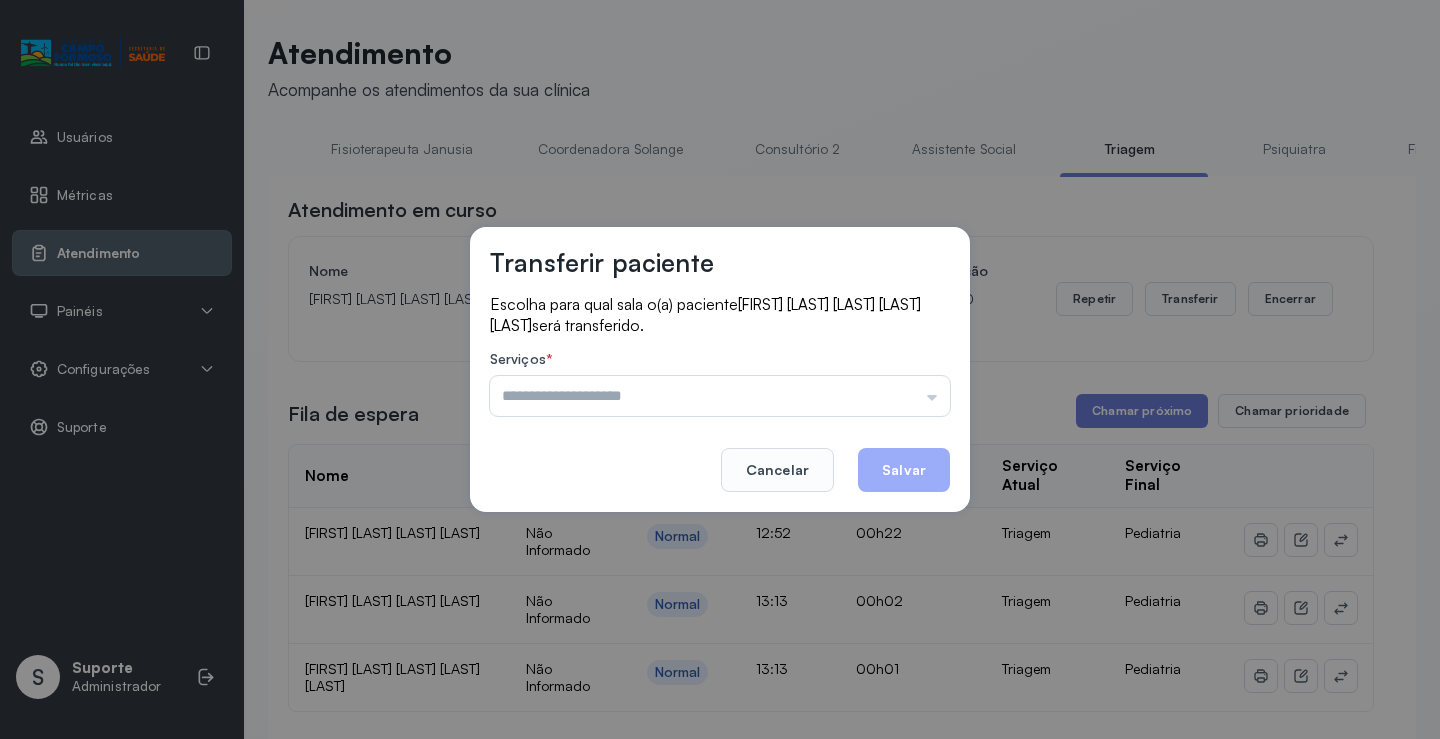 click at bounding box center [720, 396] 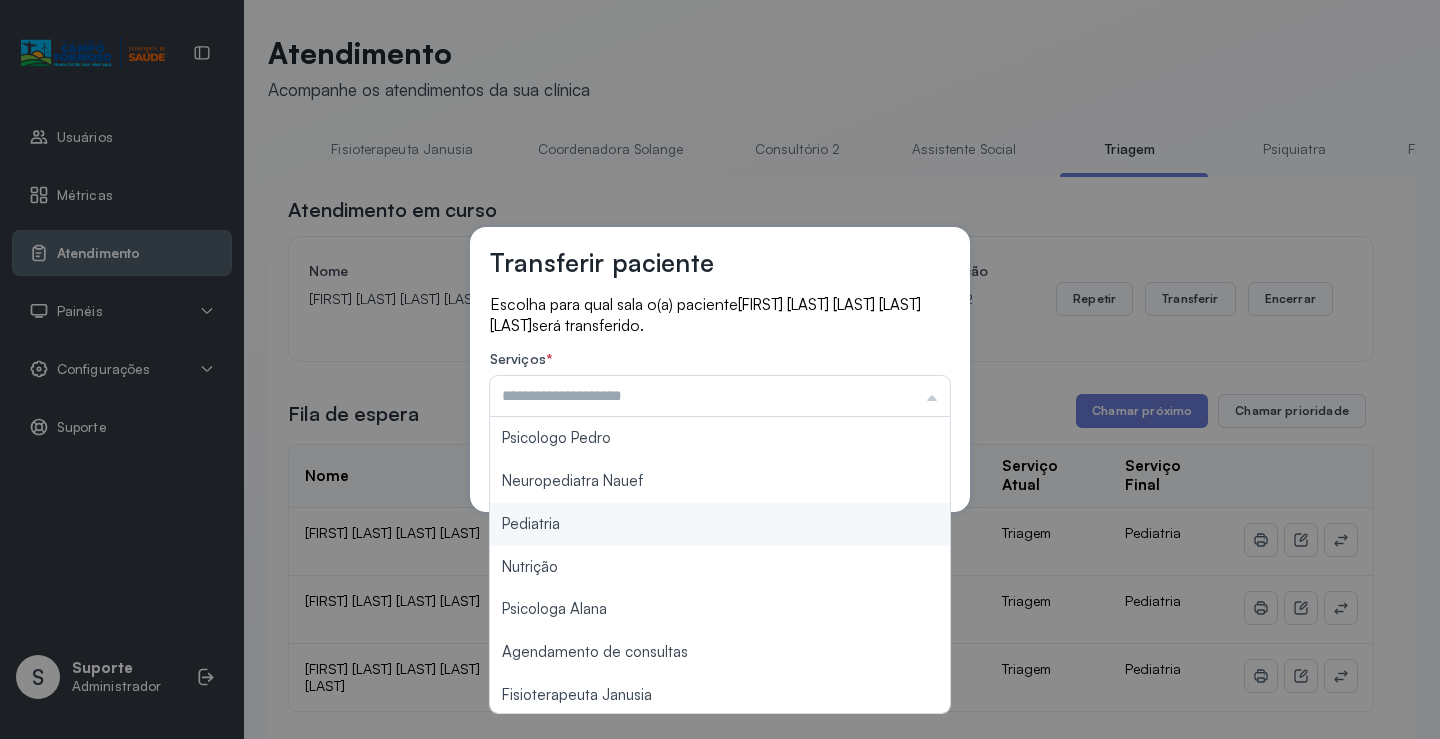 type on "*********" 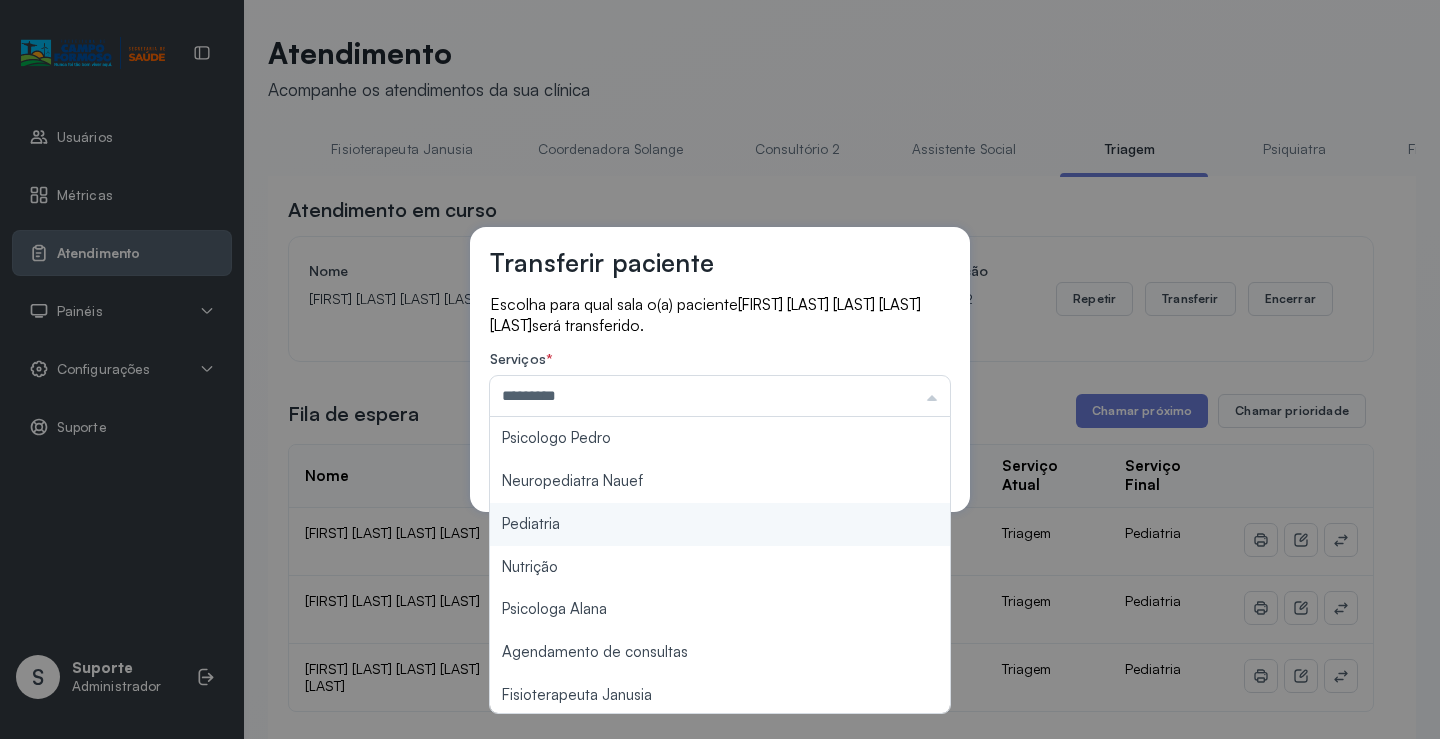 click on "Transferir paciente Escolha para qual sala o(a) paciente  [FIRST] [LAST] [LAST] [LAST] [LAST]  será transferido.  Serviços  *  ********* Psicologo Pedro Neuropediatra Nauef Pediatria Nutrição Psicologa Alana Agendamento de consultas Fisioterapeuta Janusia Coordenadora Solange Consultório 2 Assistente Social Psiquiatra Fisioterapeuta Francyne Fisioterapeuta Morgana Neuropediatra João Cancelar Salvar" at bounding box center [720, 369] 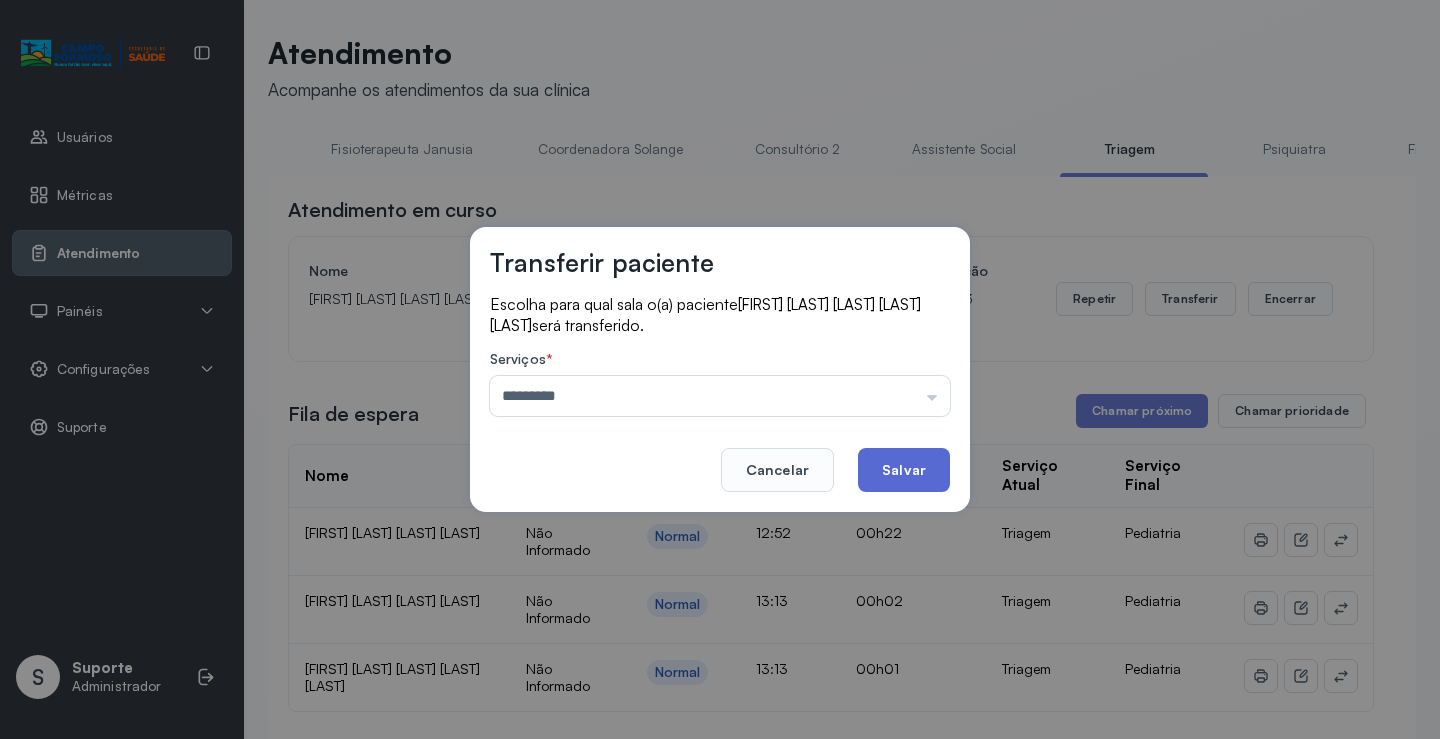 click on "Salvar" 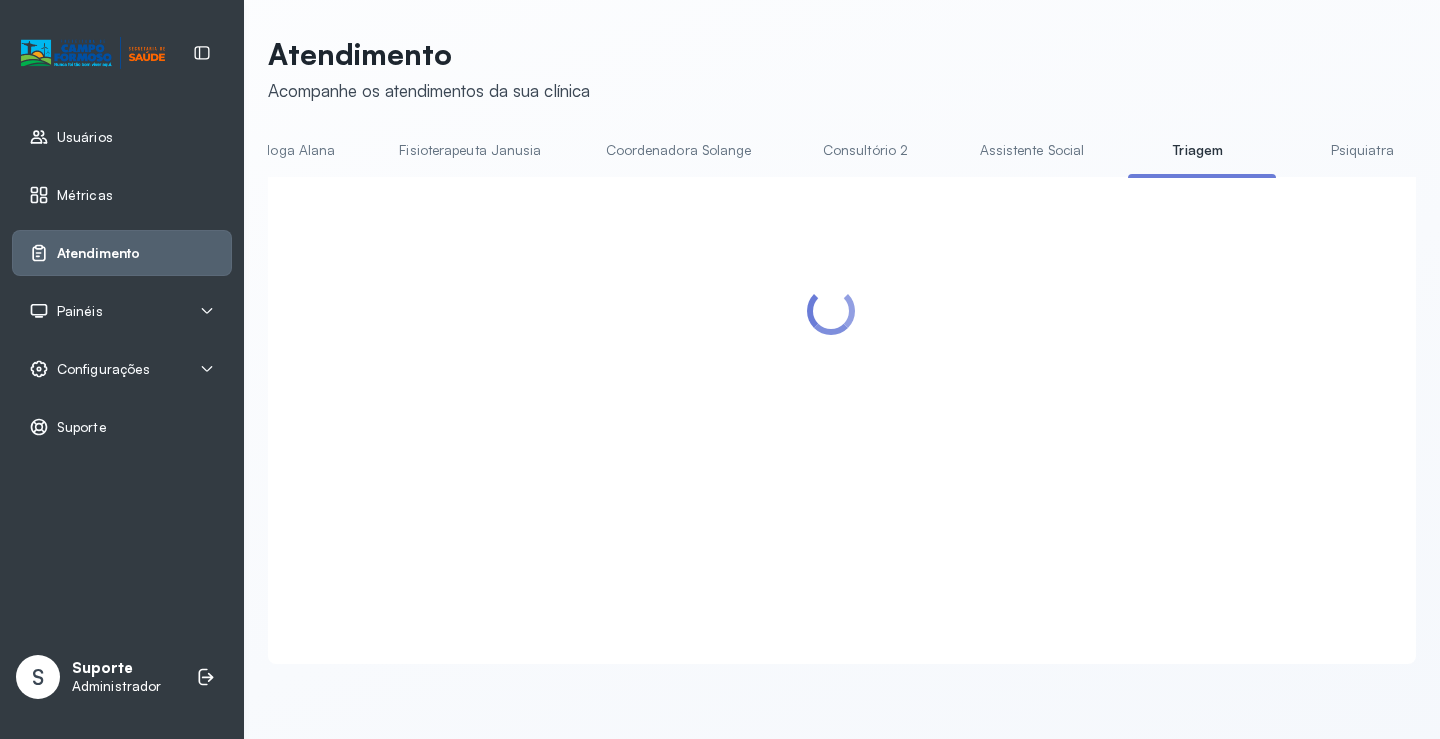 scroll, scrollTop: 0, scrollLeft: 984, axis: horizontal 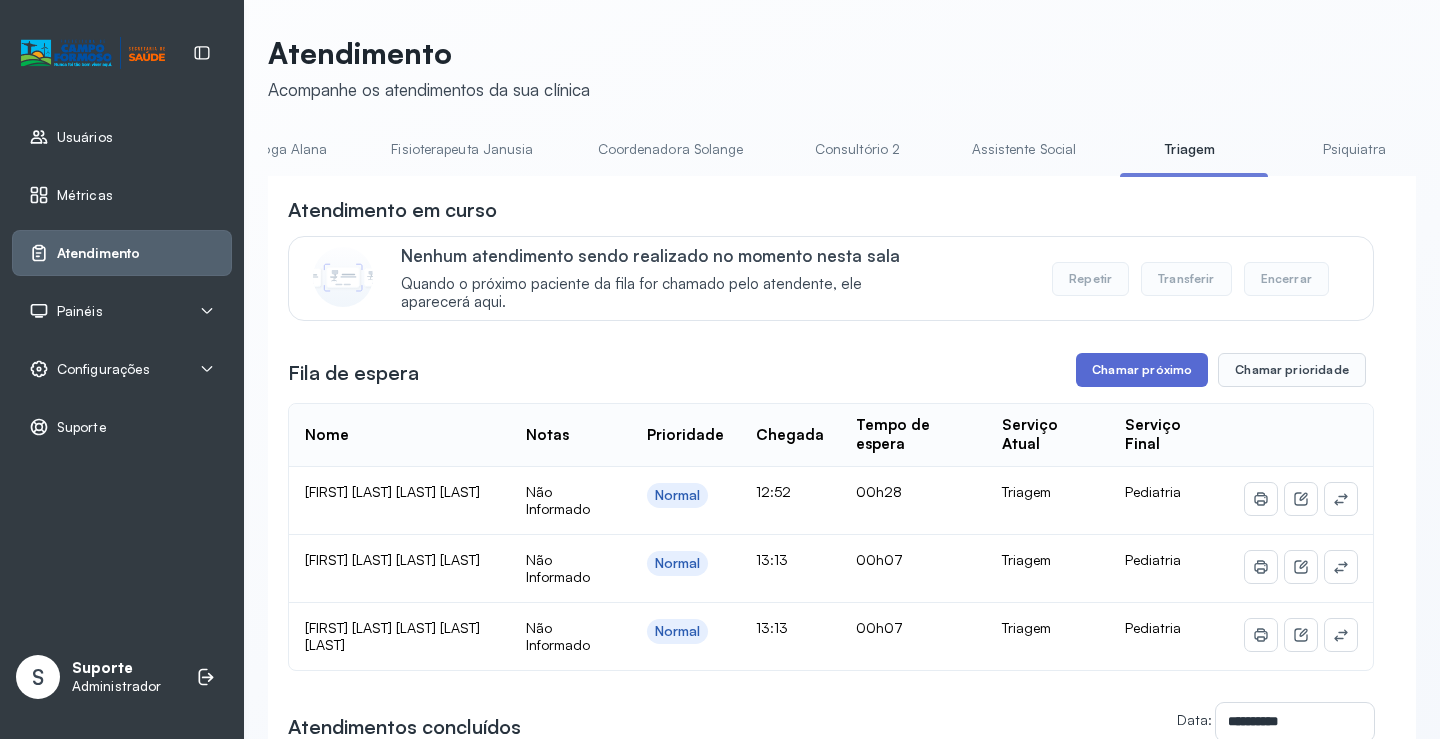 click on "Chamar próximo" at bounding box center (1142, 370) 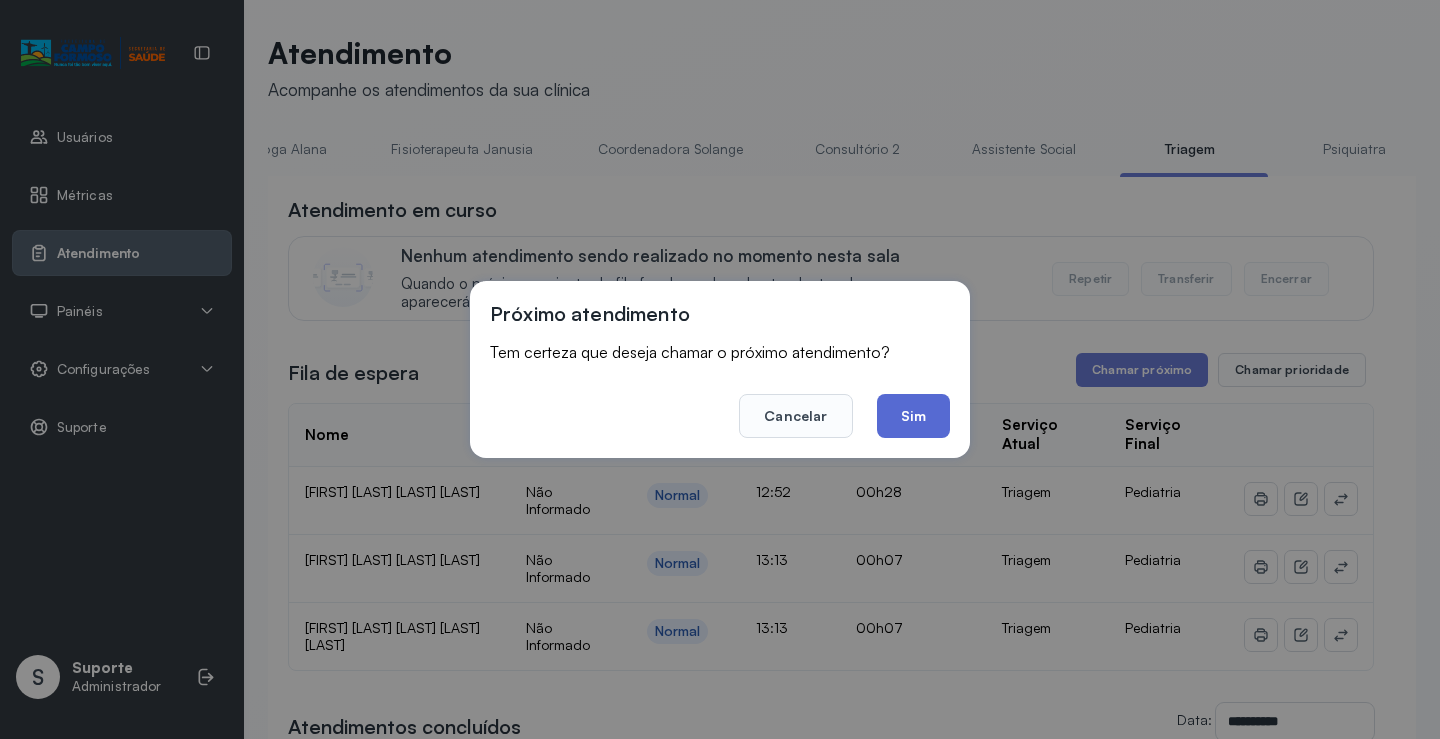 click on "Sim" 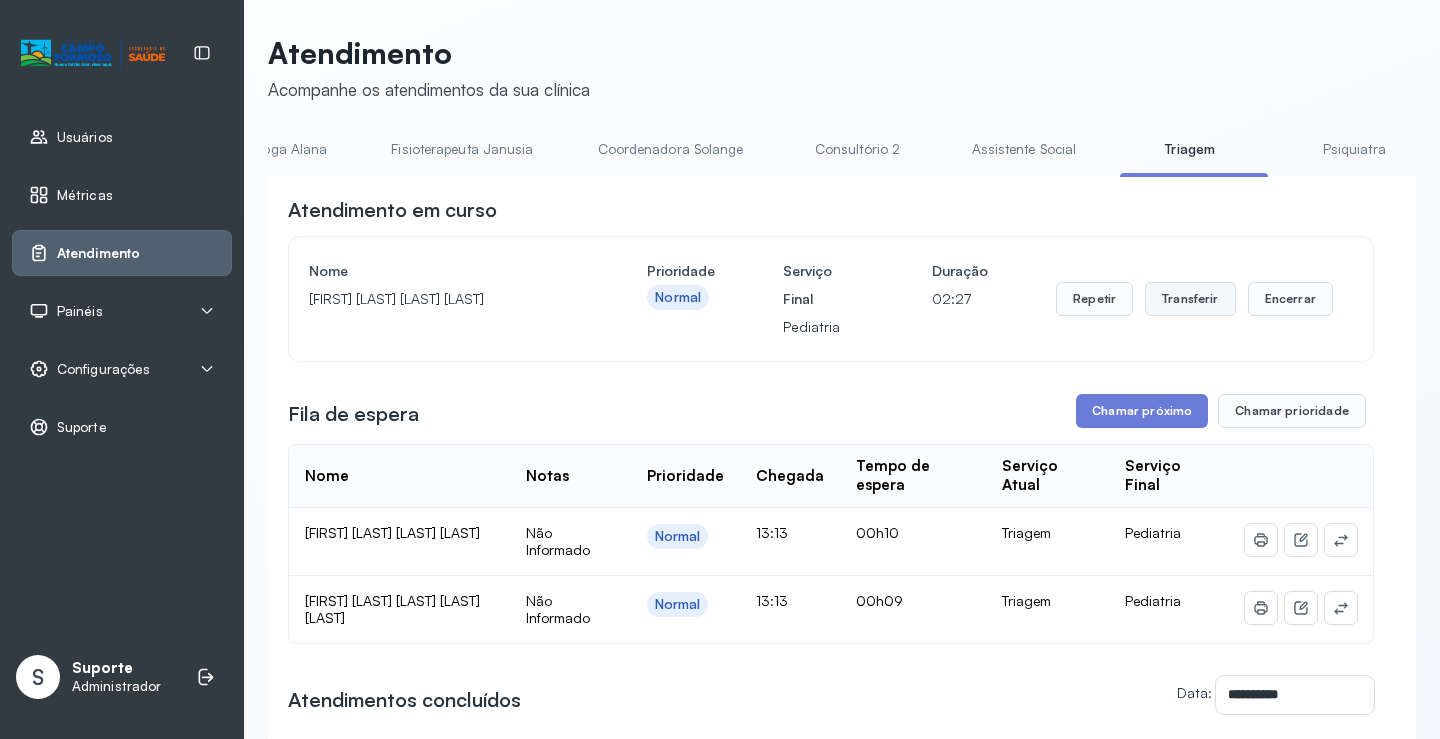 click on "Transferir" at bounding box center [1190, 299] 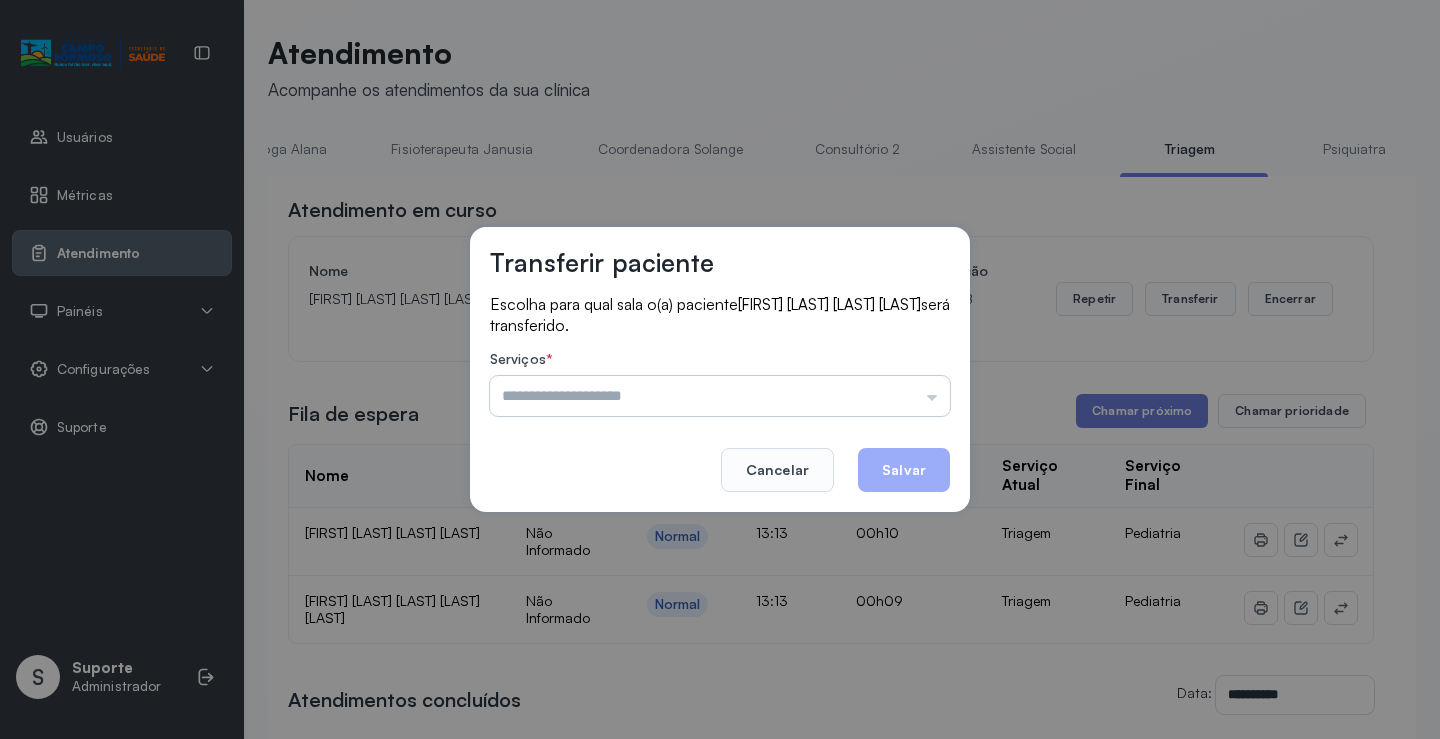 drag, startPoint x: 658, startPoint y: 390, endPoint x: 656, endPoint y: 402, distance: 12.165525 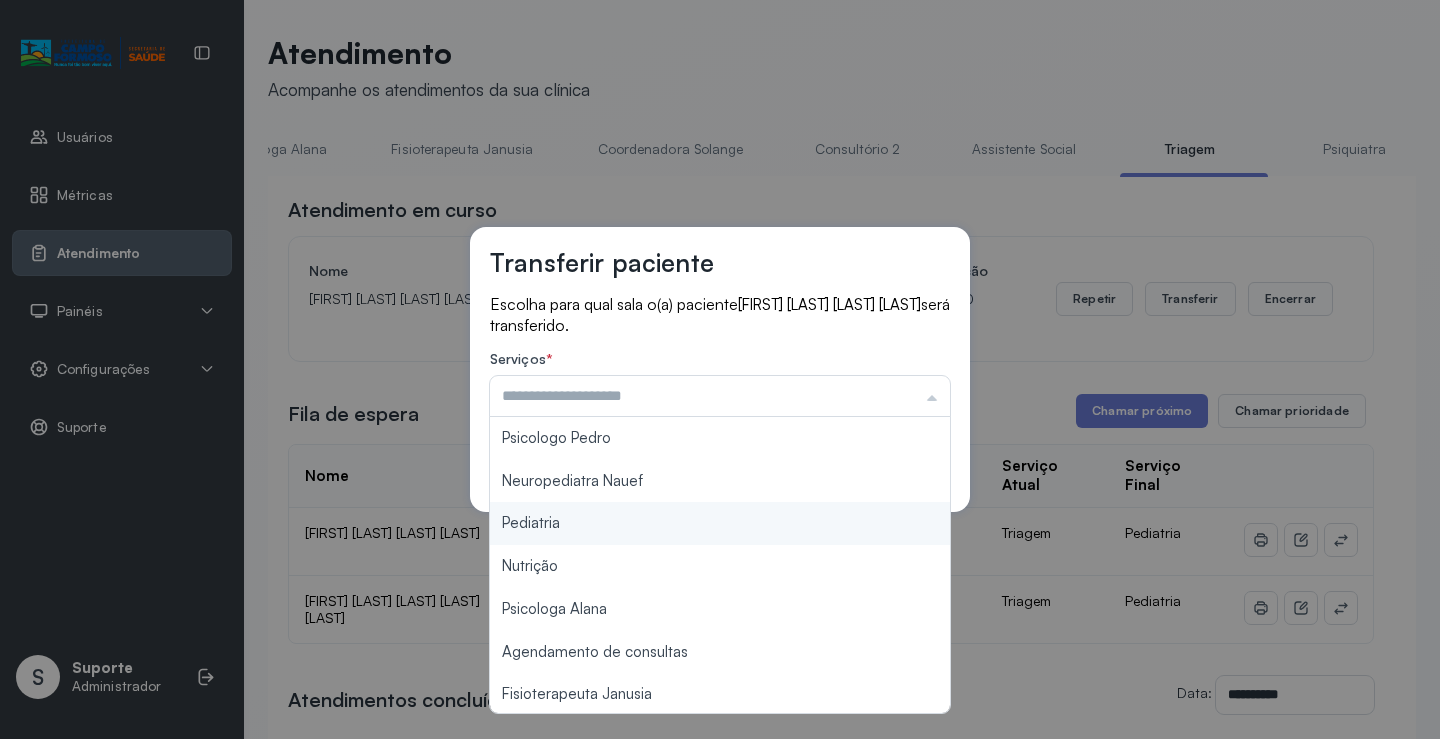 type on "*********" 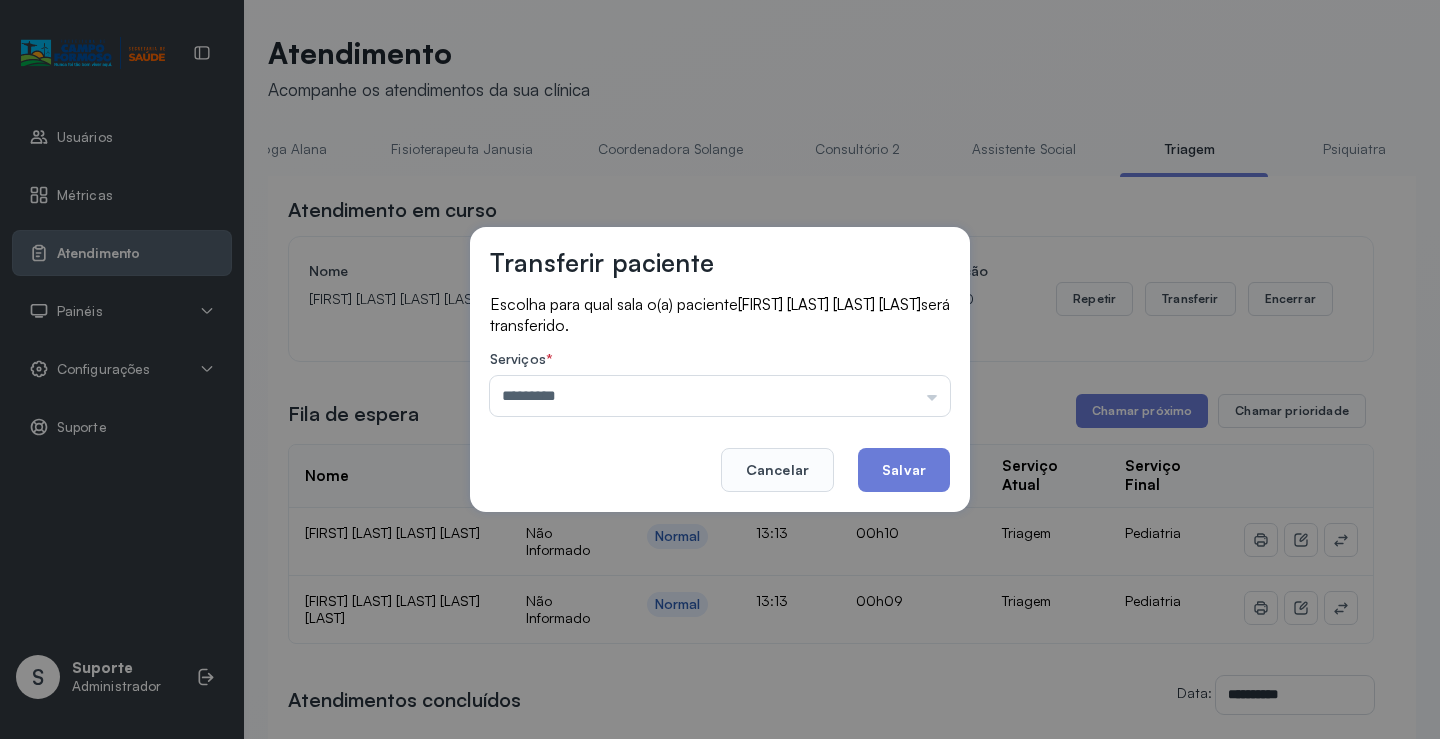 click on "Transferir paciente Escolha para qual sala o(a) paciente  [FIRST] [LAST] [LAST] [LAST]  será transferido.  Serviços  *  ********* Psicologo Pedro Neuropediatra Nauef Pediatria Nutrição Psicologa Alana Agendamento de consultas Fisioterapeuta Janusia Coordenadora Solange Consultório 2 Assistente Social Psiquiatra Fisioterapeuta Francyne Fisioterapeuta Morgana Neuropediatra João Cancelar Salvar" at bounding box center (720, 369) 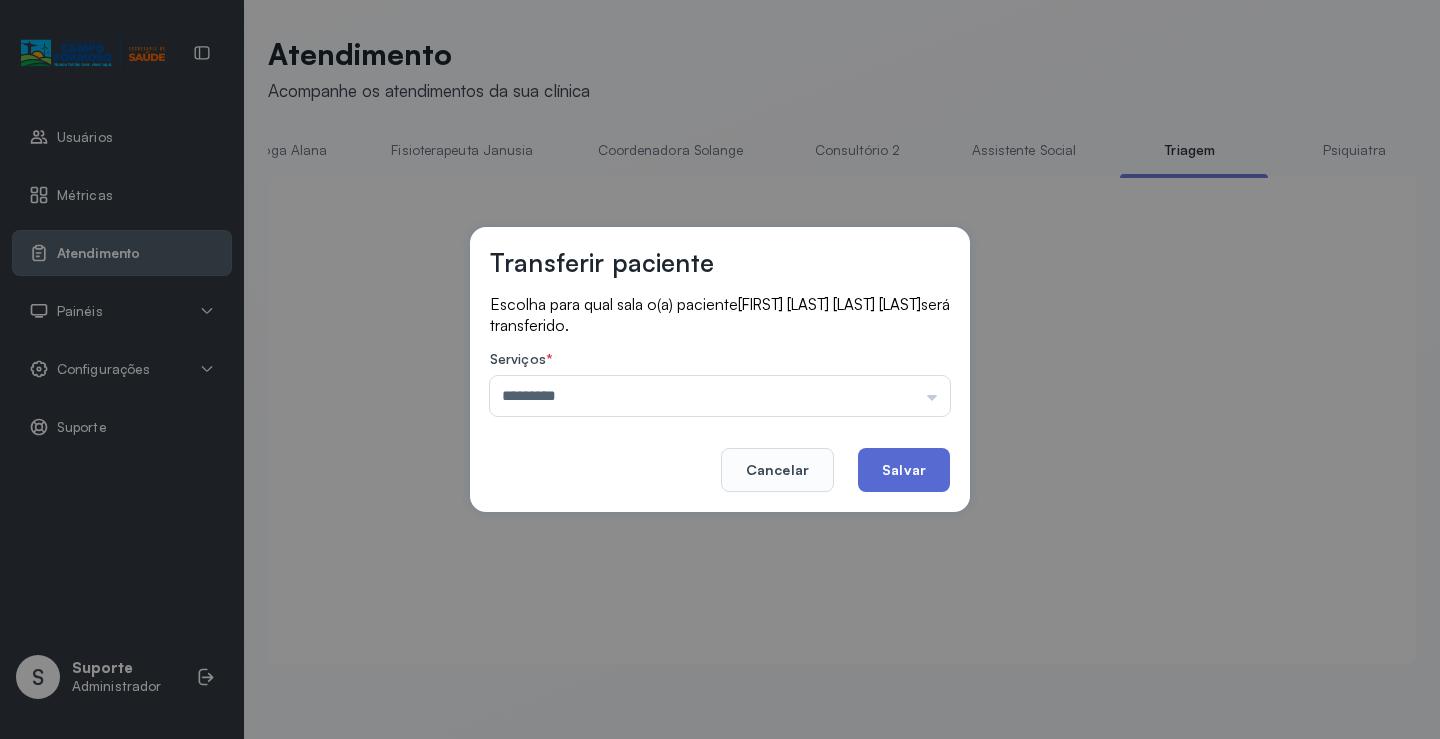 click on "Salvar" 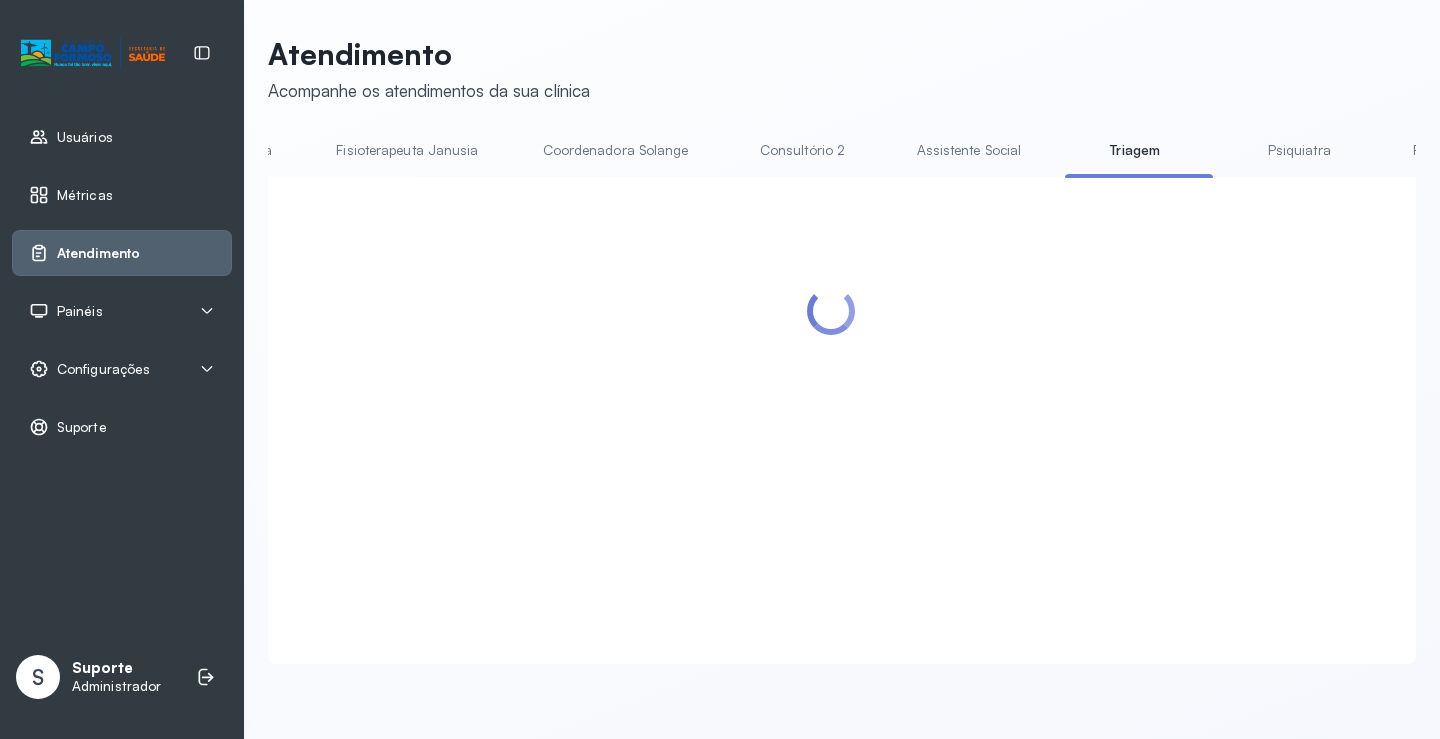 scroll, scrollTop: 0, scrollLeft: 1190, axis: horizontal 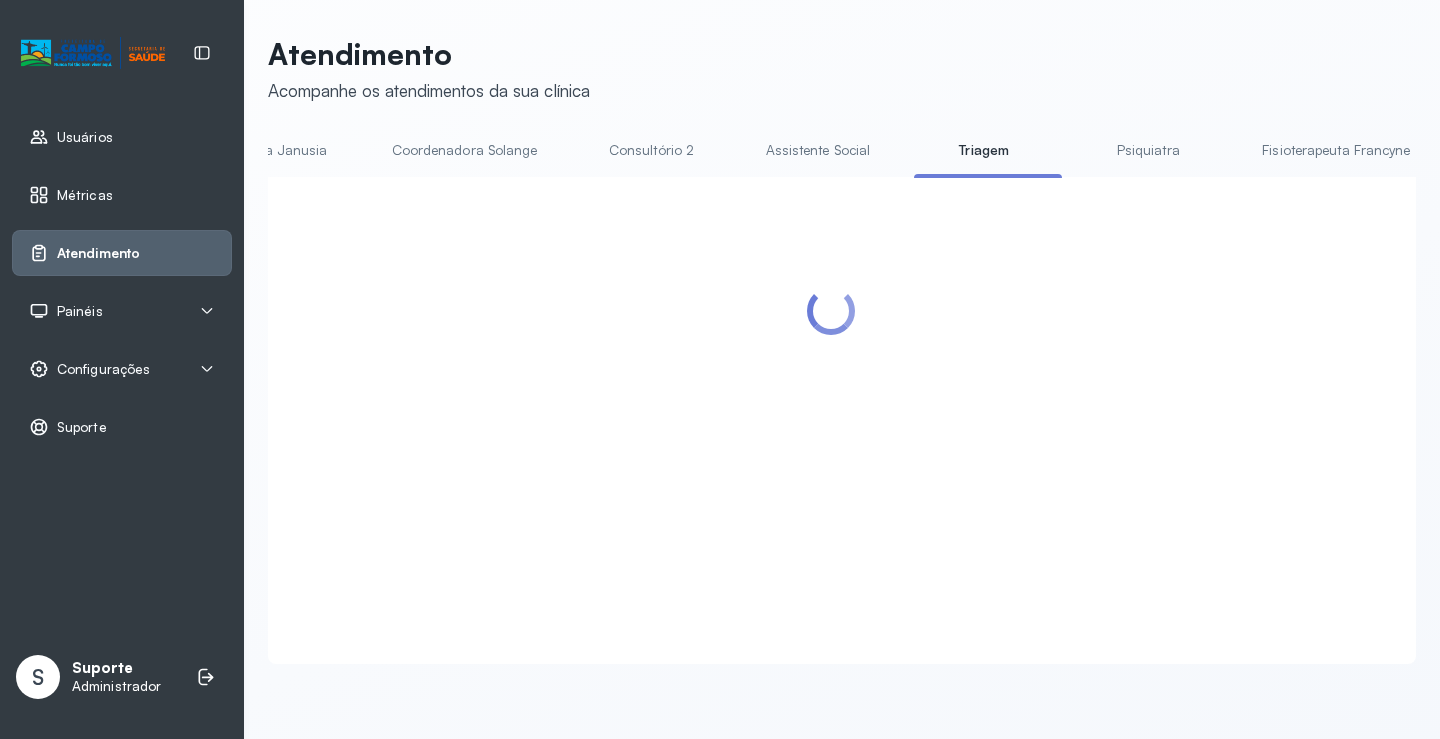 drag, startPoint x: 1220, startPoint y: 183, endPoint x: 1106, endPoint y: 184, distance: 114.00439 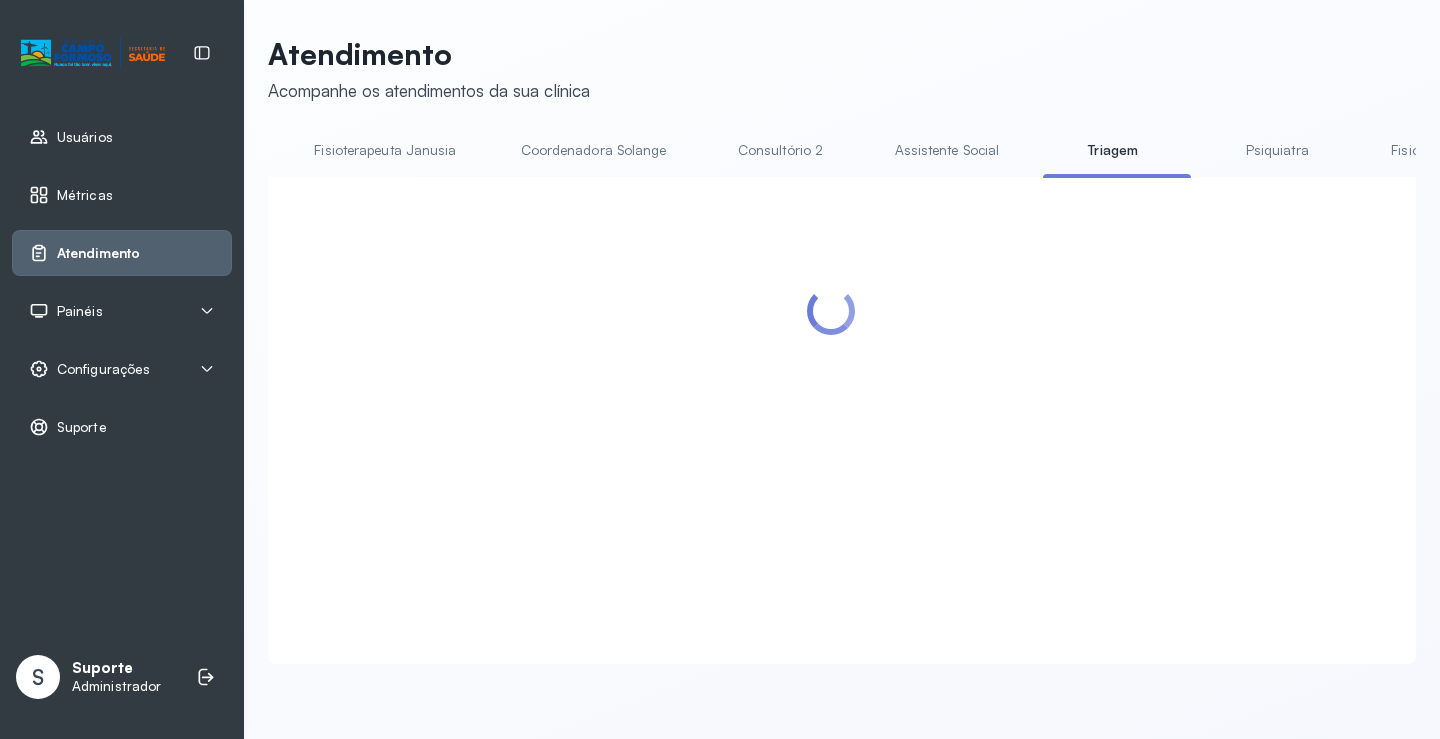 scroll, scrollTop: 0, scrollLeft: 1046, axis: horizontal 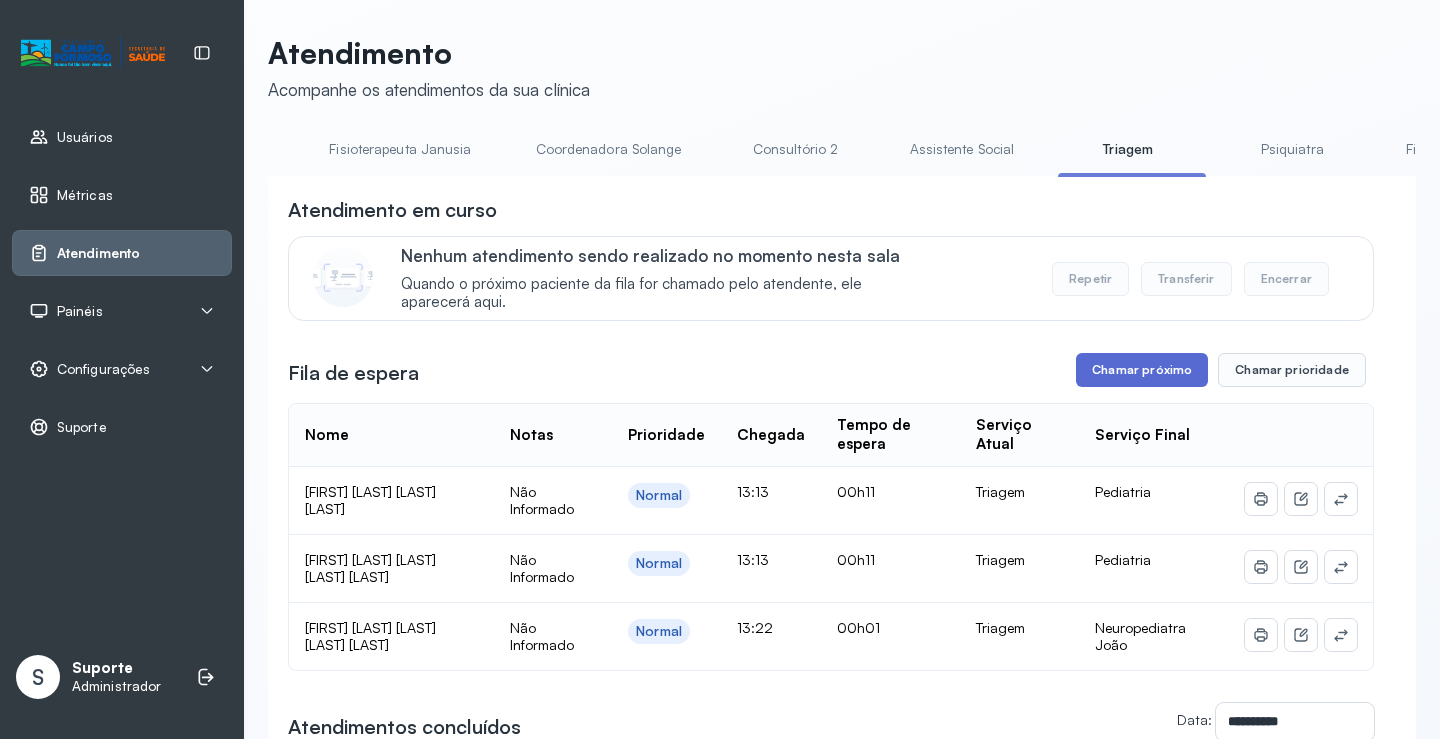 click on "Chamar próximo" at bounding box center (1142, 370) 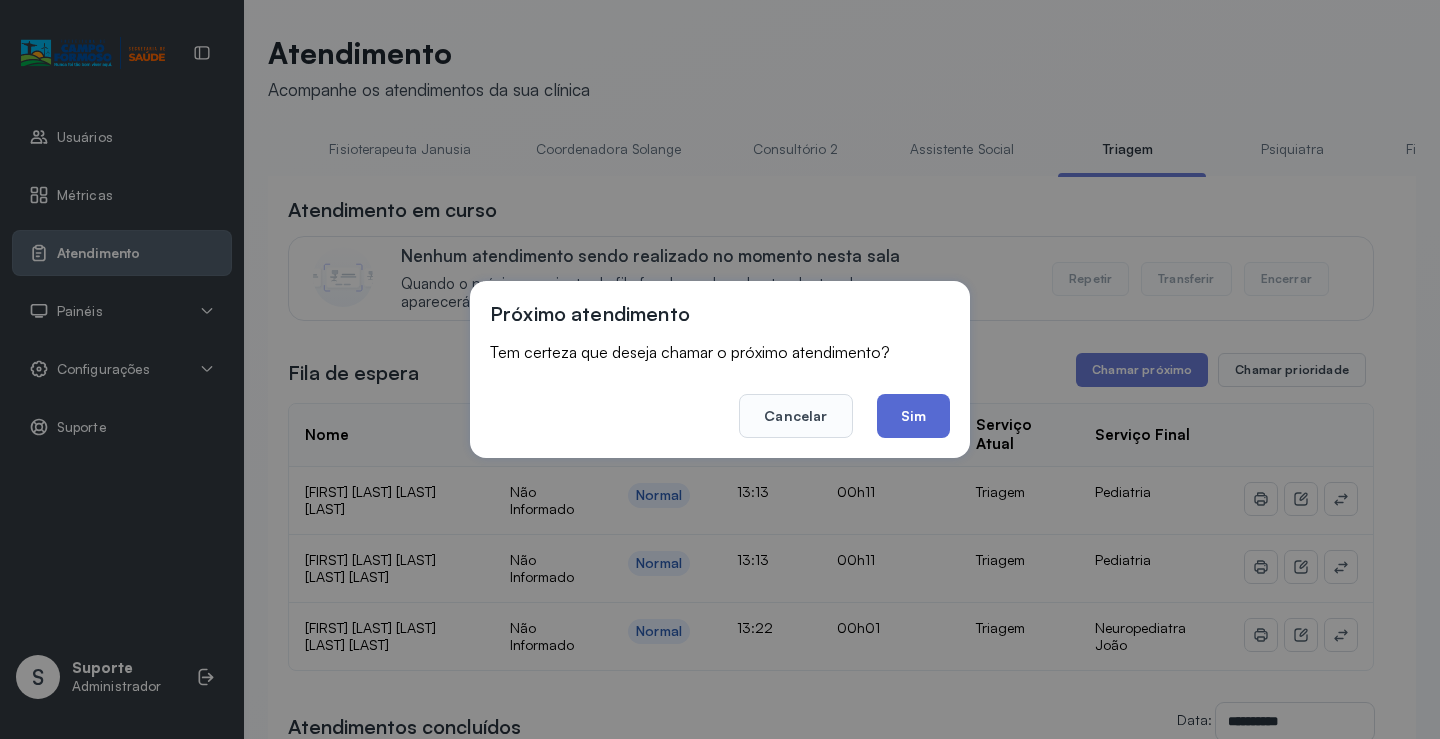 click on "Sim" 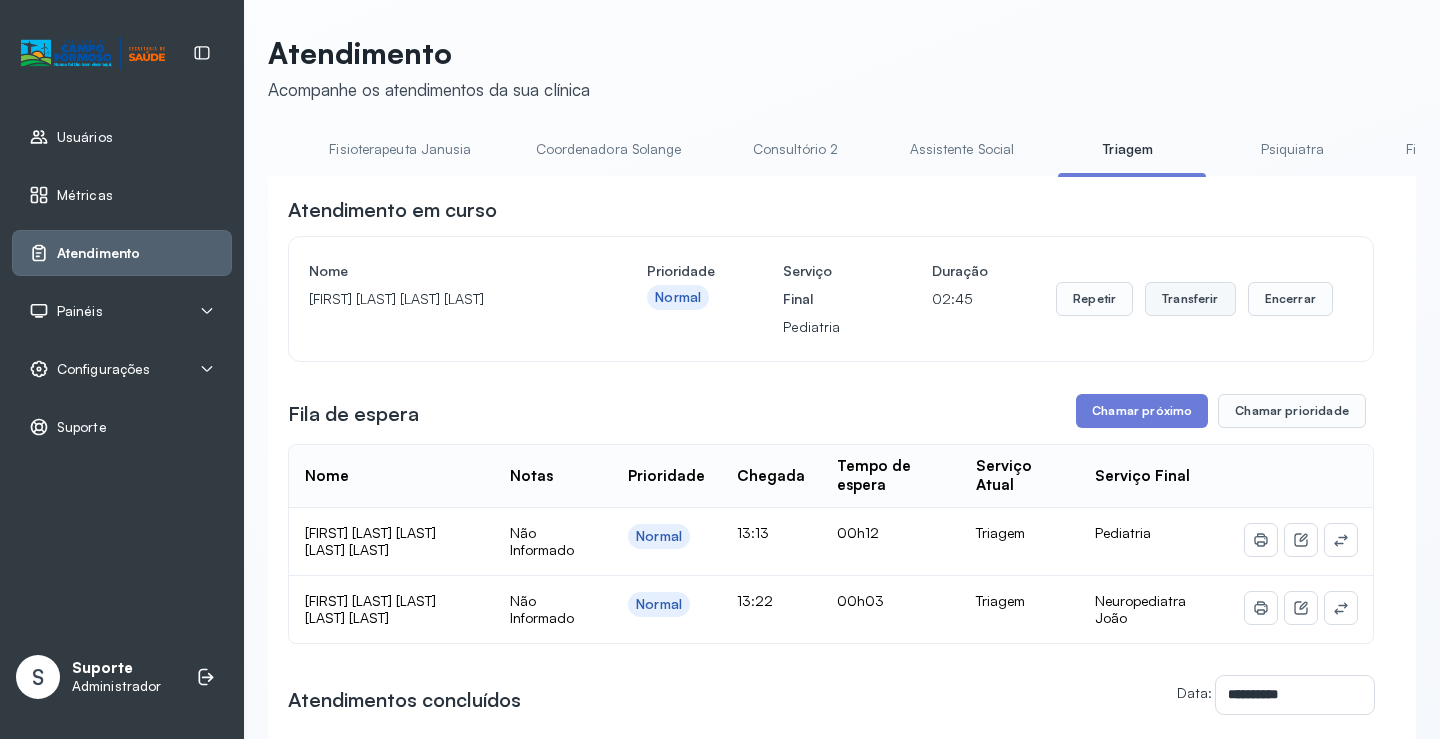 click on "Transferir" at bounding box center (1190, 299) 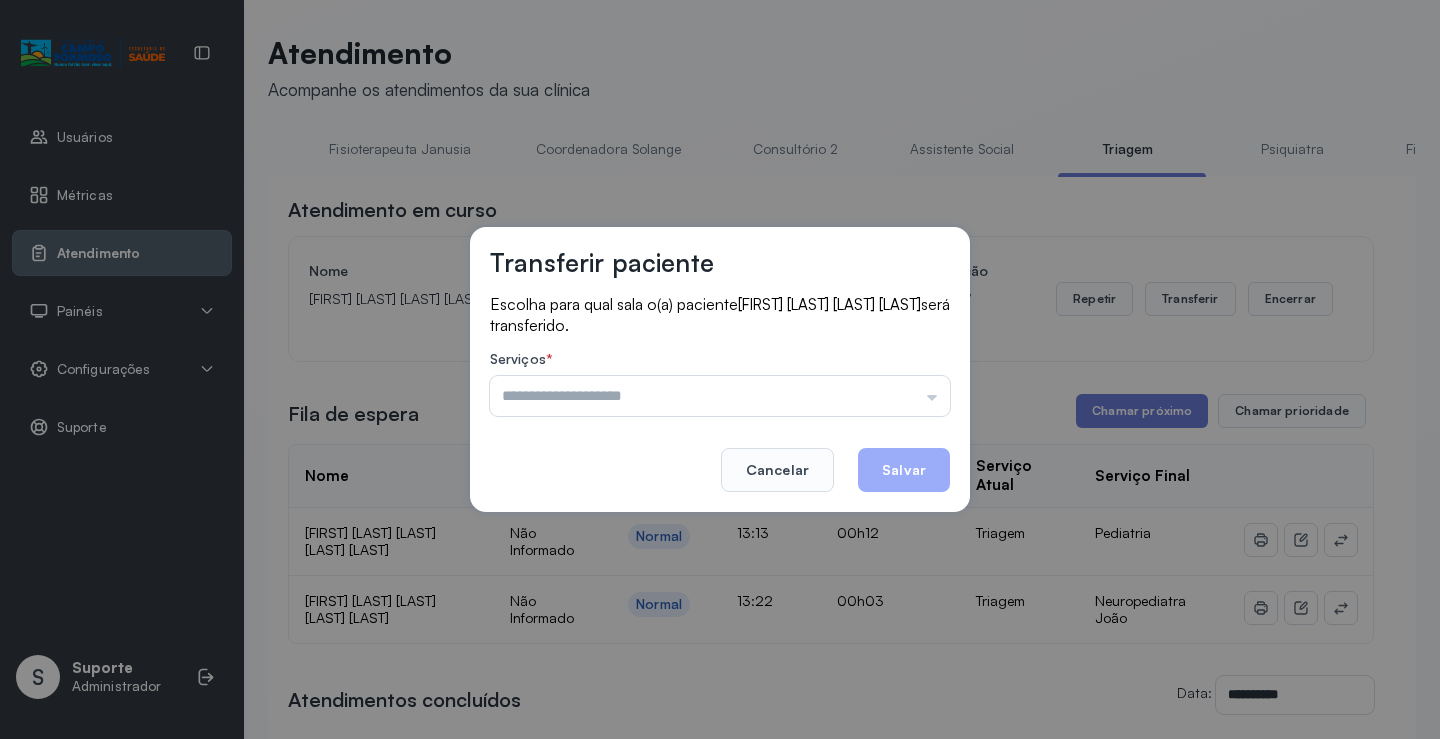 click at bounding box center [720, 396] 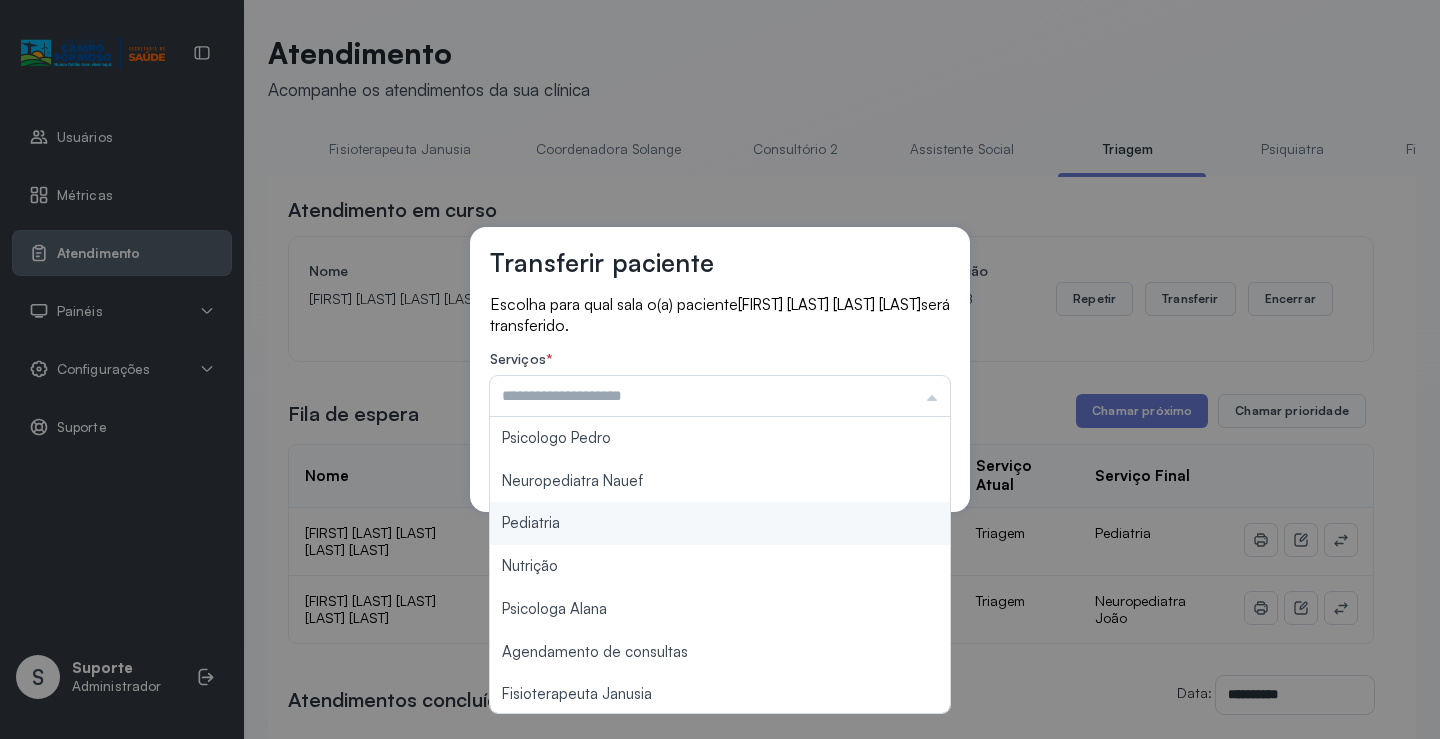 type on "*********" 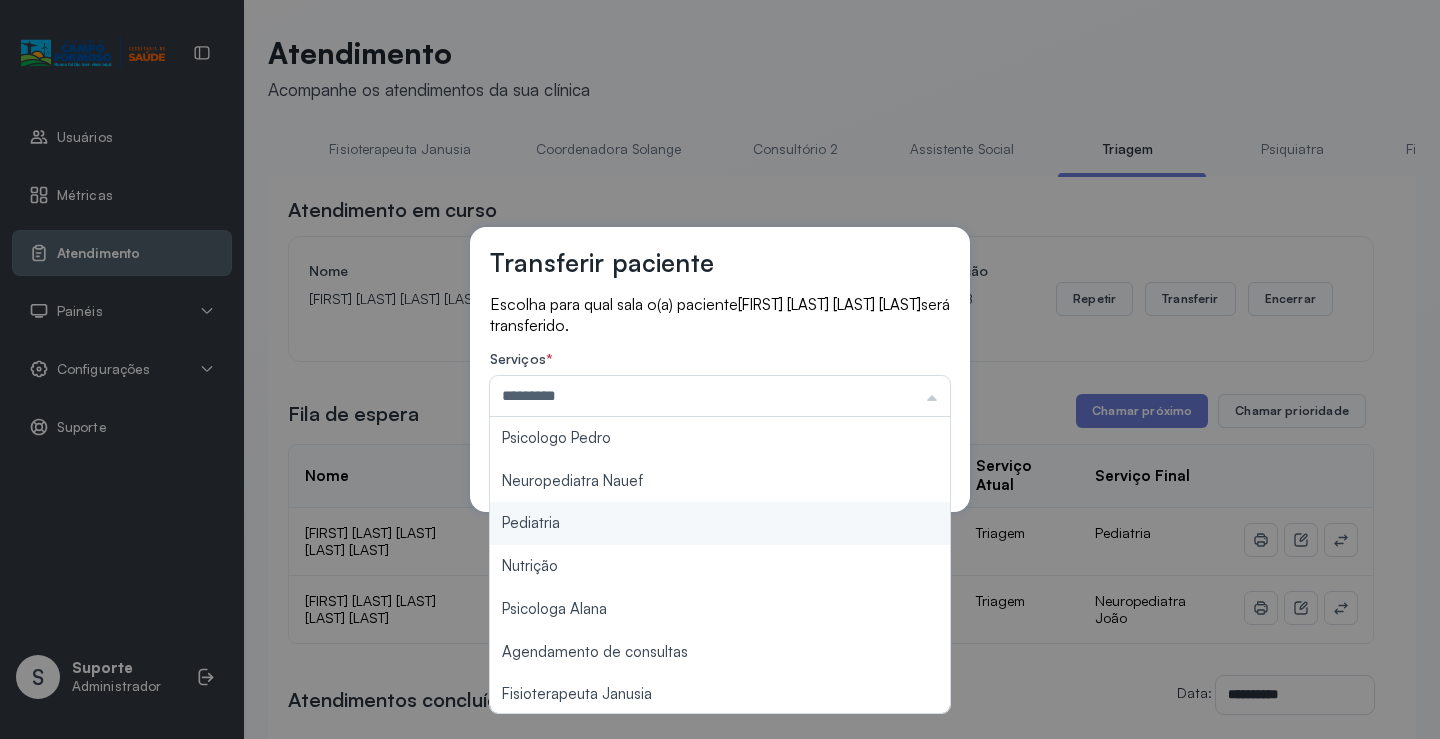 click on "Transferir paciente Escolha para qual sala o(a) paciente  [FIRST] [LAST] [LAST] [LAST]  será transferido.  Serviços  *  ********* Psicologo Pedro Neuropediatra Nauef Pediatria Nutrição Psicologa Alana Agendamento de consultas Fisioterapeuta Janusia Coordenadora Solange Consultório 2 Assistente Social Psiquiatra Fisioterapeuta Francyne Fisioterapeuta Morgana Neuropediatra João Cancelar Salvar" at bounding box center (720, 369) 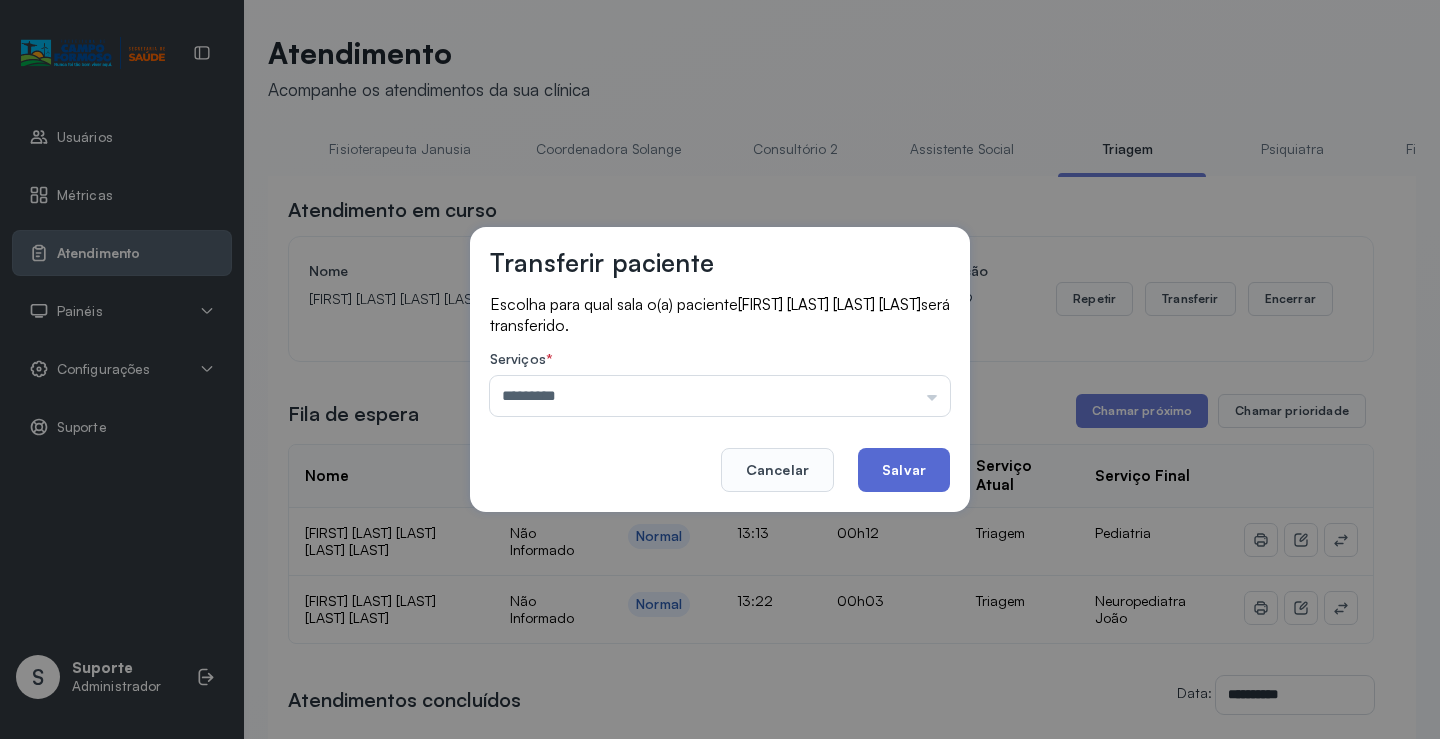 click on "Salvar" 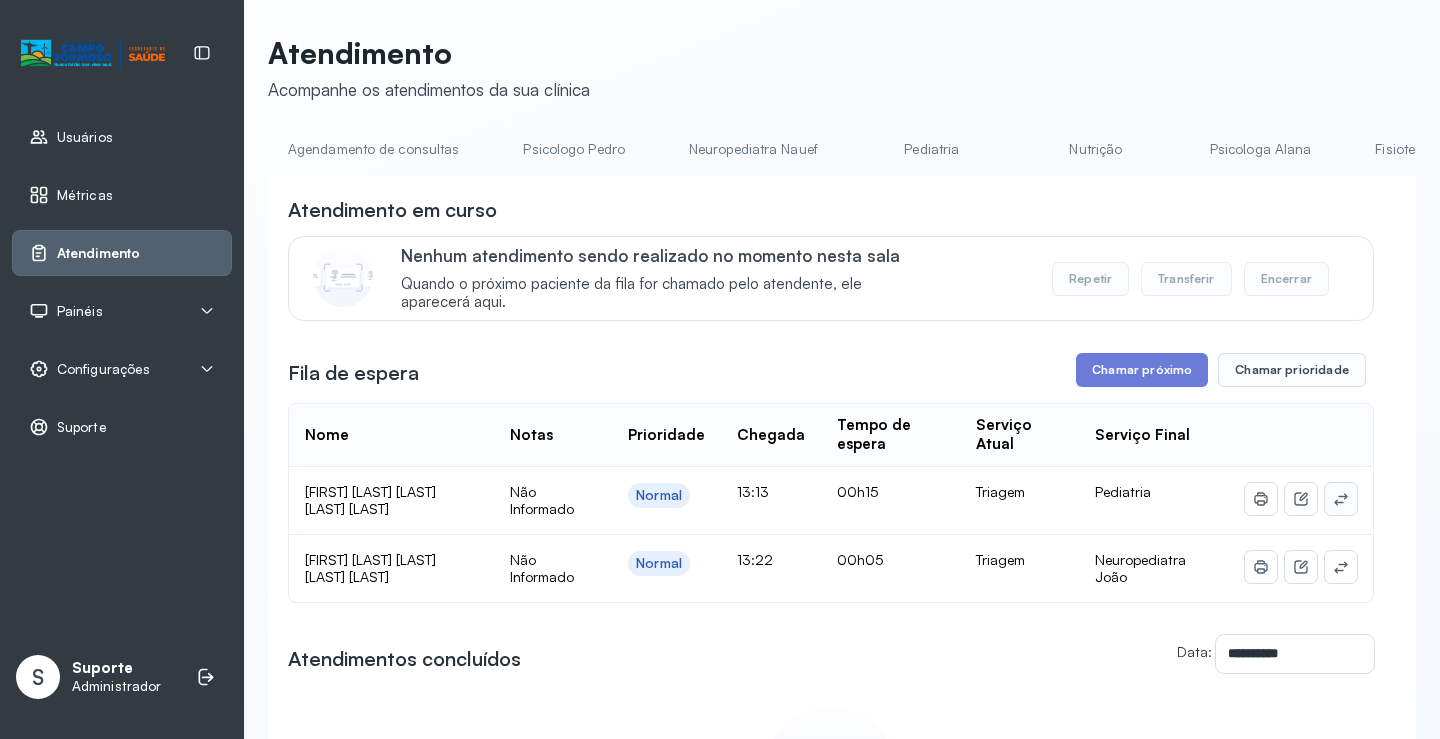 click 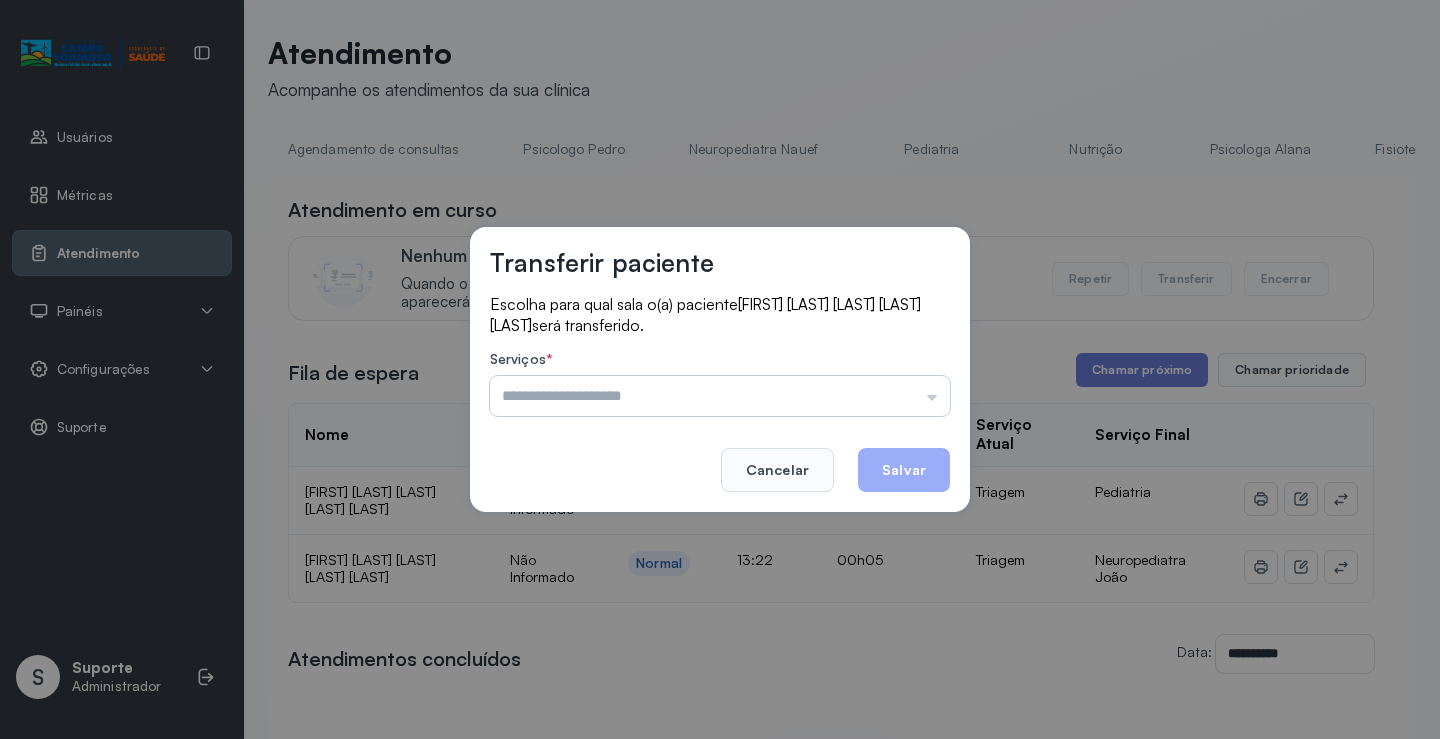 click at bounding box center [720, 396] 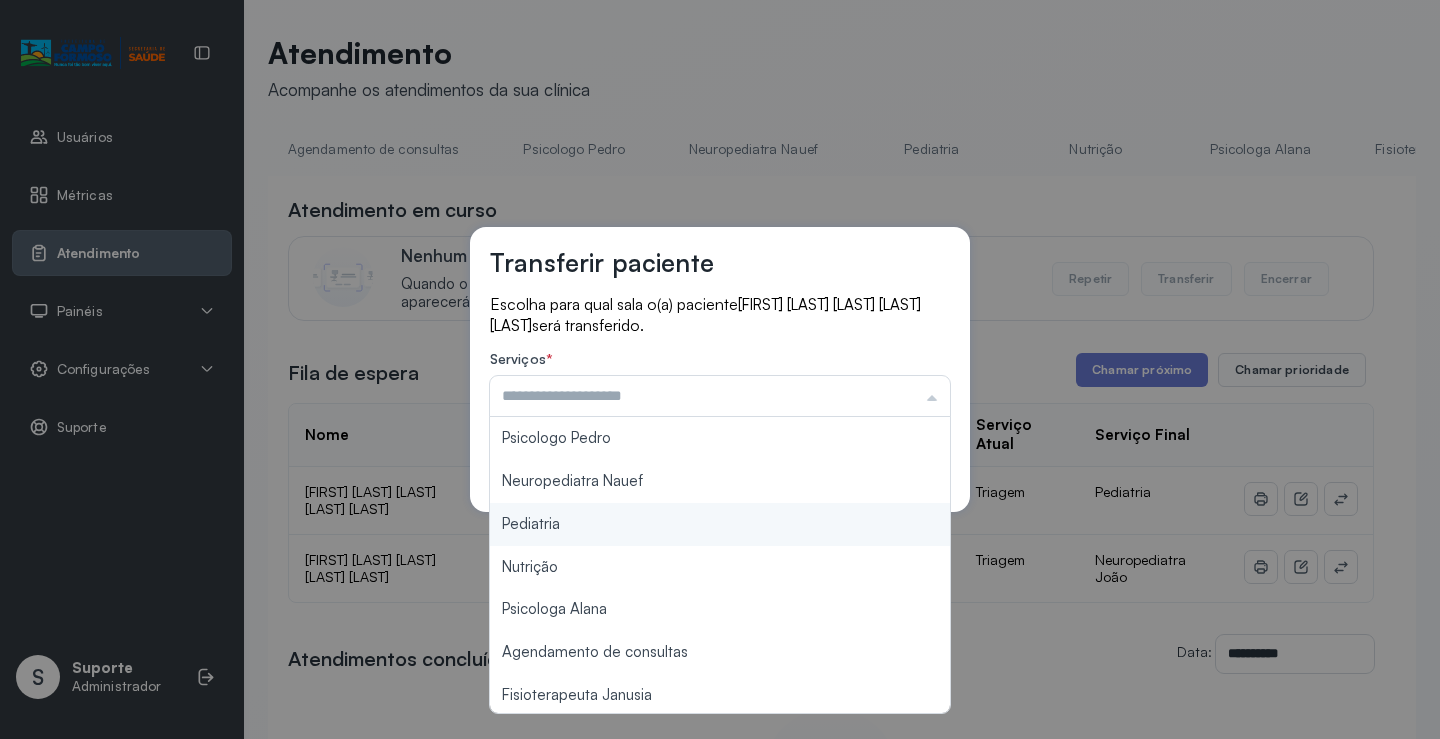 type on "*********" 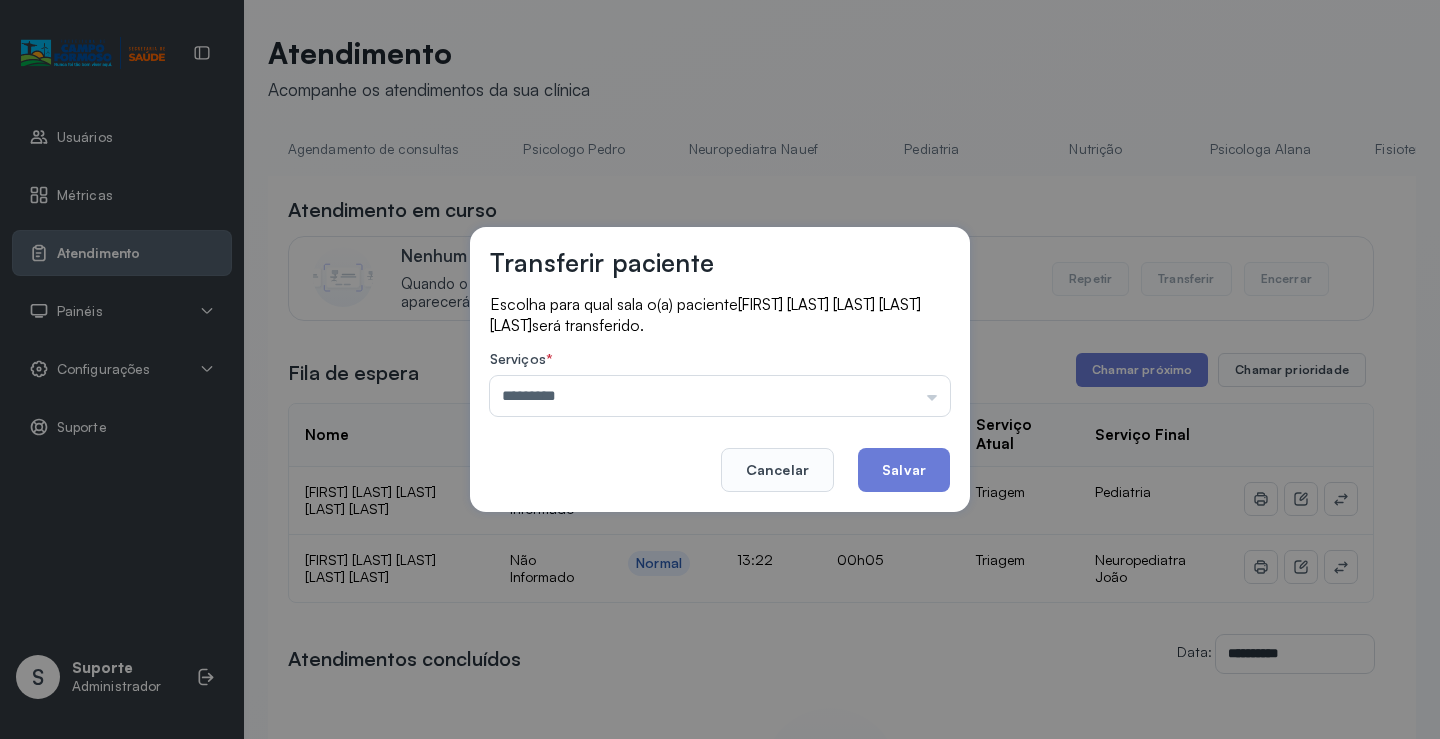 drag, startPoint x: 599, startPoint y: 516, endPoint x: 652, endPoint y: 482, distance: 62.968246 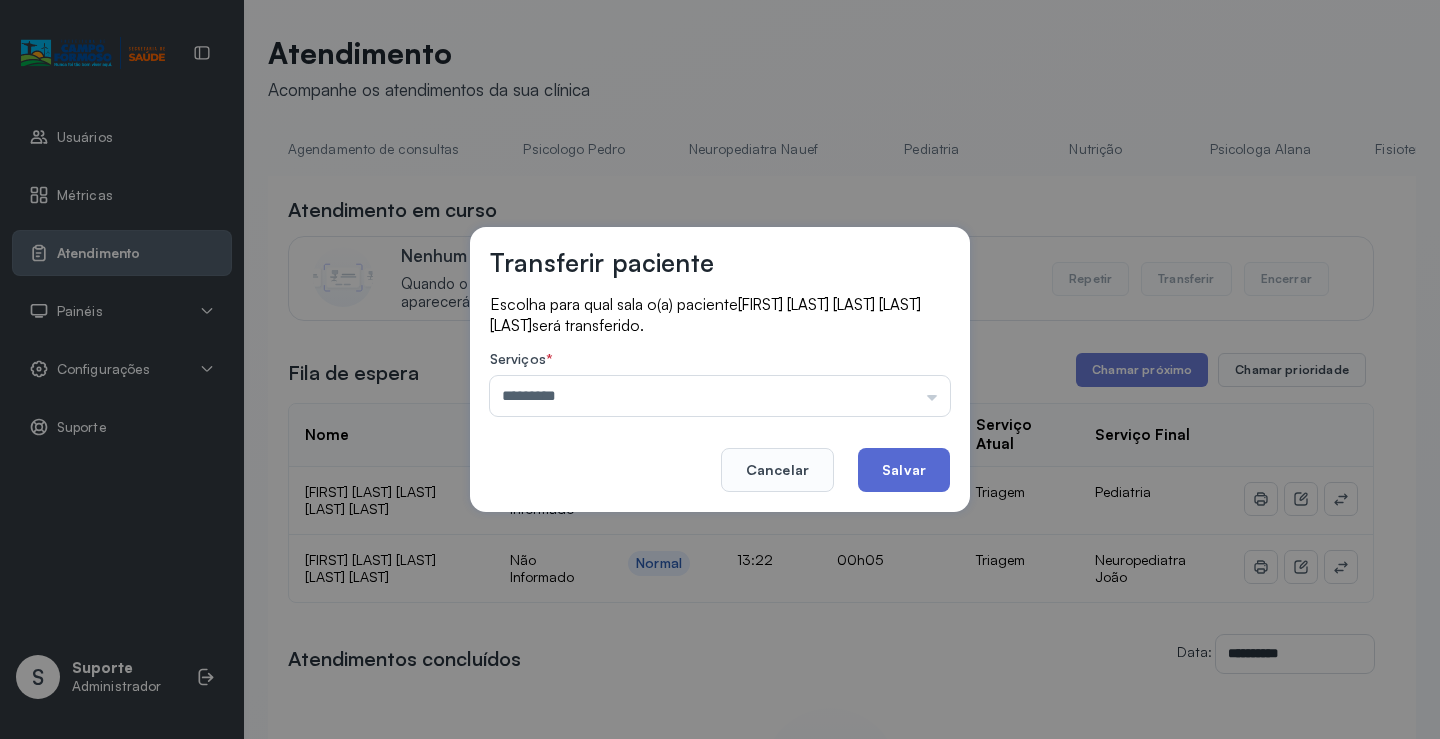 click on "Salvar" 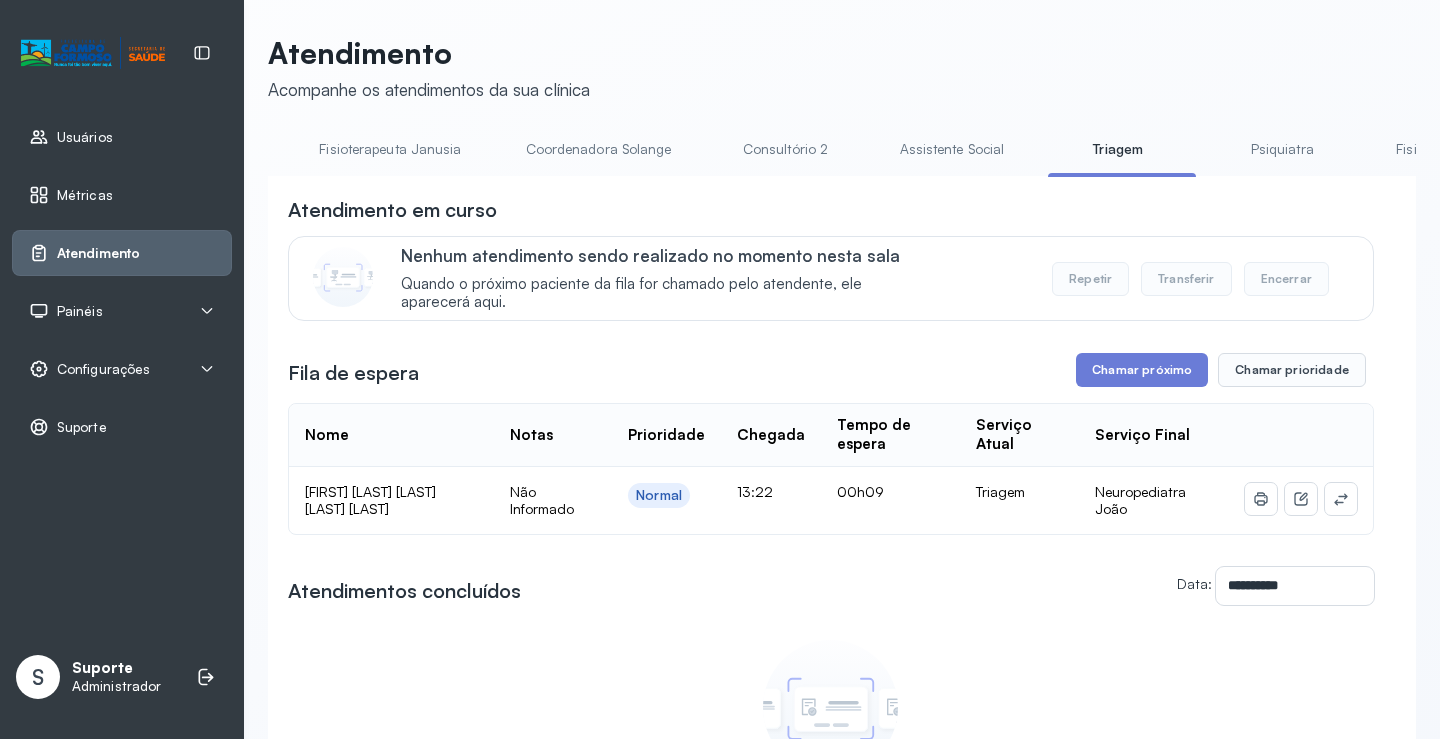 scroll, scrollTop: 0, scrollLeft: 1044, axis: horizontal 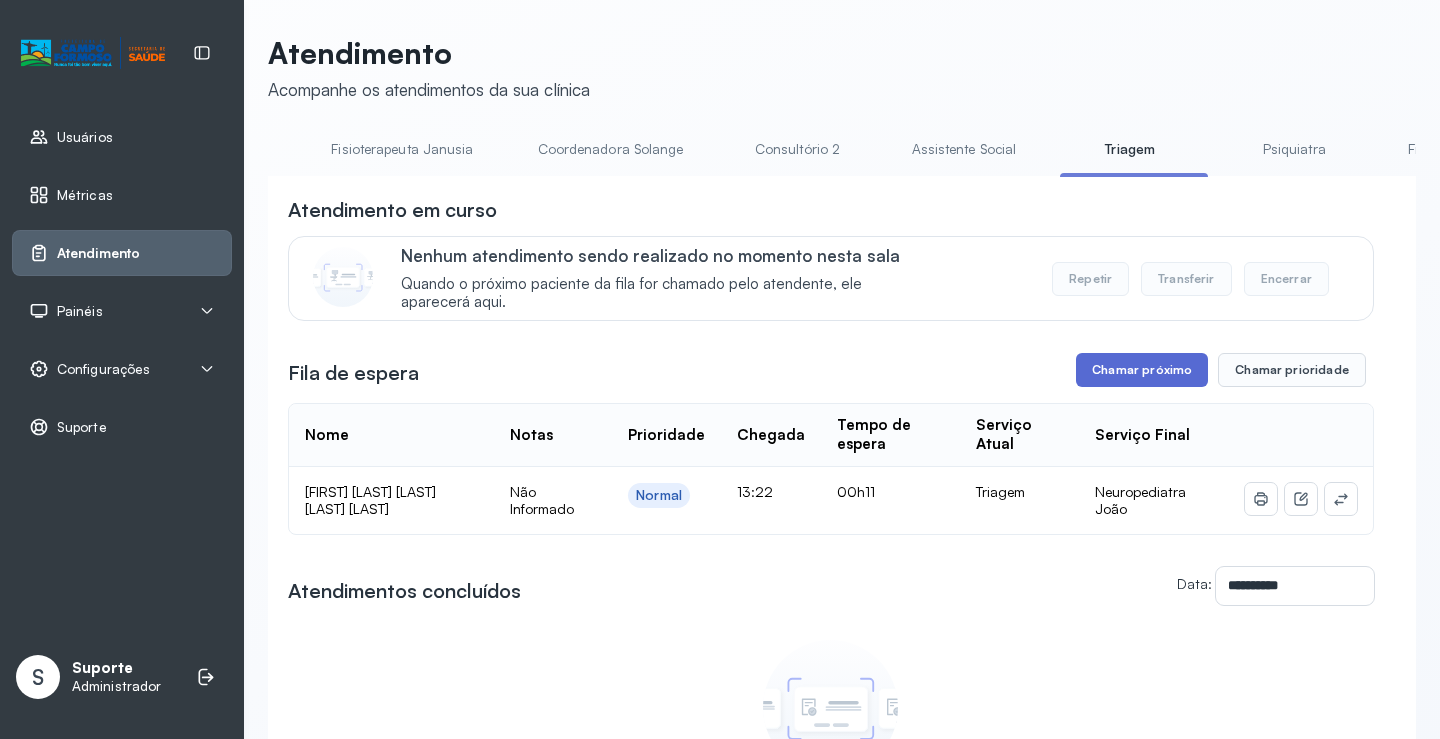 click on "Chamar próximo" at bounding box center (1142, 370) 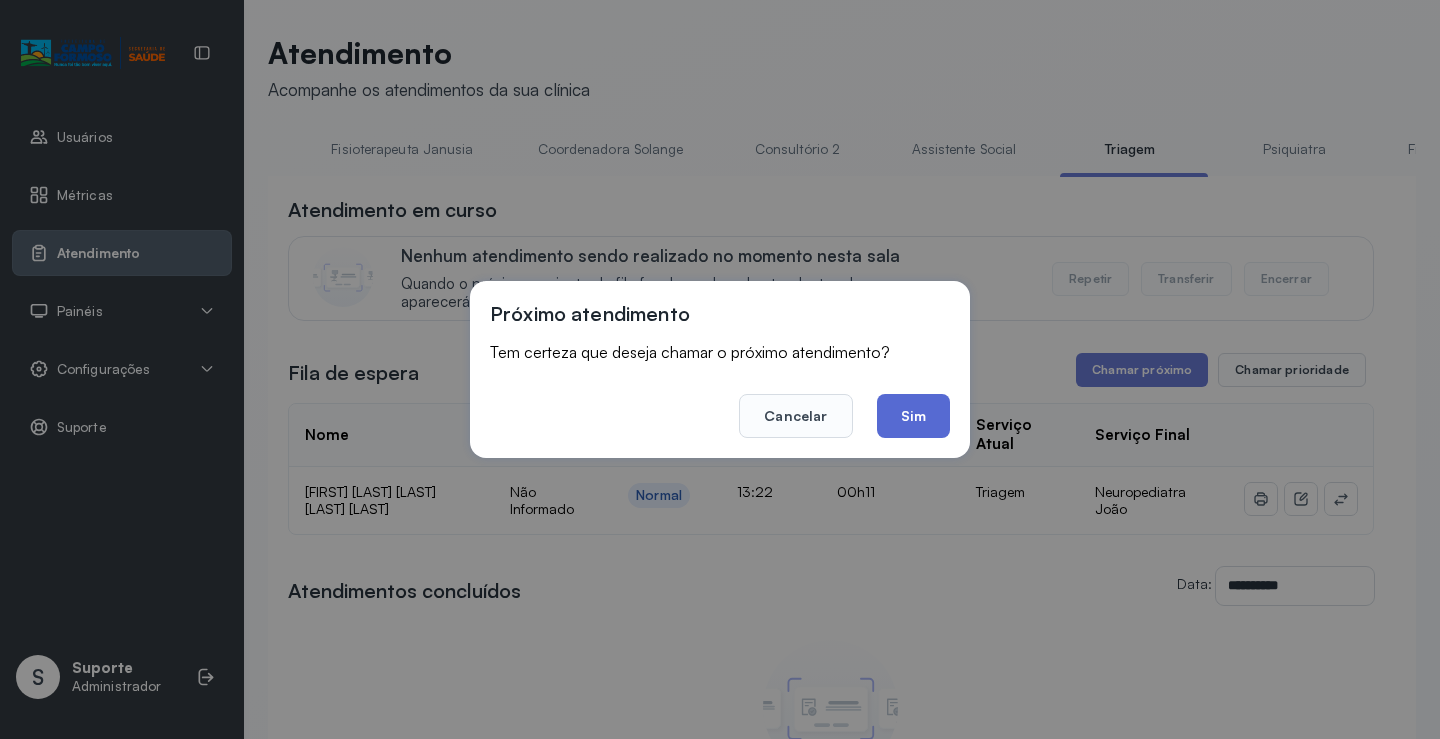 click on "Sim" 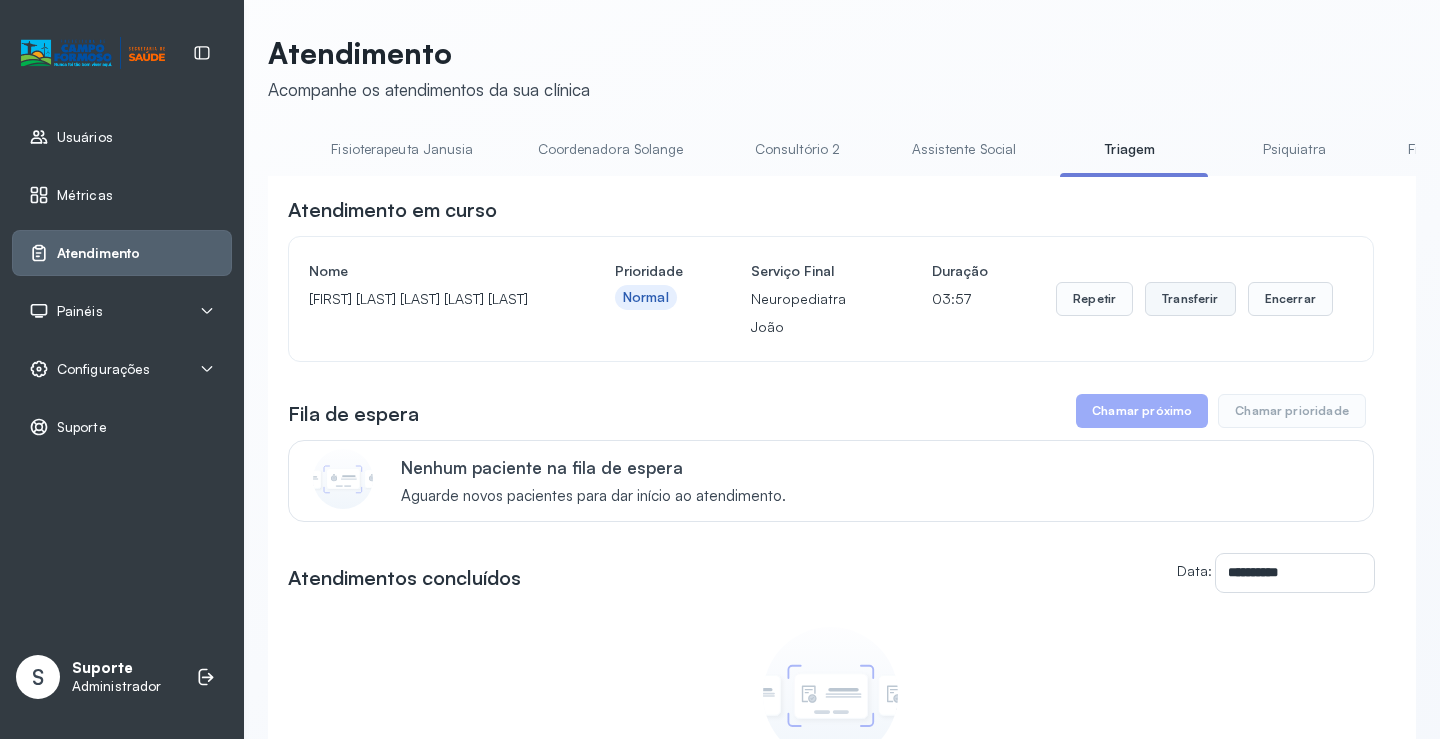 click on "Transferir" at bounding box center (1190, 299) 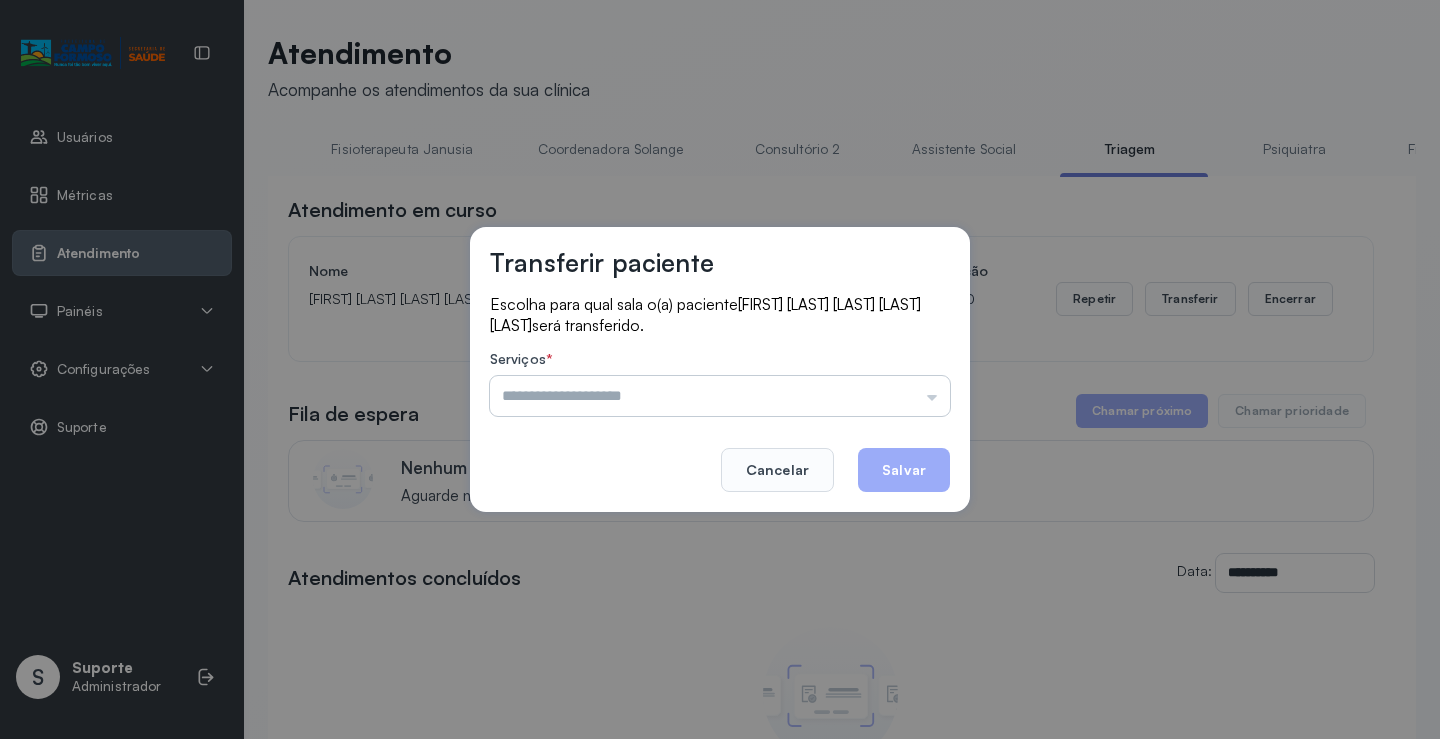 click at bounding box center [720, 396] 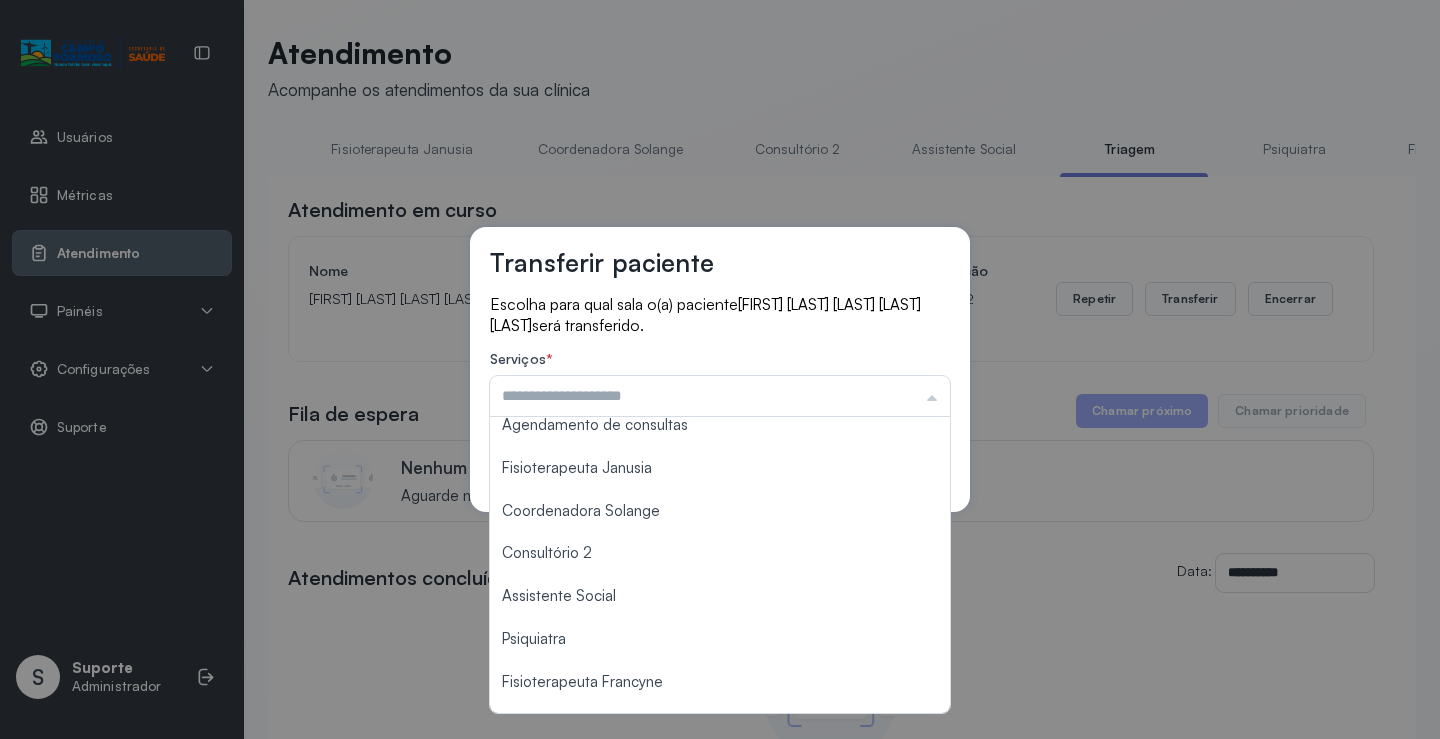 scroll, scrollTop: 303, scrollLeft: 0, axis: vertical 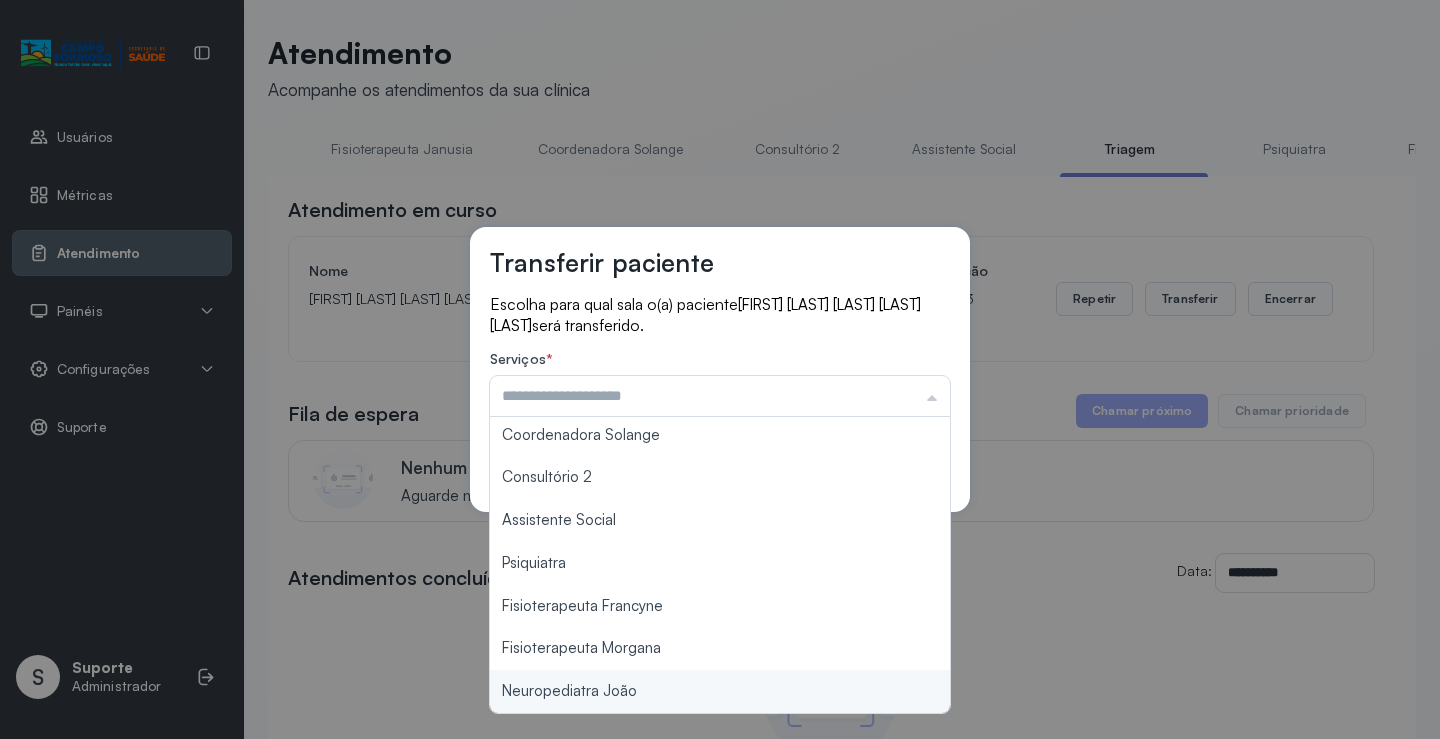 type on "**********" 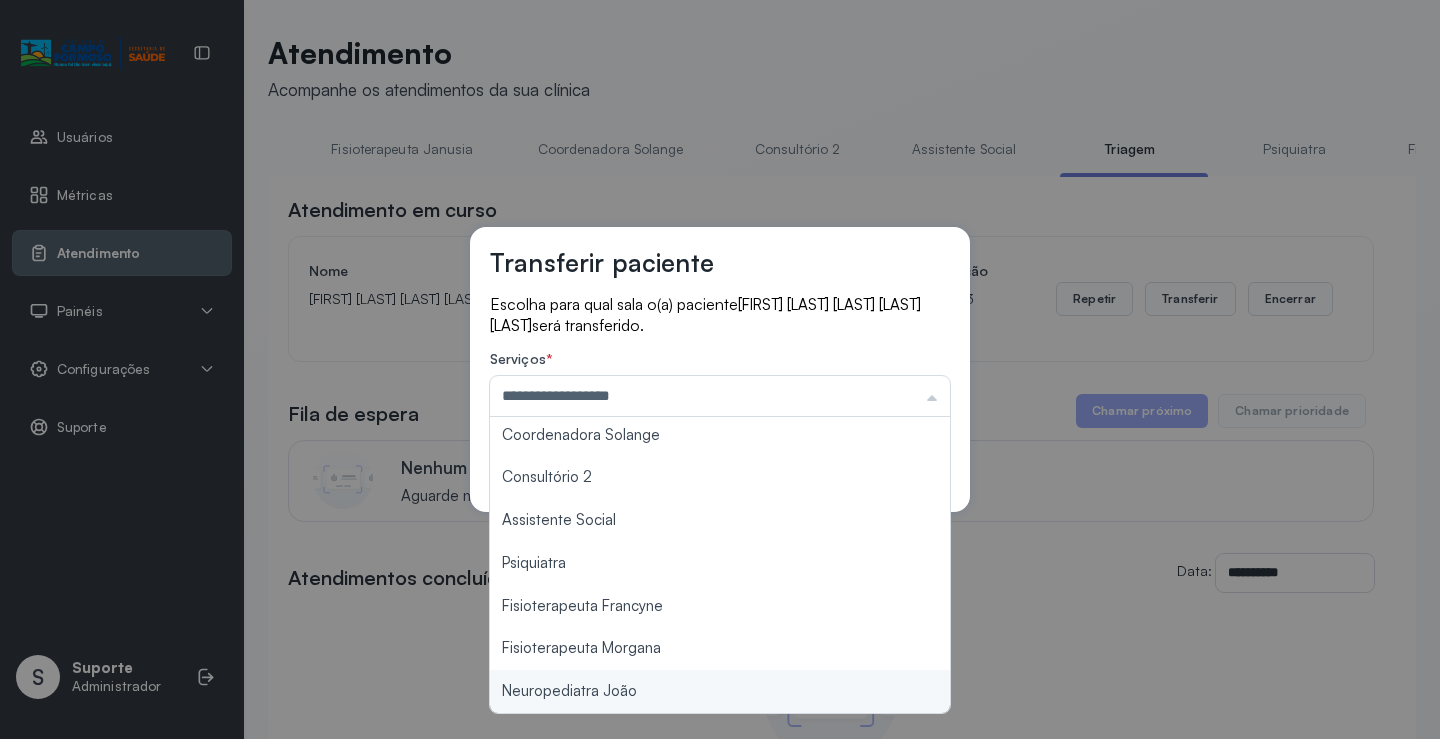 click on "**********" at bounding box center [720, 369] 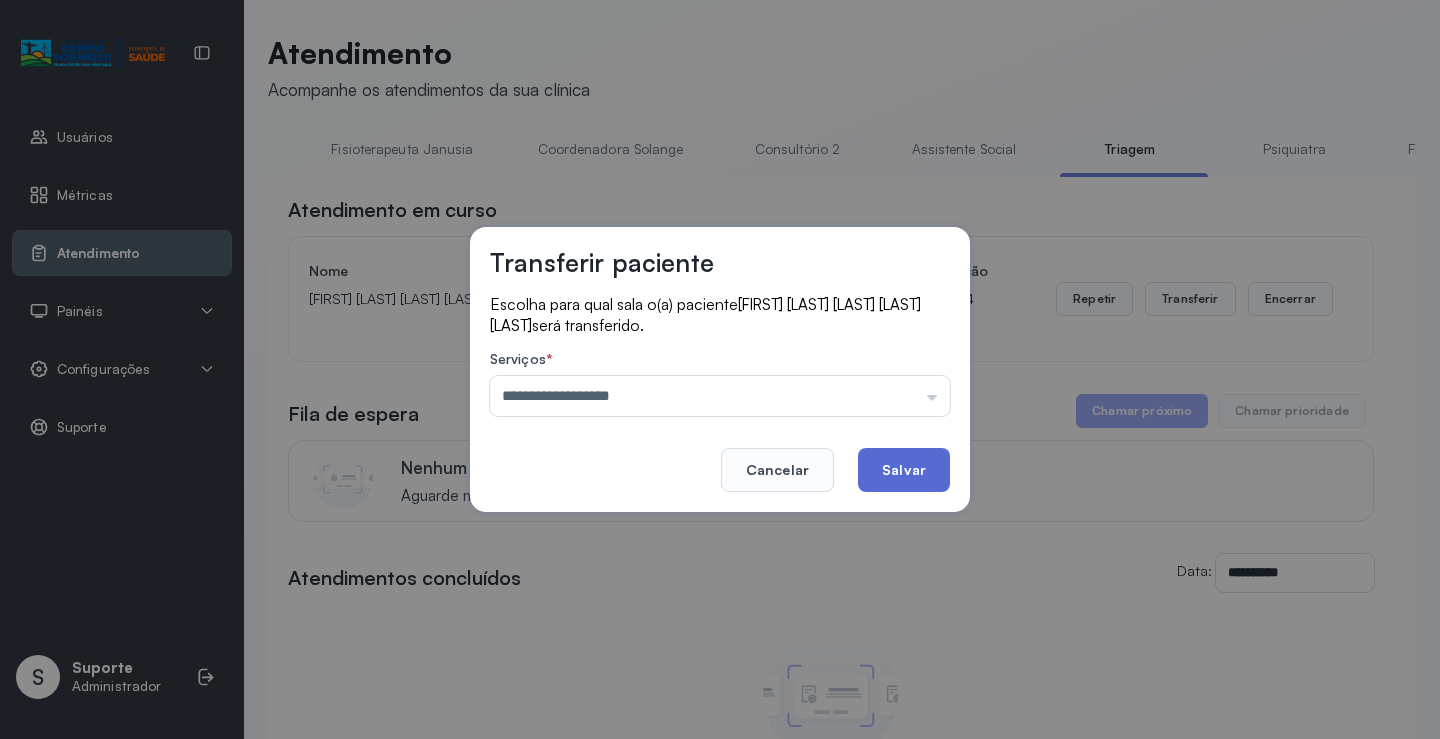 click on "Salvar" 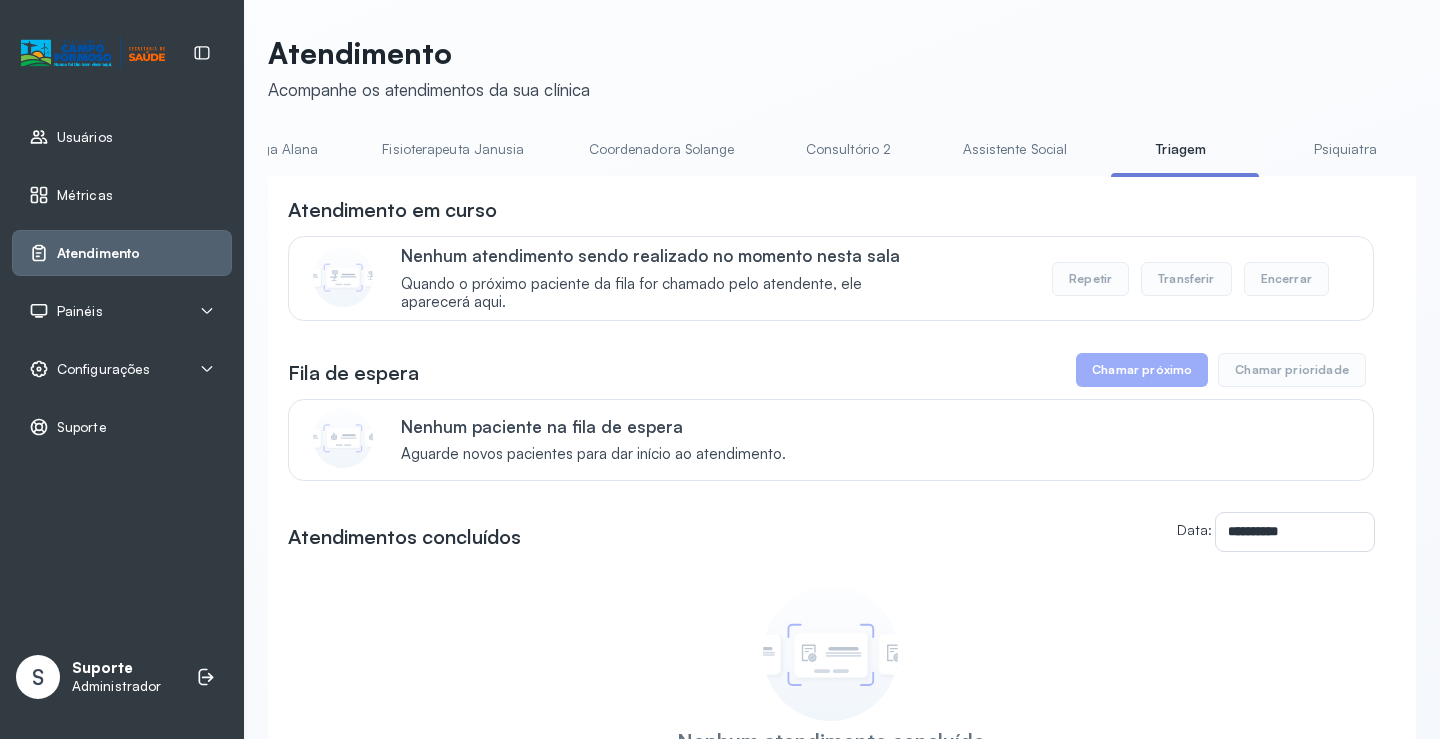 scroll, scrollTop: 0, scrollLeft: 1053, axis: horizontal 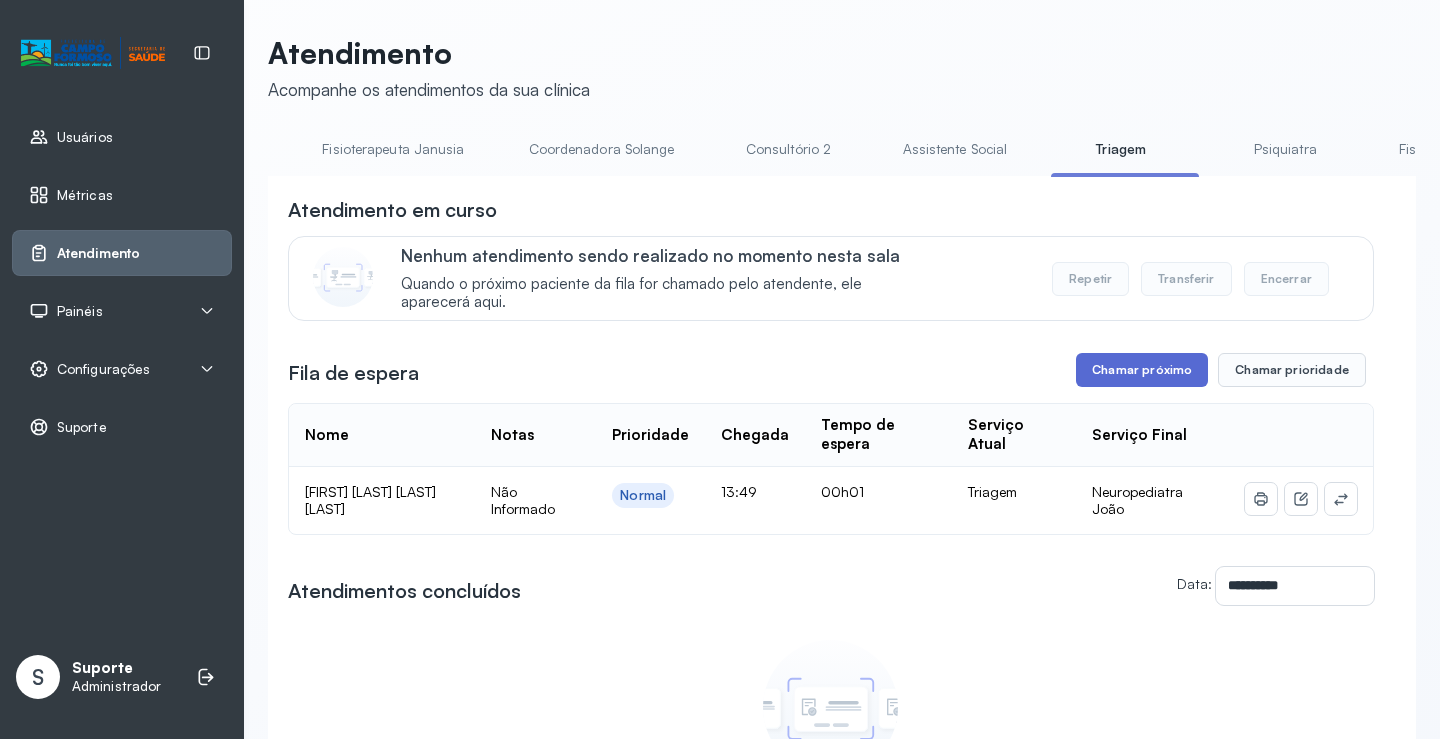 click on "Chamar próximo" at bounding box center [1142, 370] 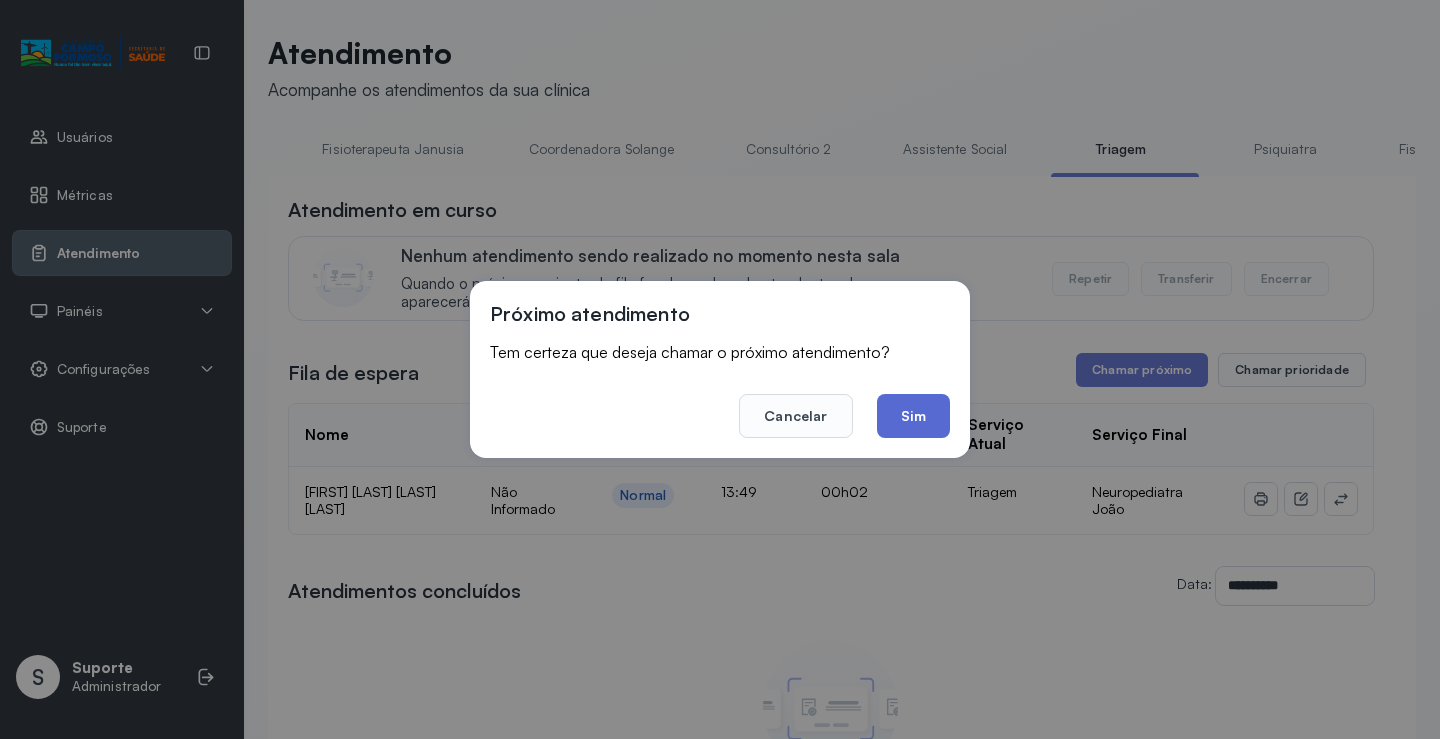 click on "Sim" 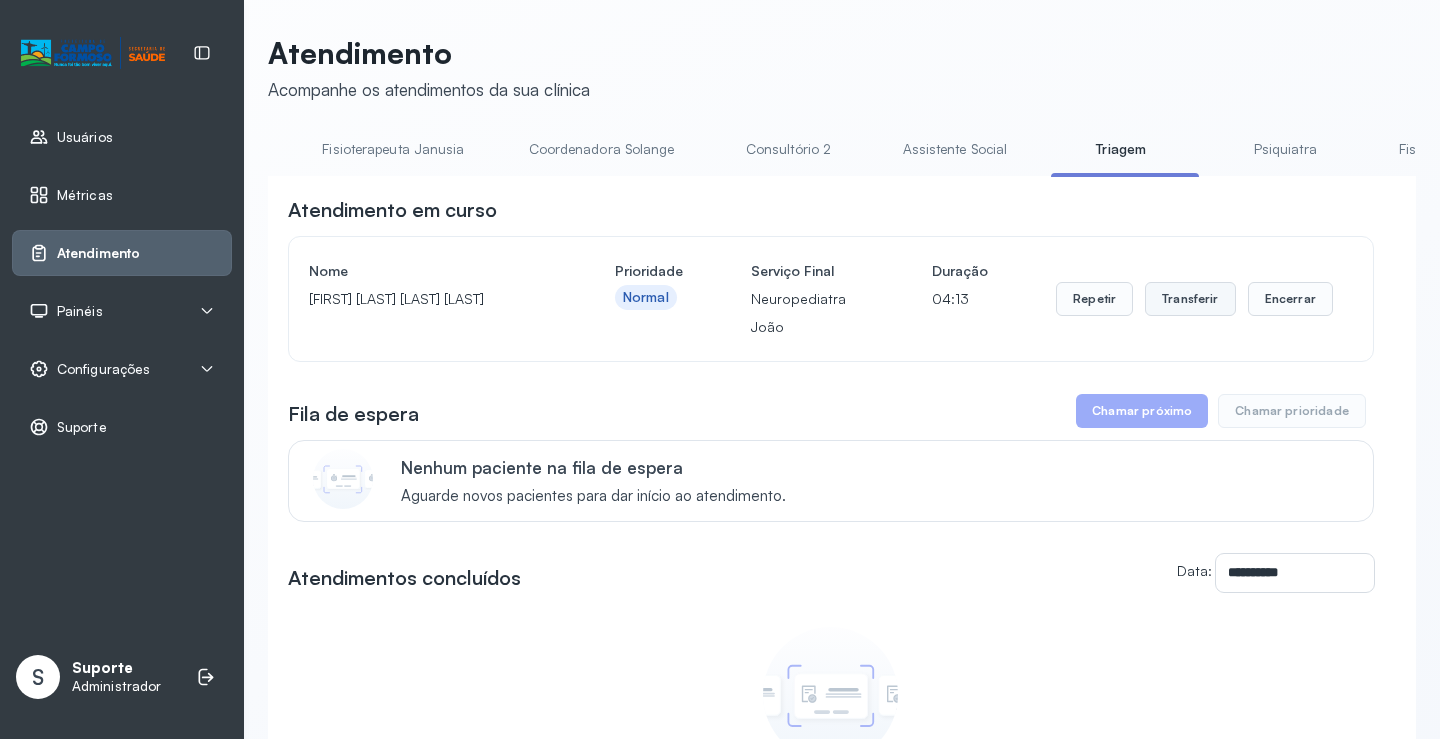 click on "Transferir" at bounding box center (1190, 299) 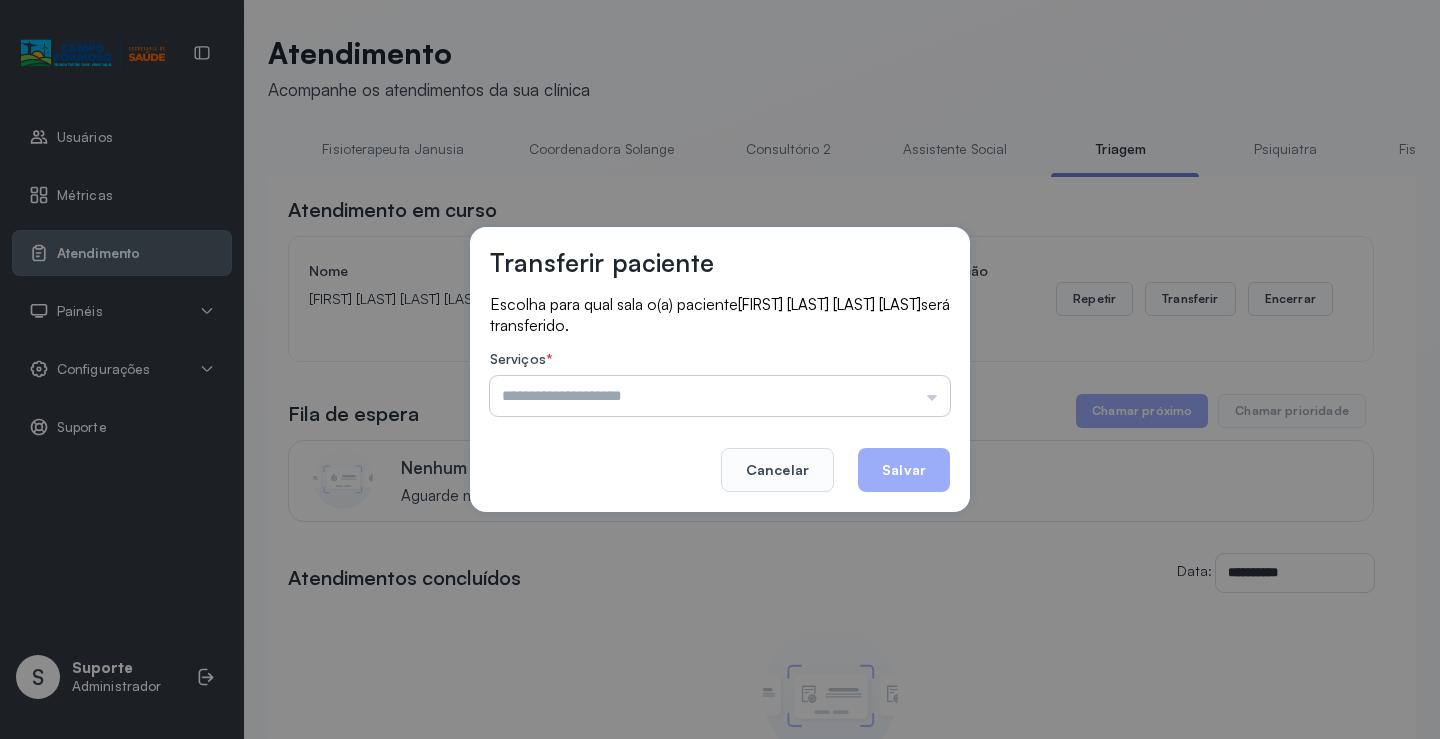 click at bounding box center [720, 396] 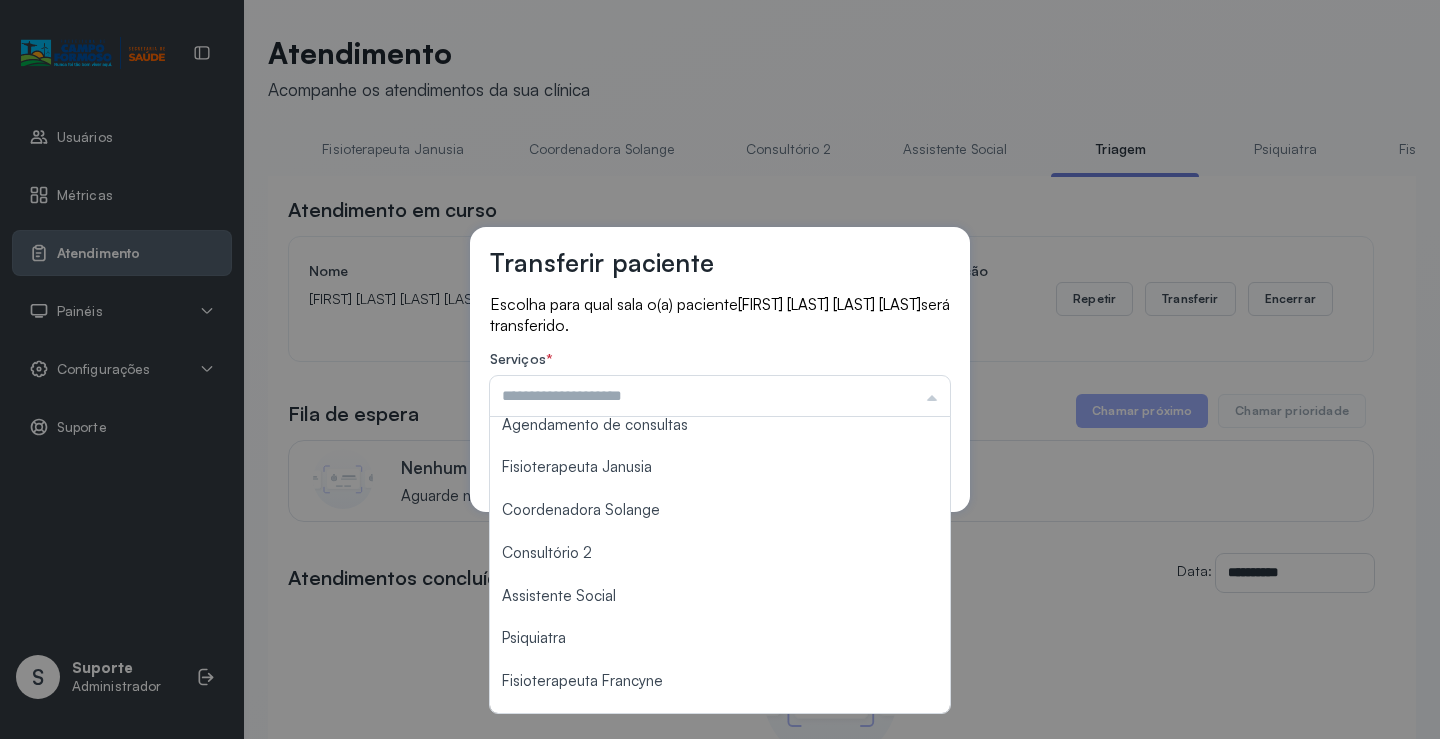 scroll, scrollTop: 302, scrollLeft: 0, axis: vertical 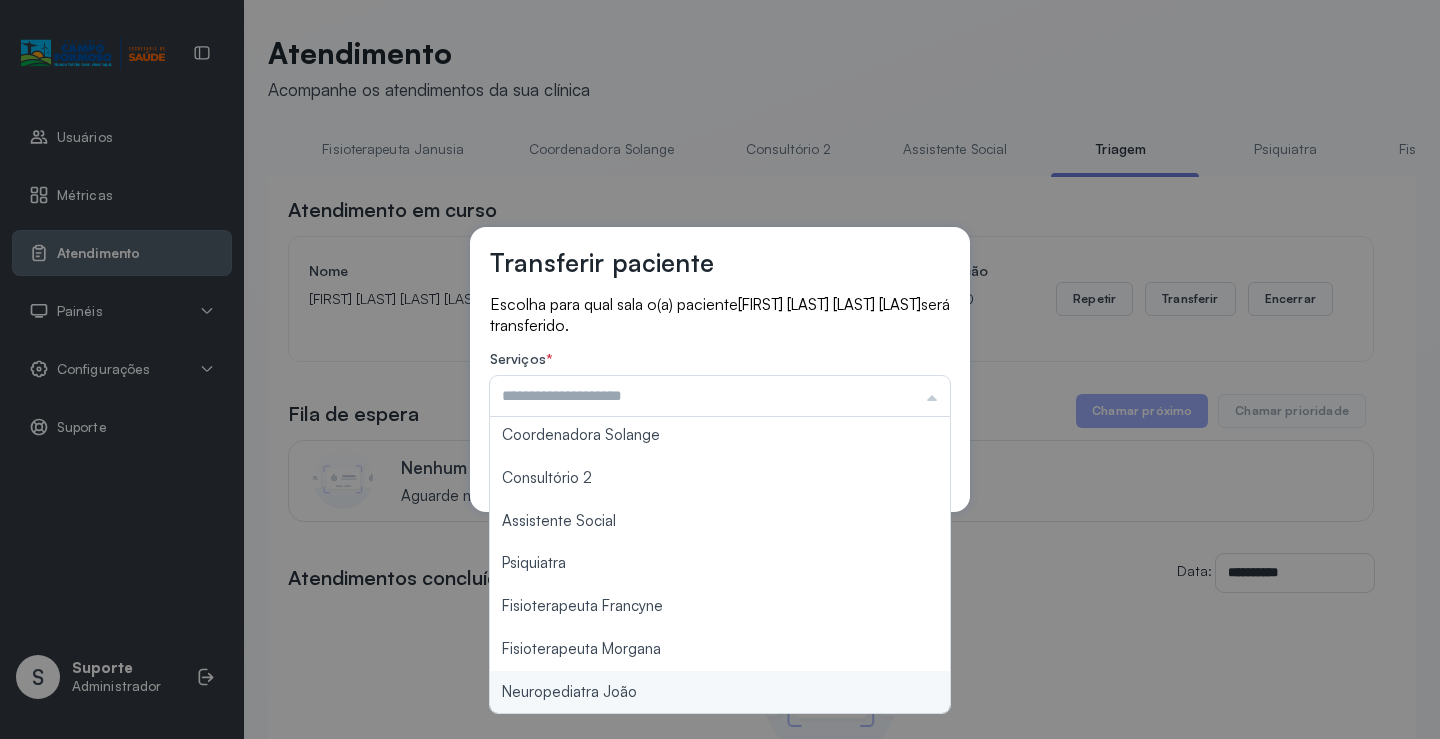 type on "**********" 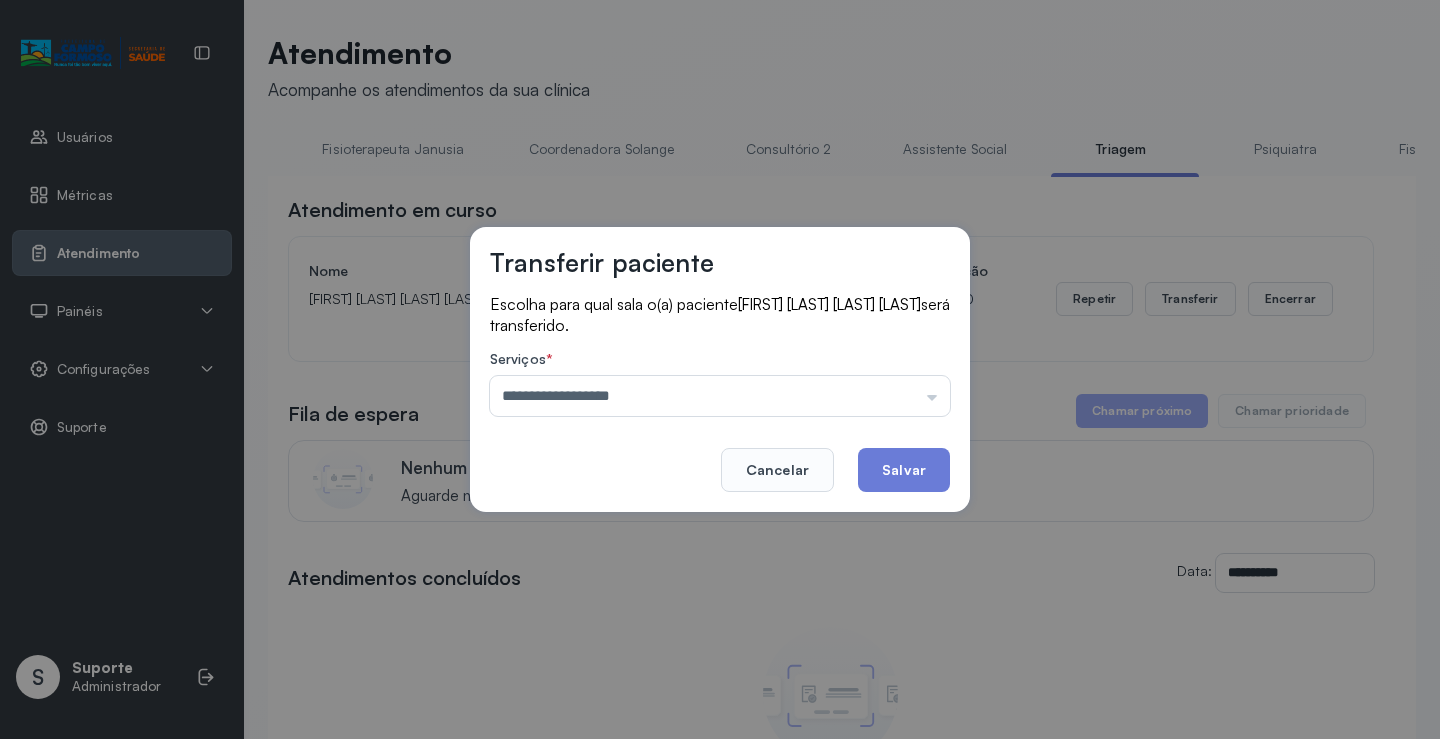 click on "**********" at bounding box center (720, 369) 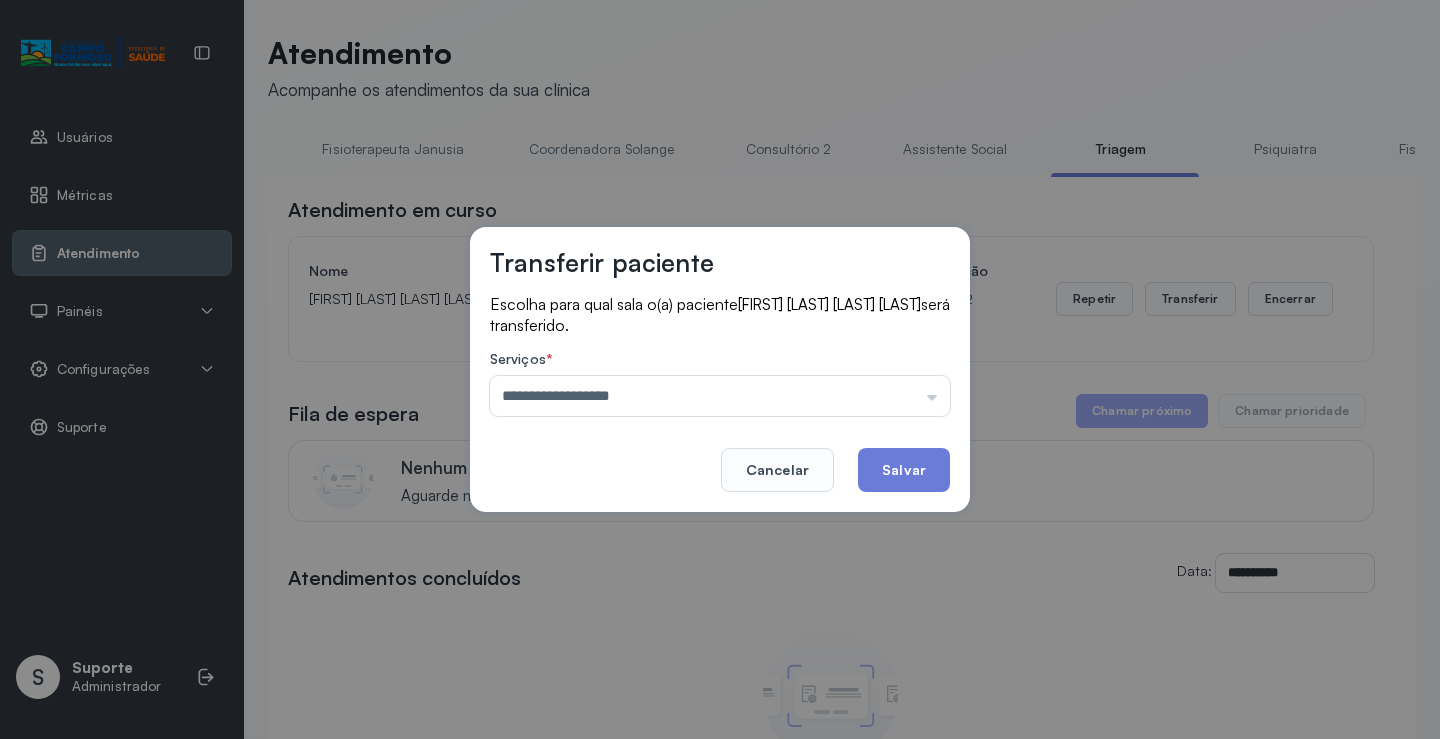click on "Salvar" 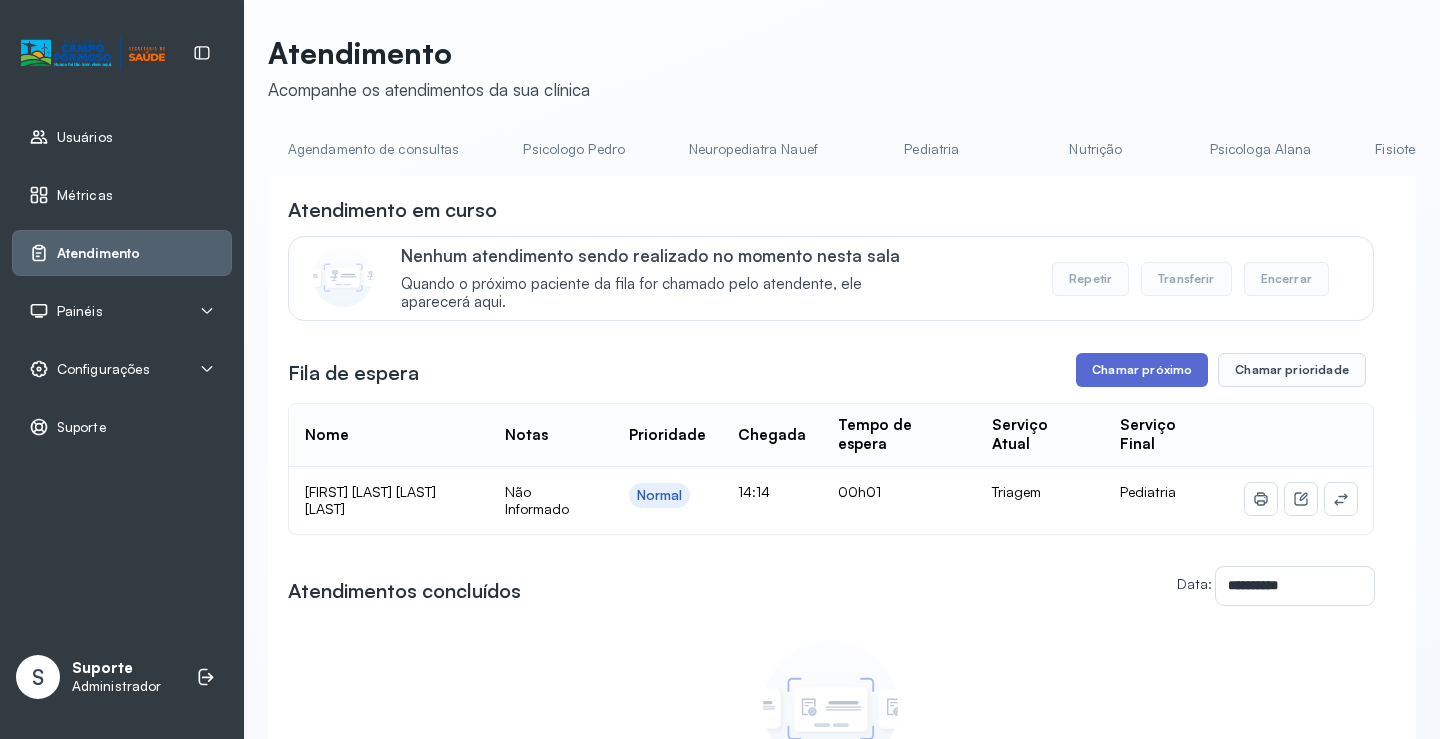 click on "Chamar próximo" at bounding box center [1142, 370] 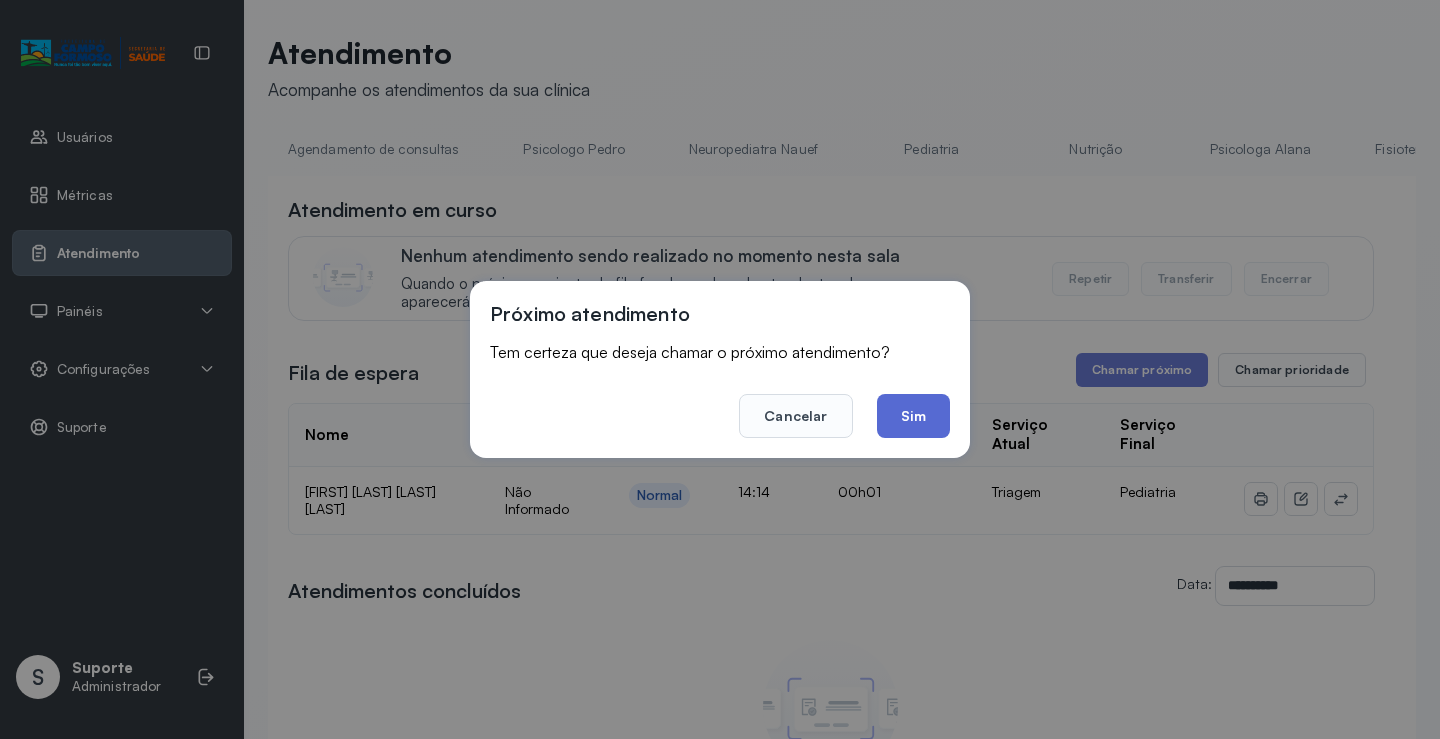 click on "Sim" 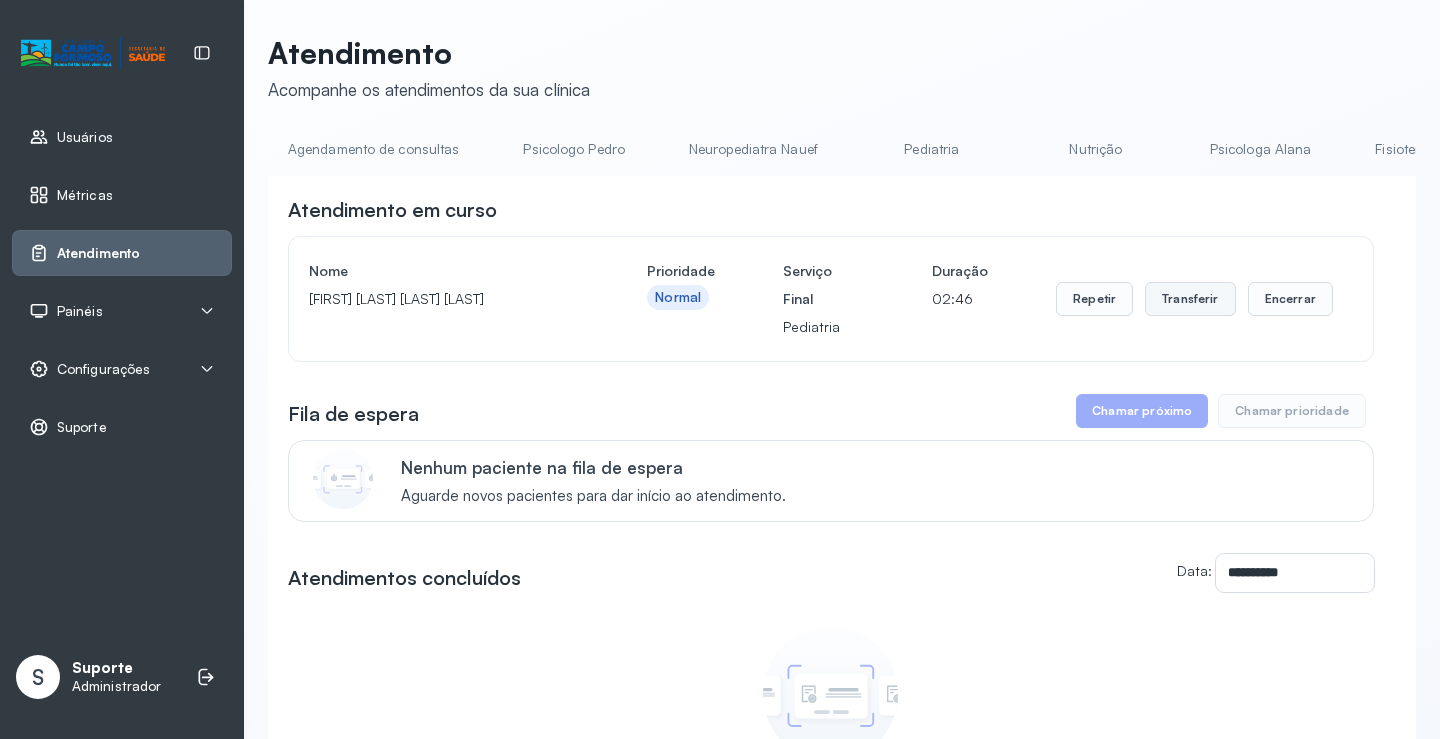 click on "Transferir" at bounding box center [1190, 299] 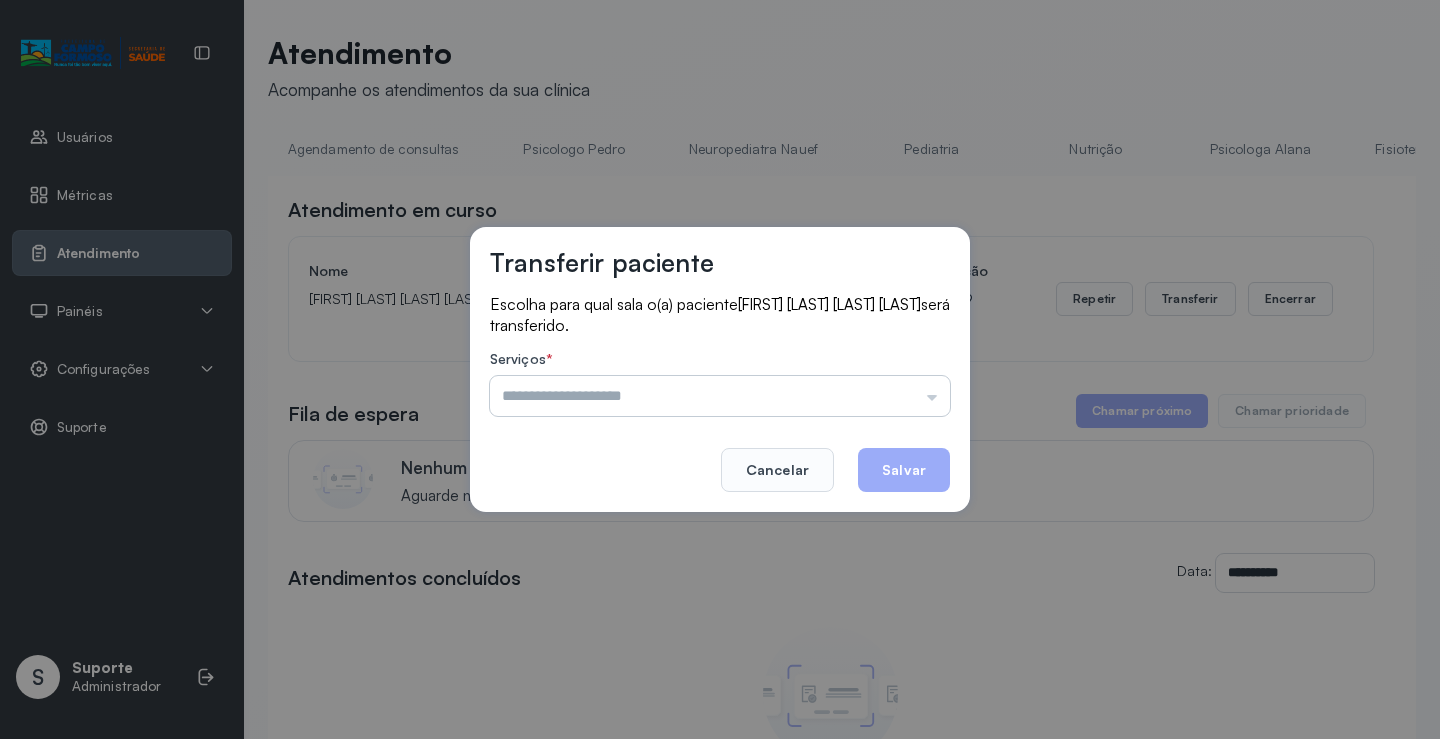 click at bounding box center (720, 396) 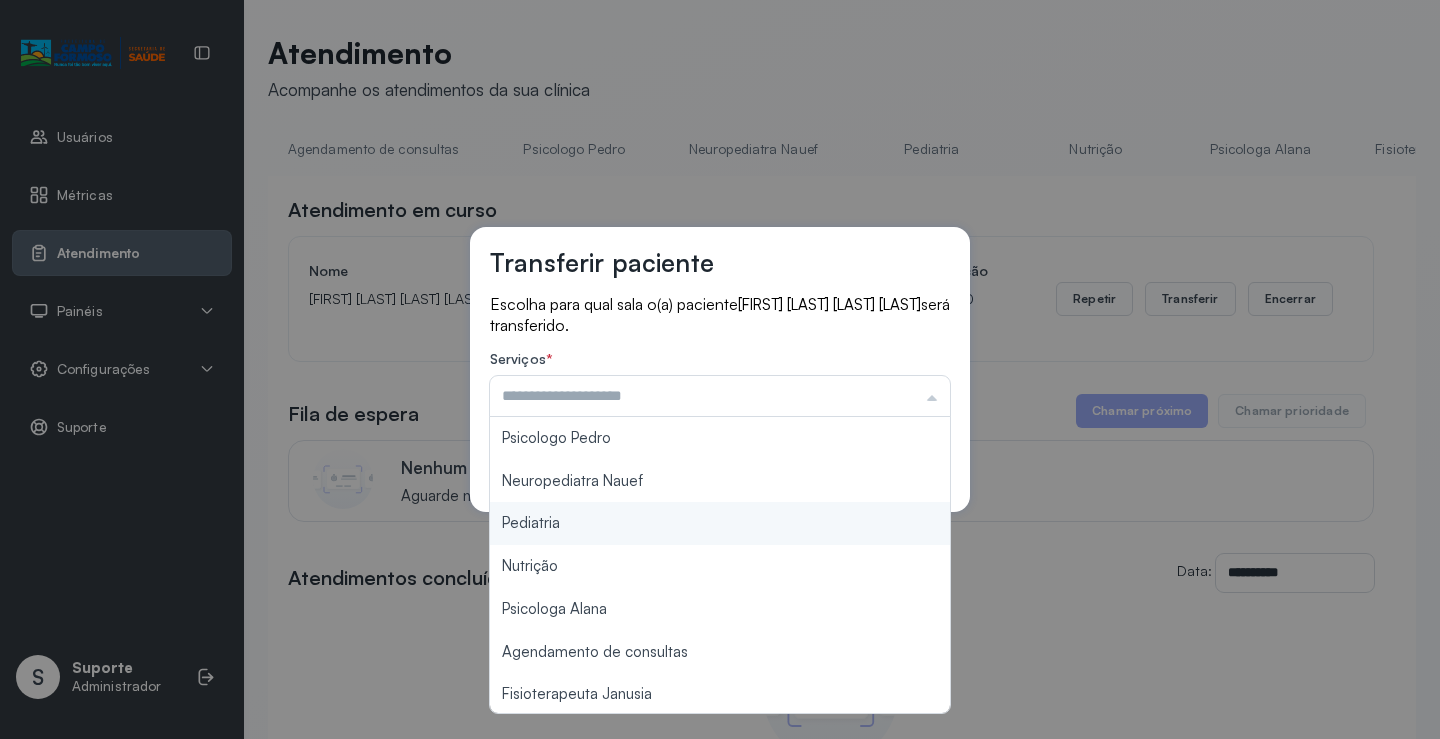 type on "*********" 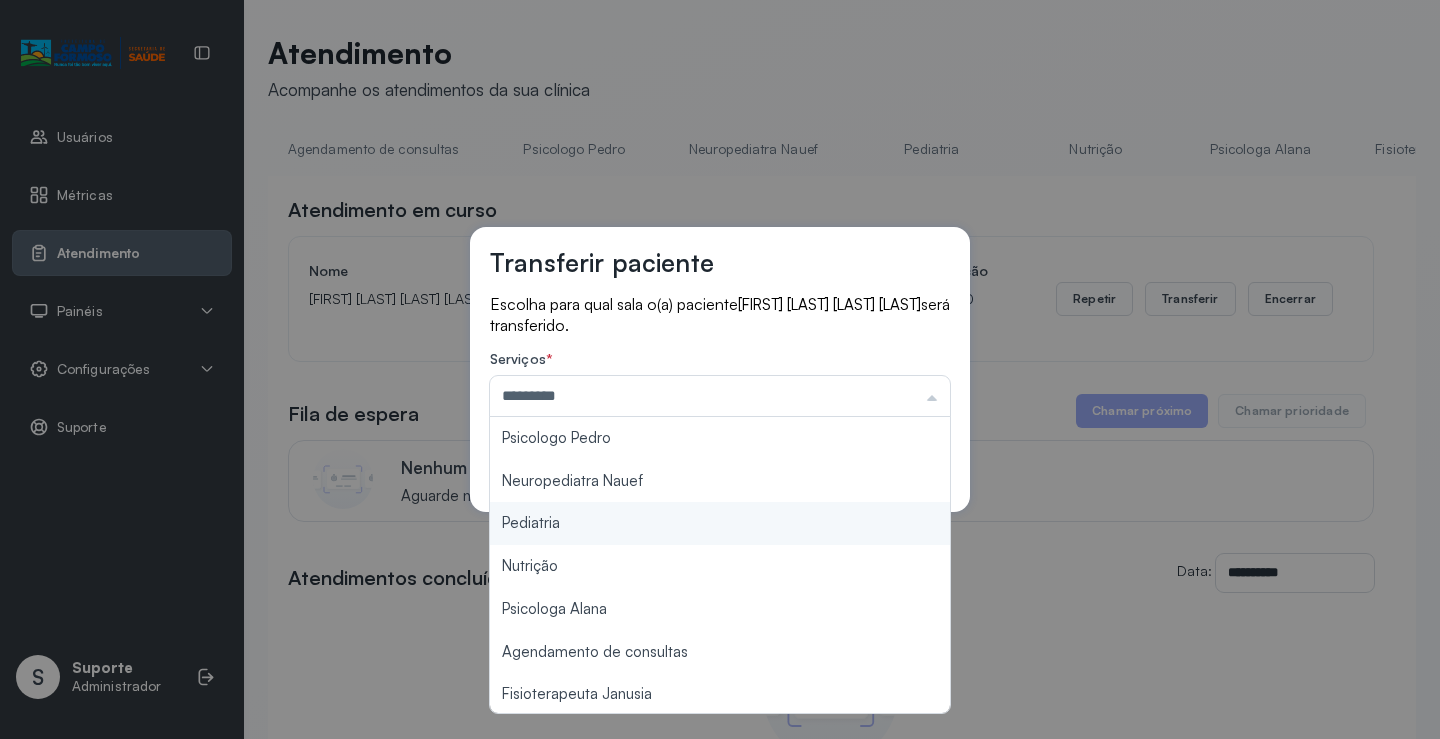 click on "Transferir paciente Escolha para qual sala o(a) paciente  [FIRST] [LAST] [LAST] [LAST]  será transferido.  Serviços  *  ********* Psicologo Pedro Neuropediatra Nauef Pediatria Nutrição Psicologa Alana Agendamento de consultas Fisioterapeuta Janusia Coordenadora Solange Consultório 2 Assistente Social Psiquiatra Fisioterapeuta Francyne Fisioterapeuta Morgana Neuropediatra João Cancelar Salvar" at bounding box center [720, 369] 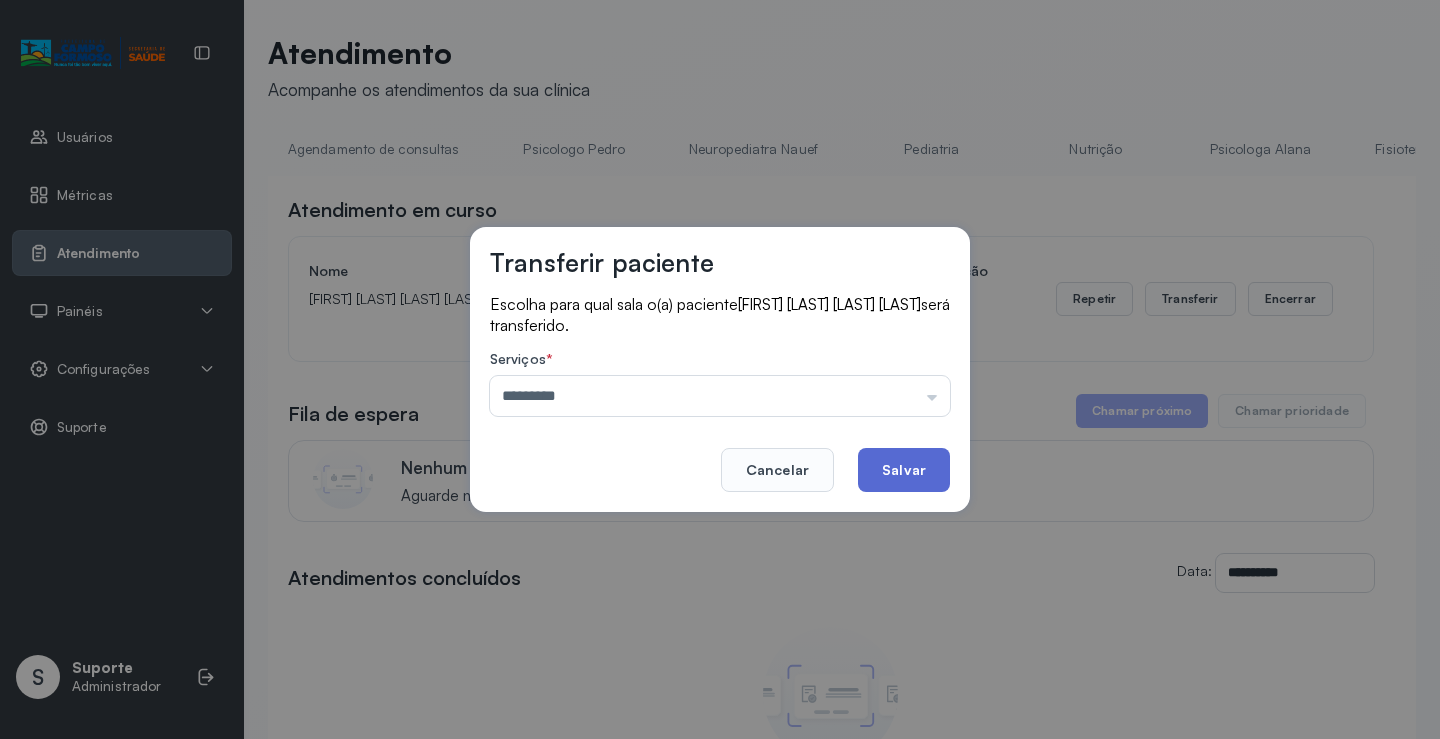 click on "Salvar" 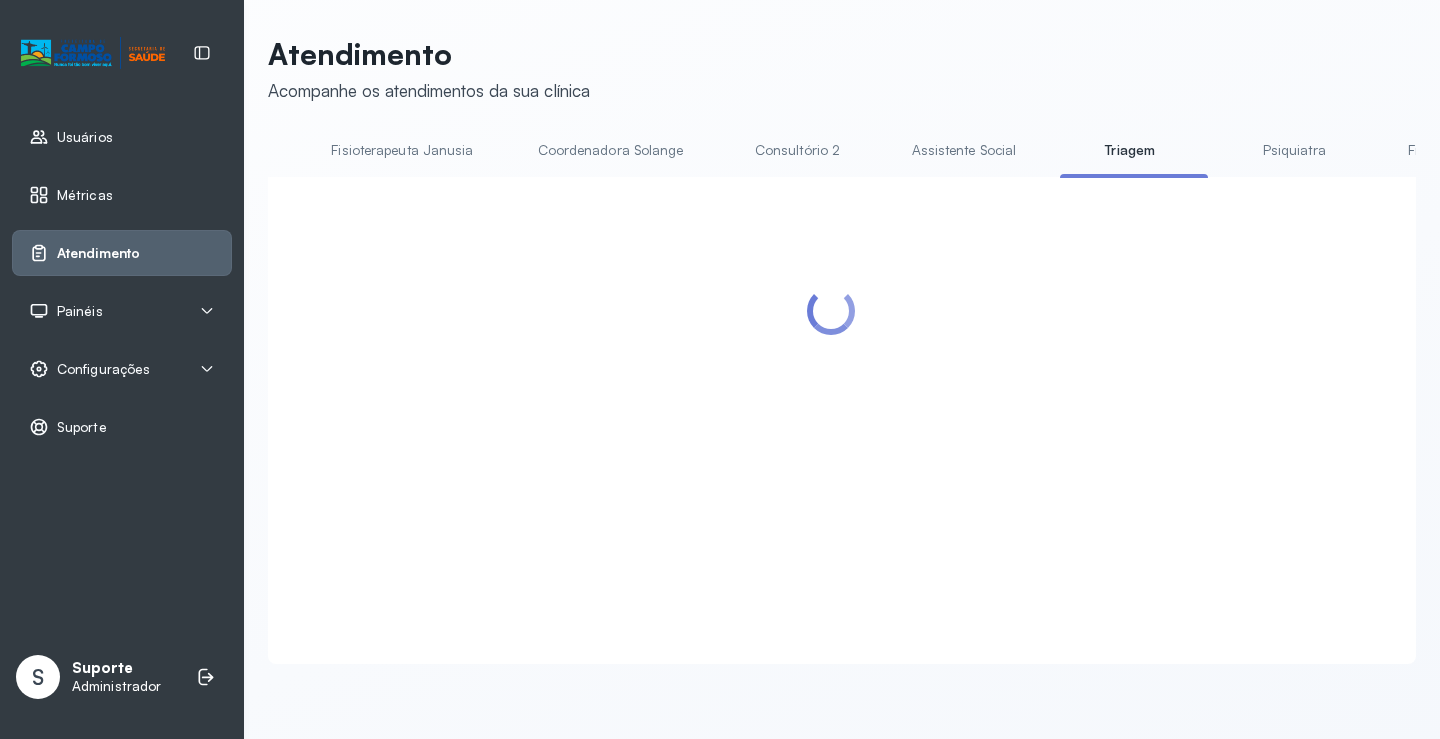scroll, scrollTop: 0, scrollLeft: 1046, axis: horizontal 